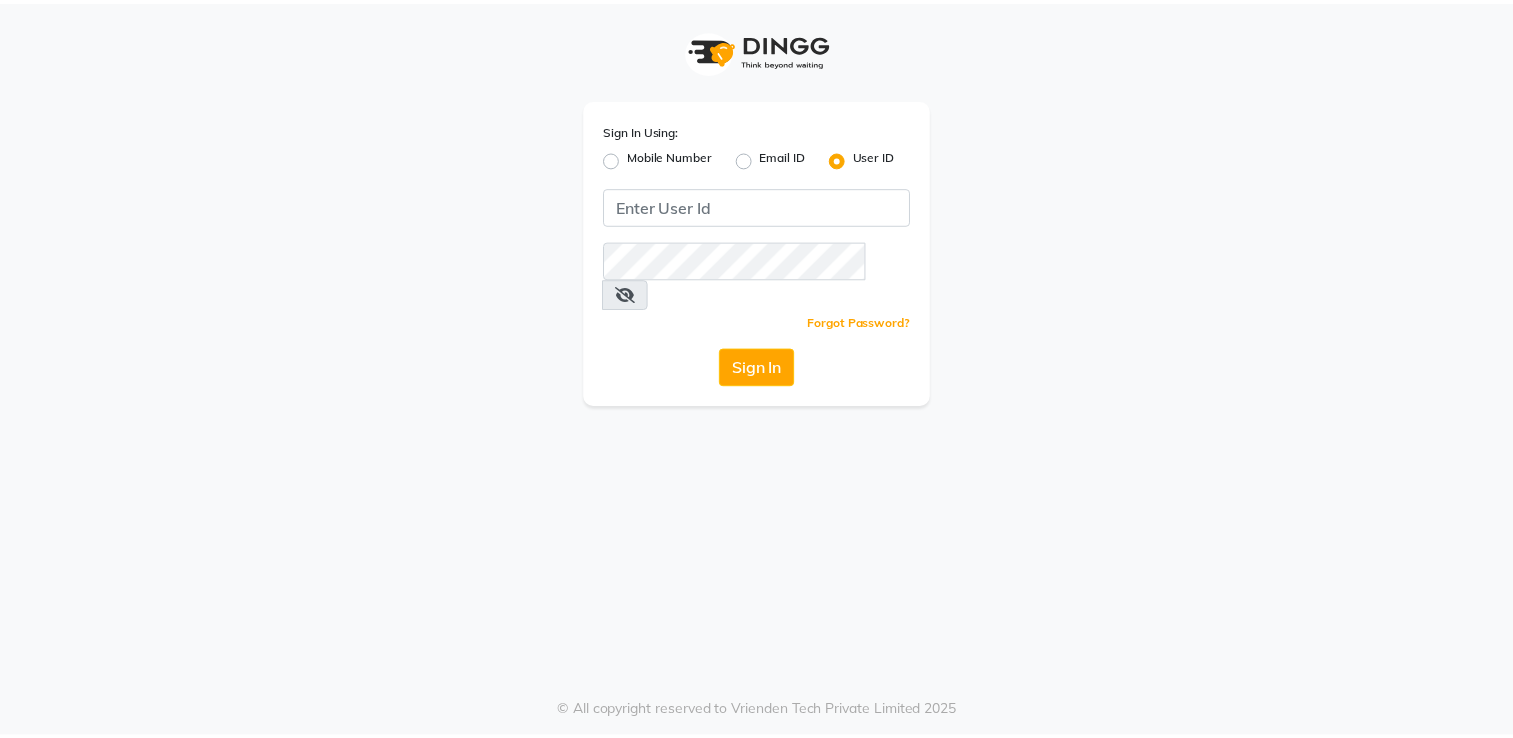 scroll, scrollTop: 0, scrollLeft: 0, axis: both 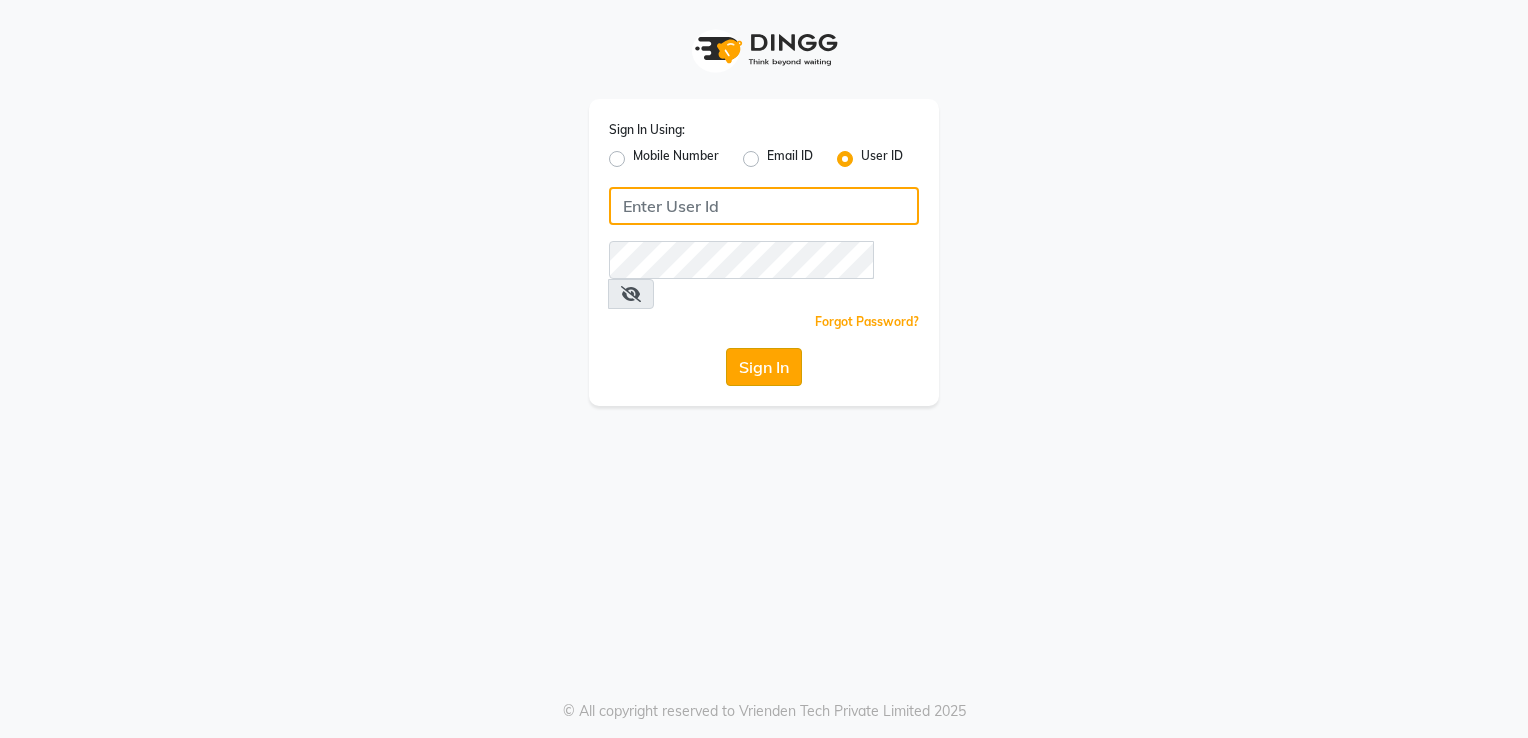 type on "shaurozzsalon" 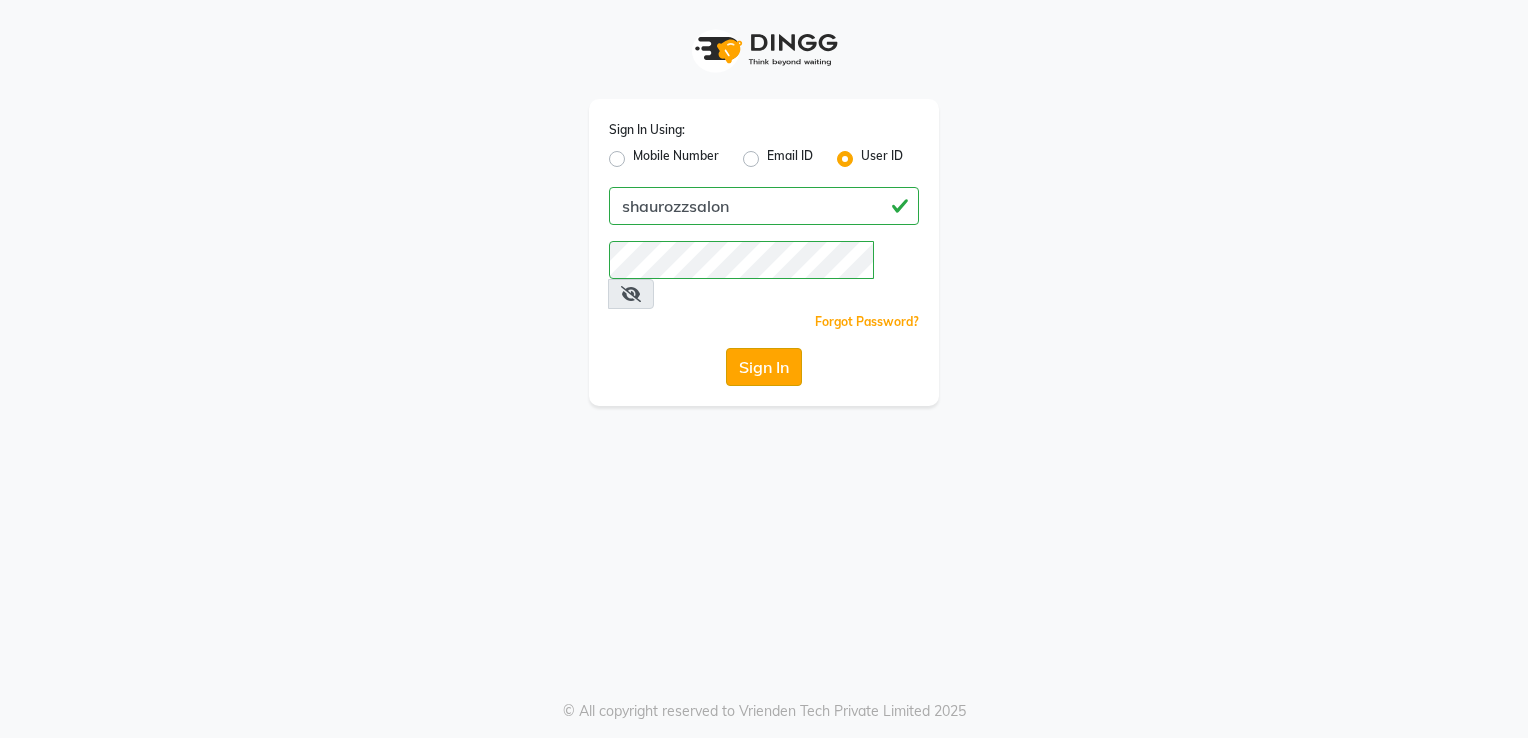 click on "Sign In" 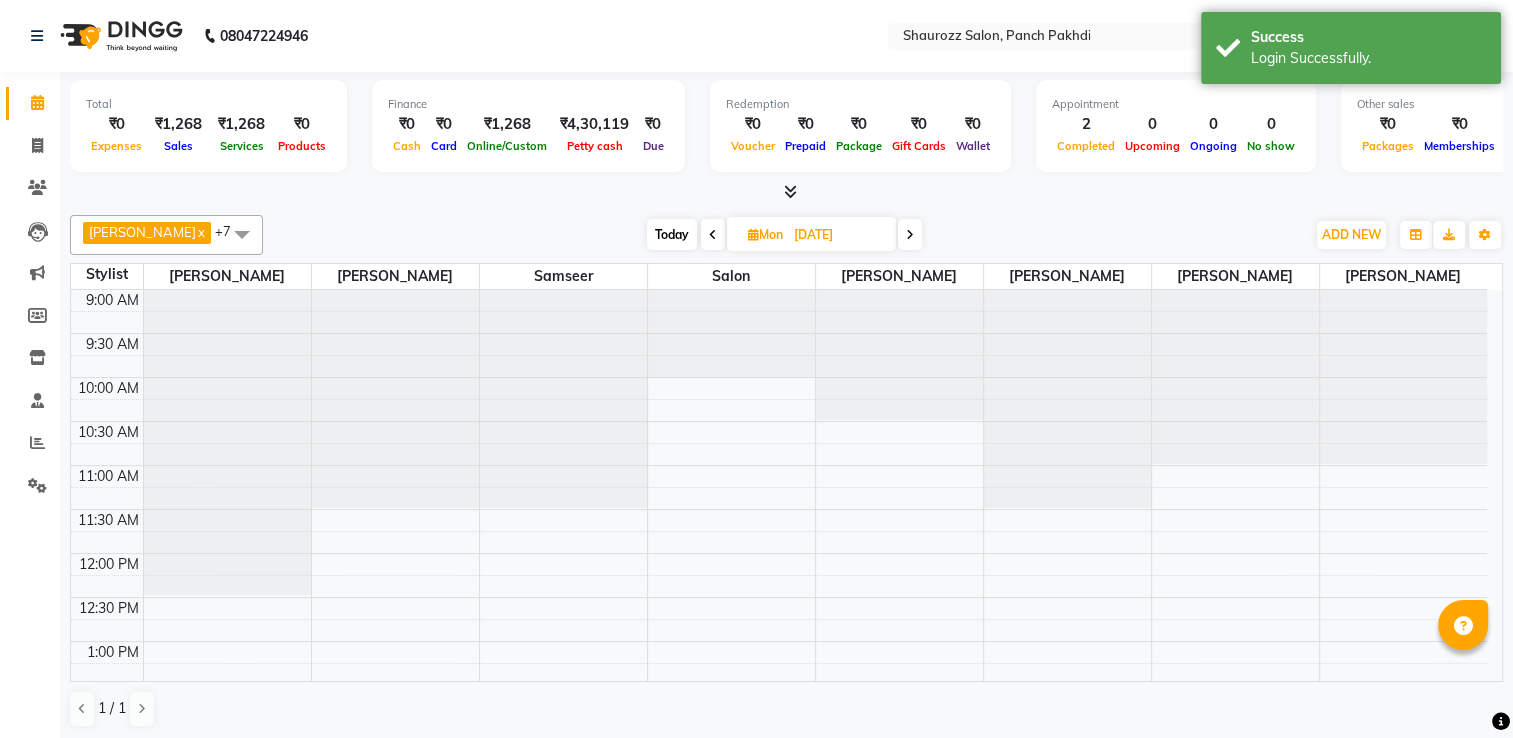 scroll, scrollTop: 0, scrollLeft: 0, axis: both 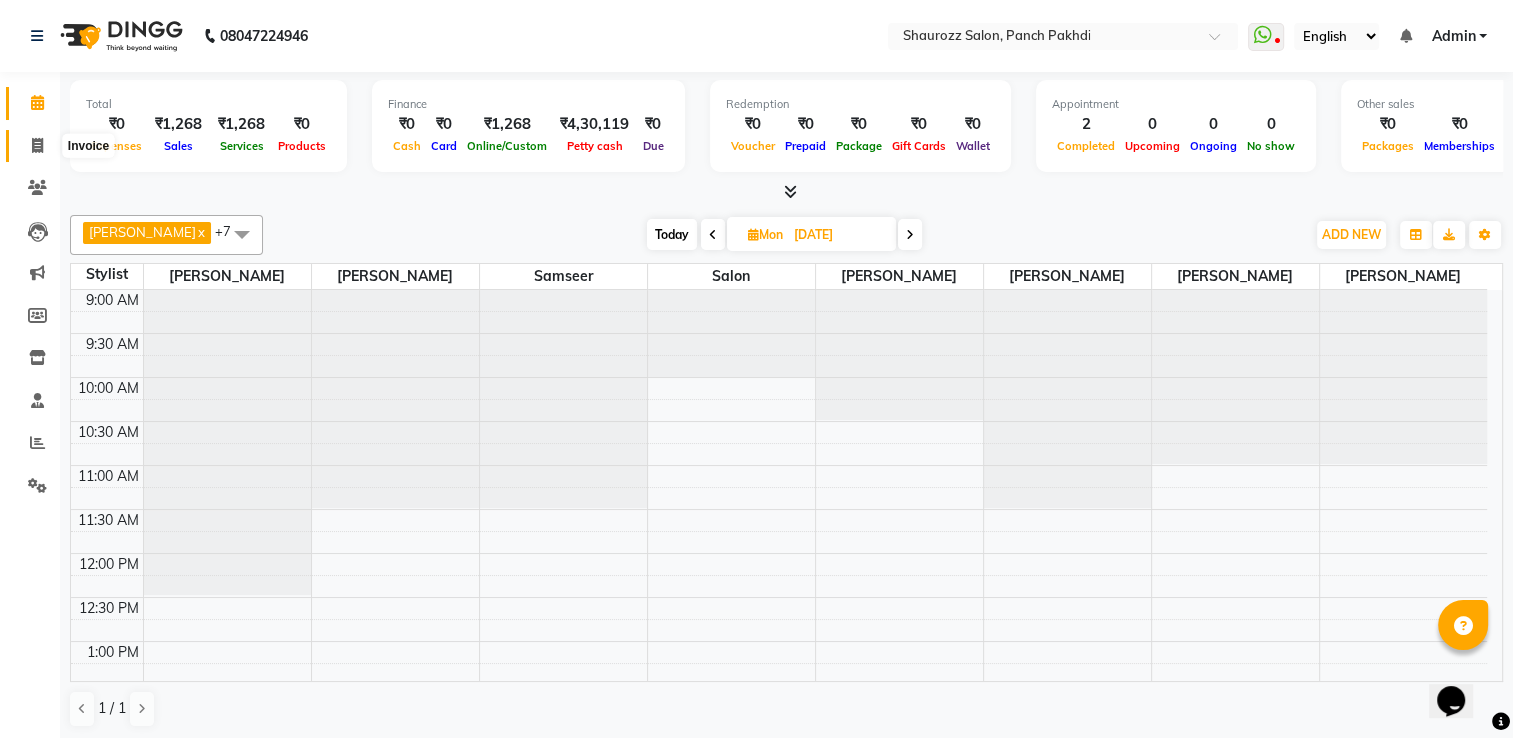 click 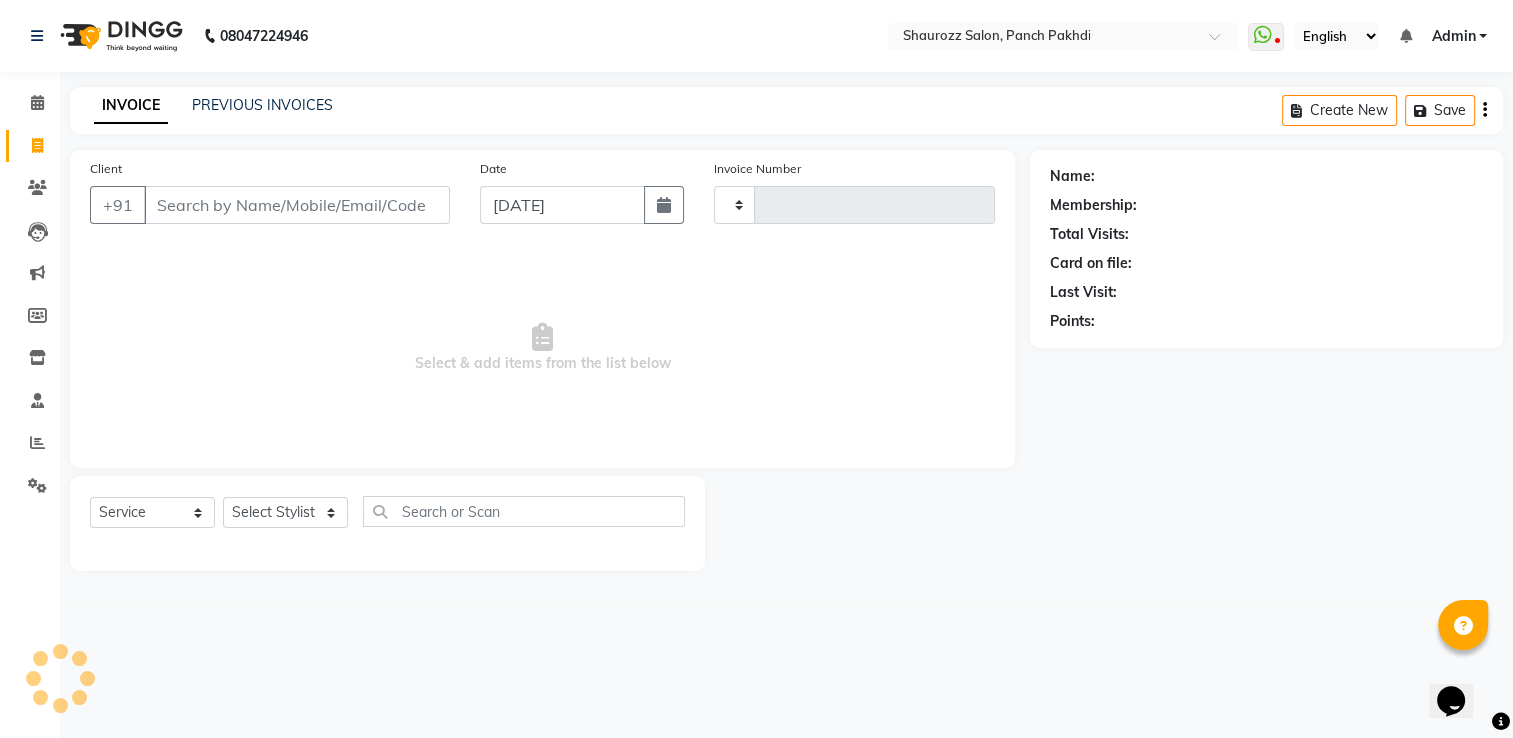 type on "1469" 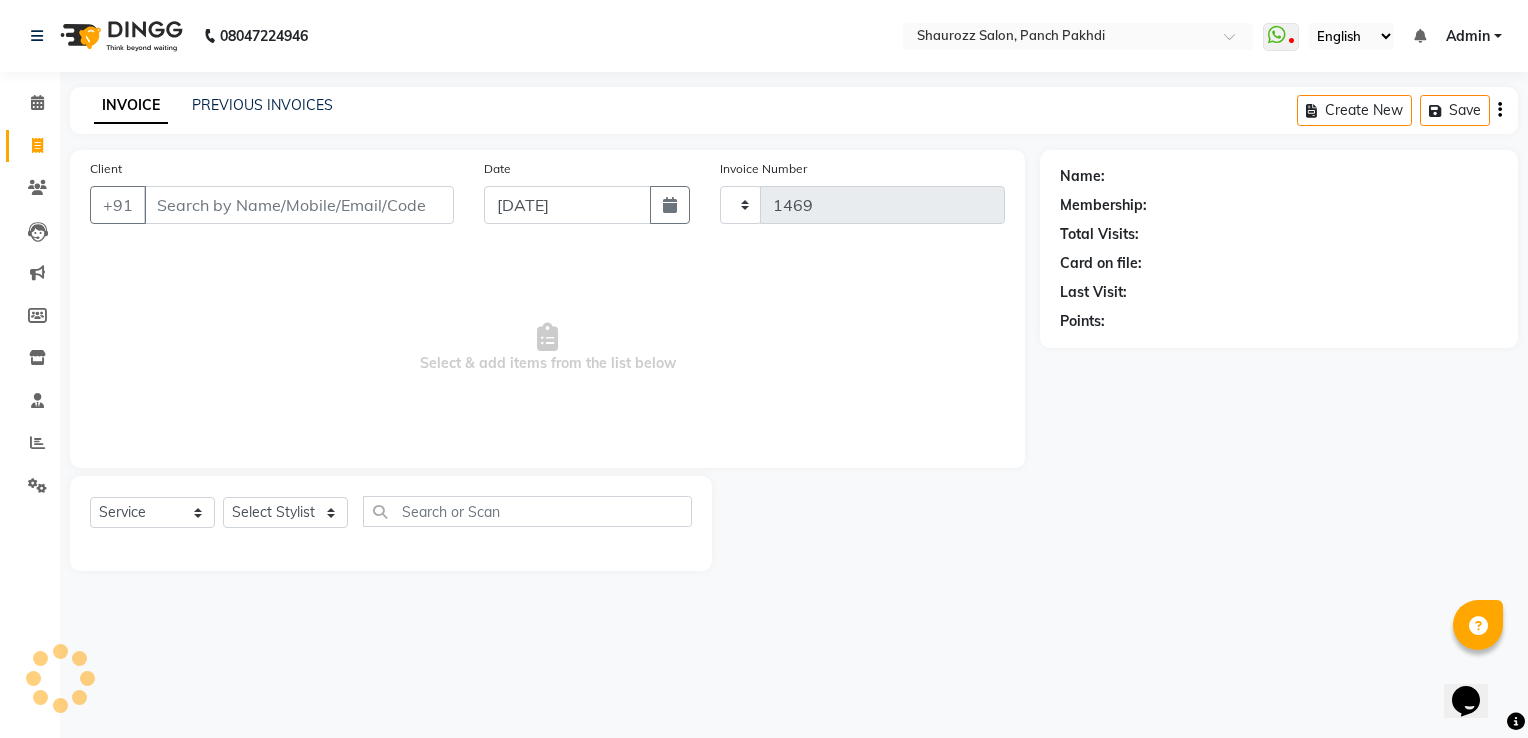 select on "485" 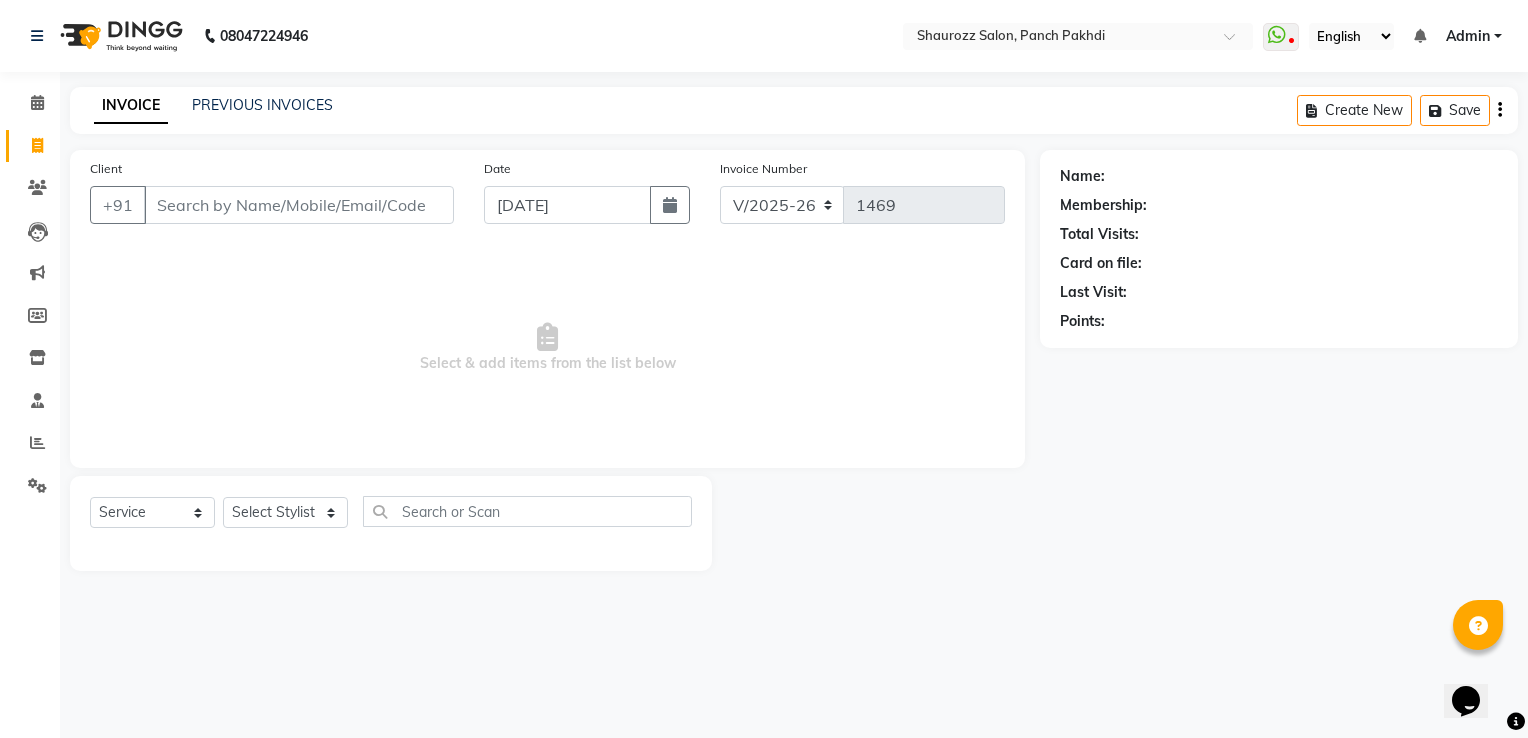 drag, startPoint x: 277, startPoint y: 76, endPoint x: 269, endPoint y: 88, distance: 14.422205 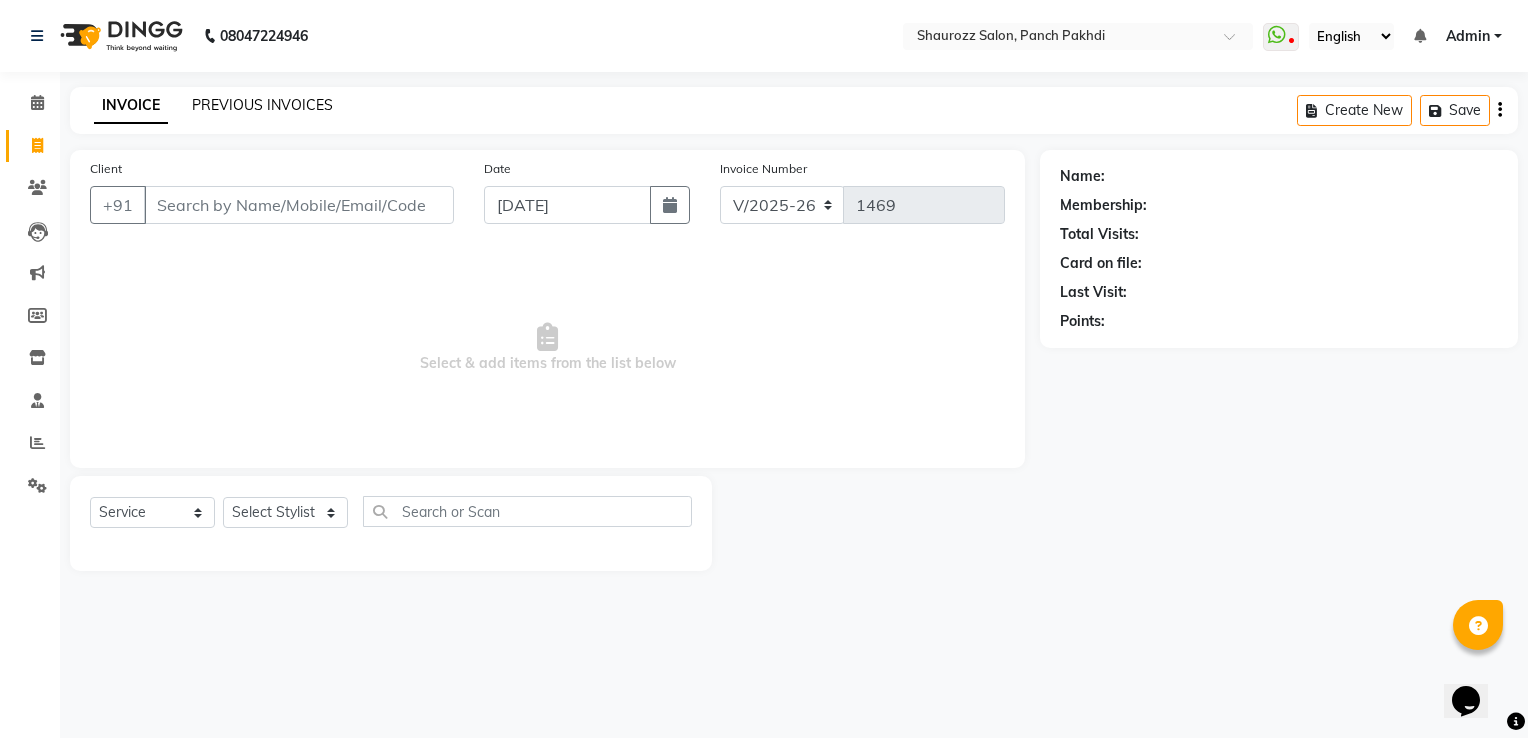 click on "PREVIOUS INVOICES" 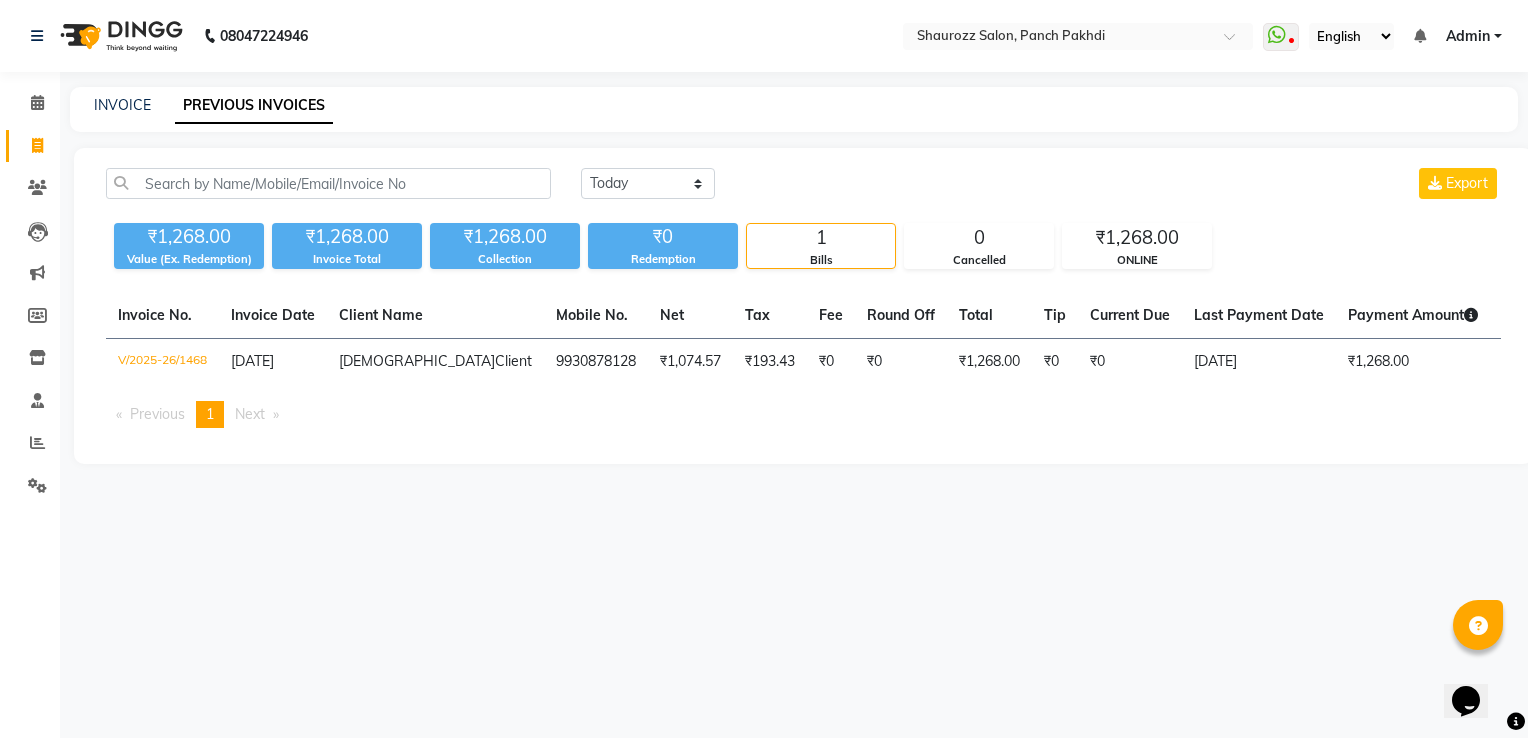 click on "INVOICE" 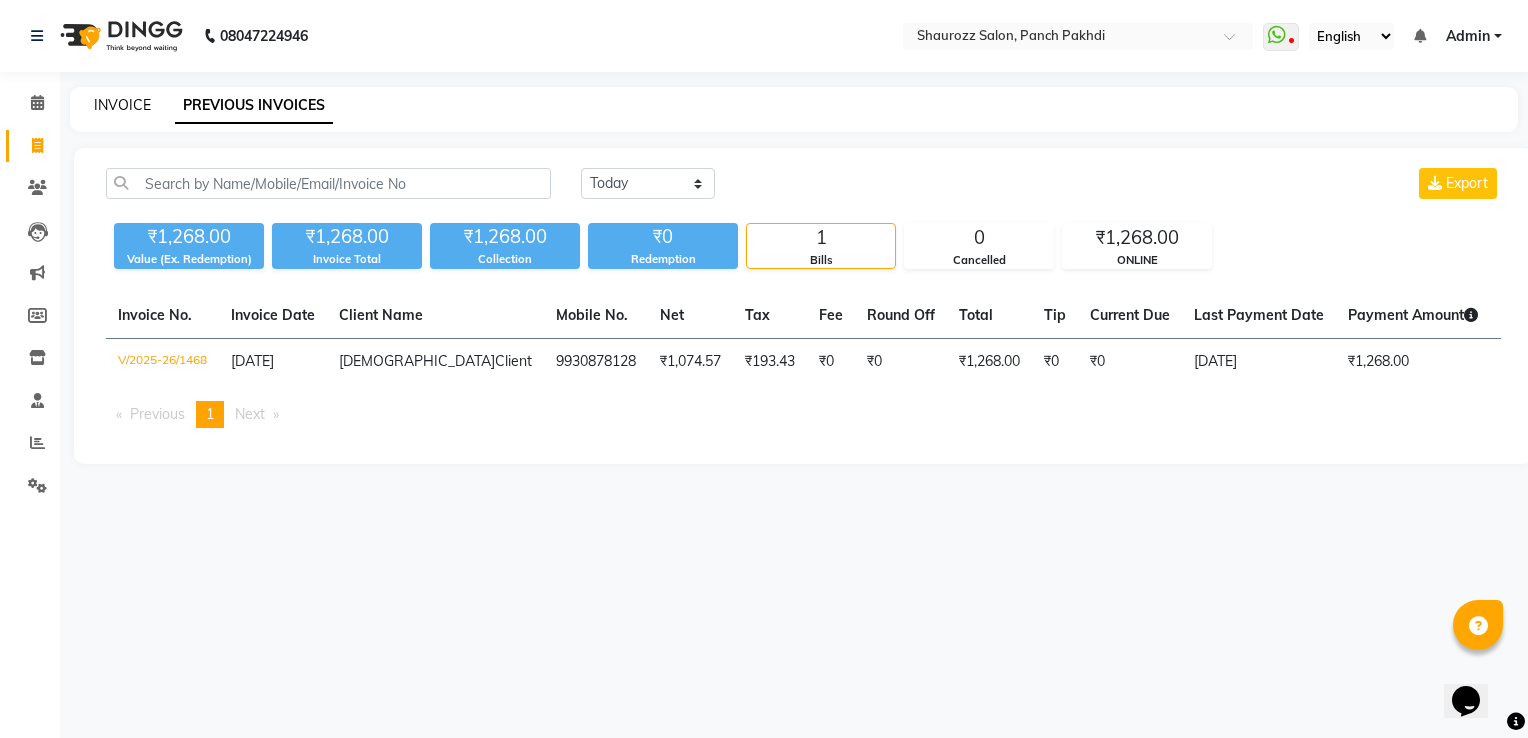 click on "INVOICE" 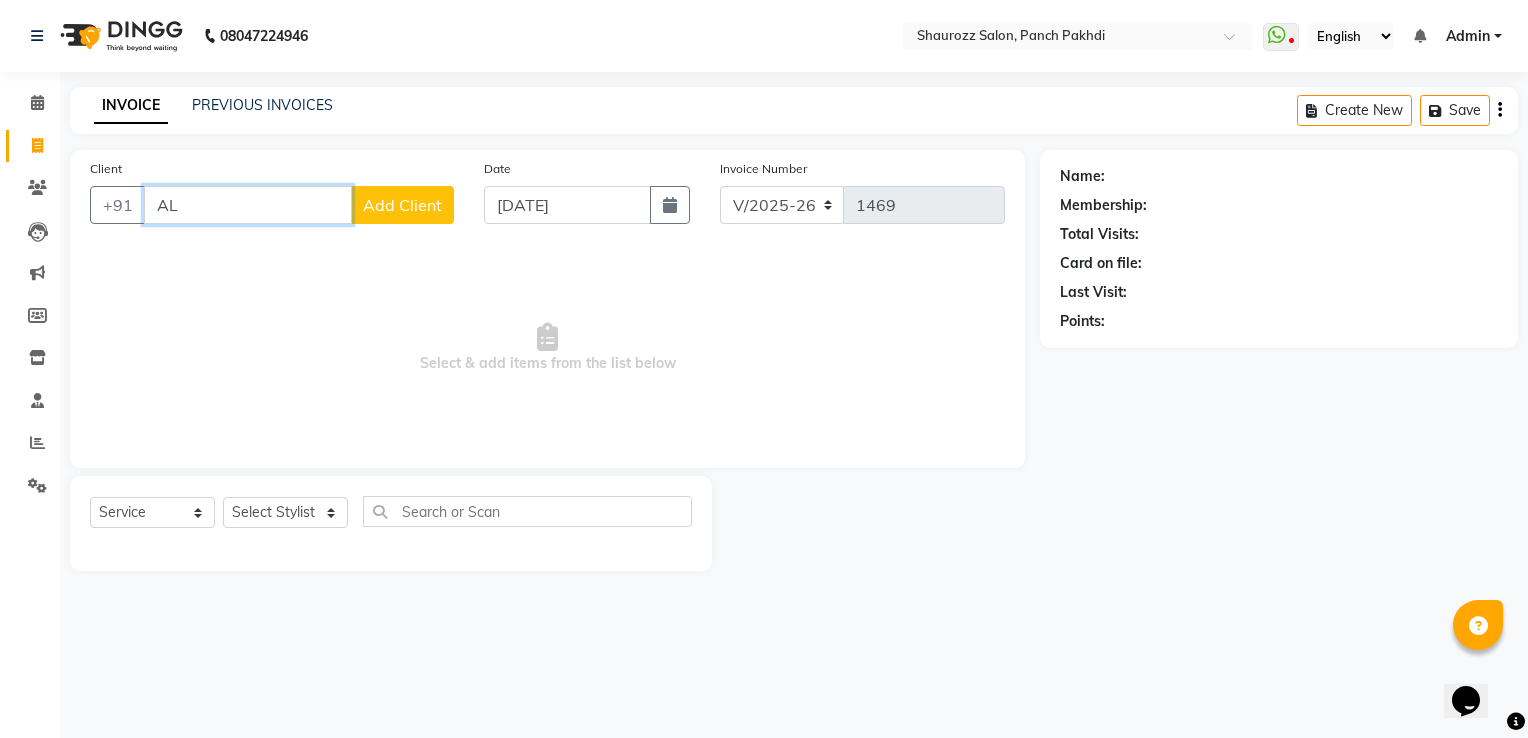 type on "A" 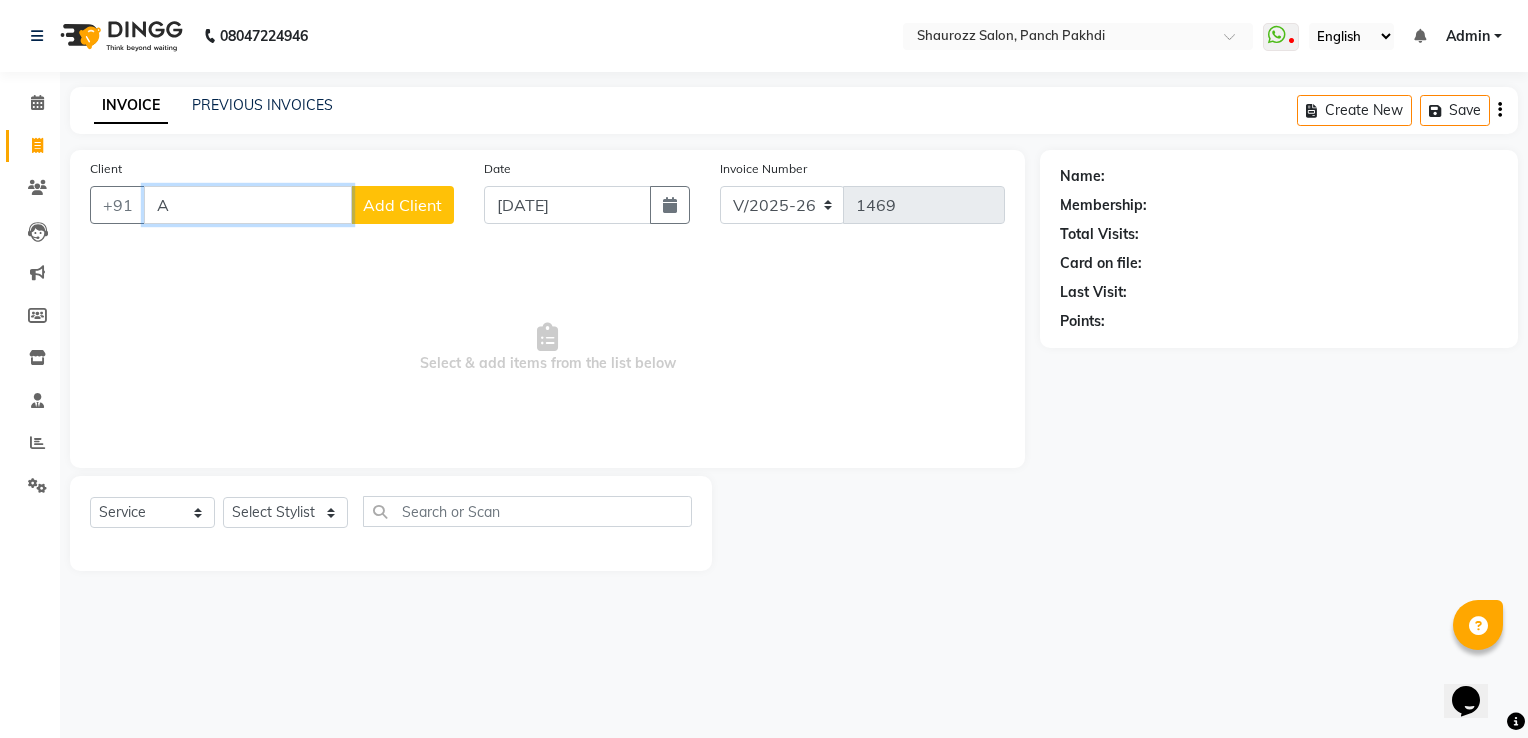 type 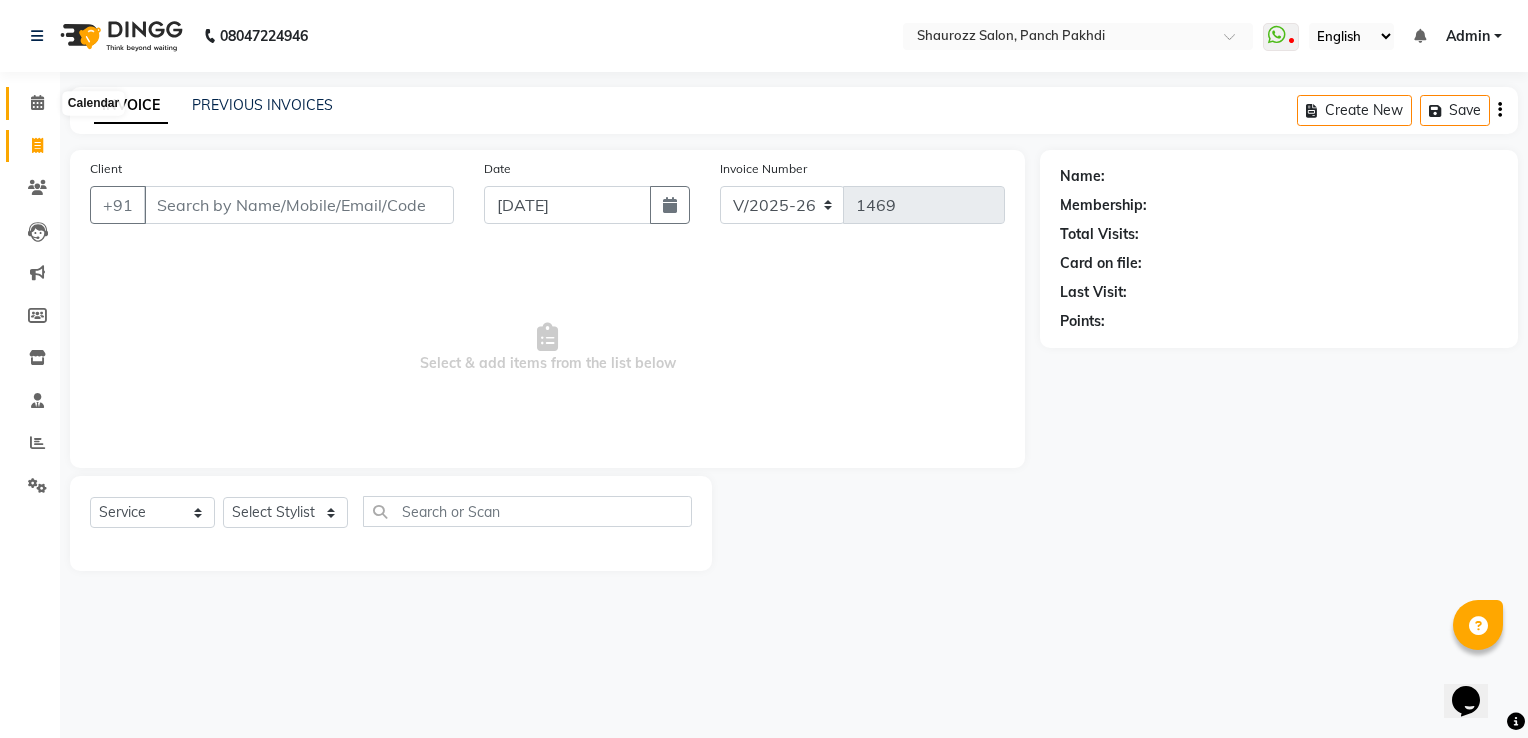click 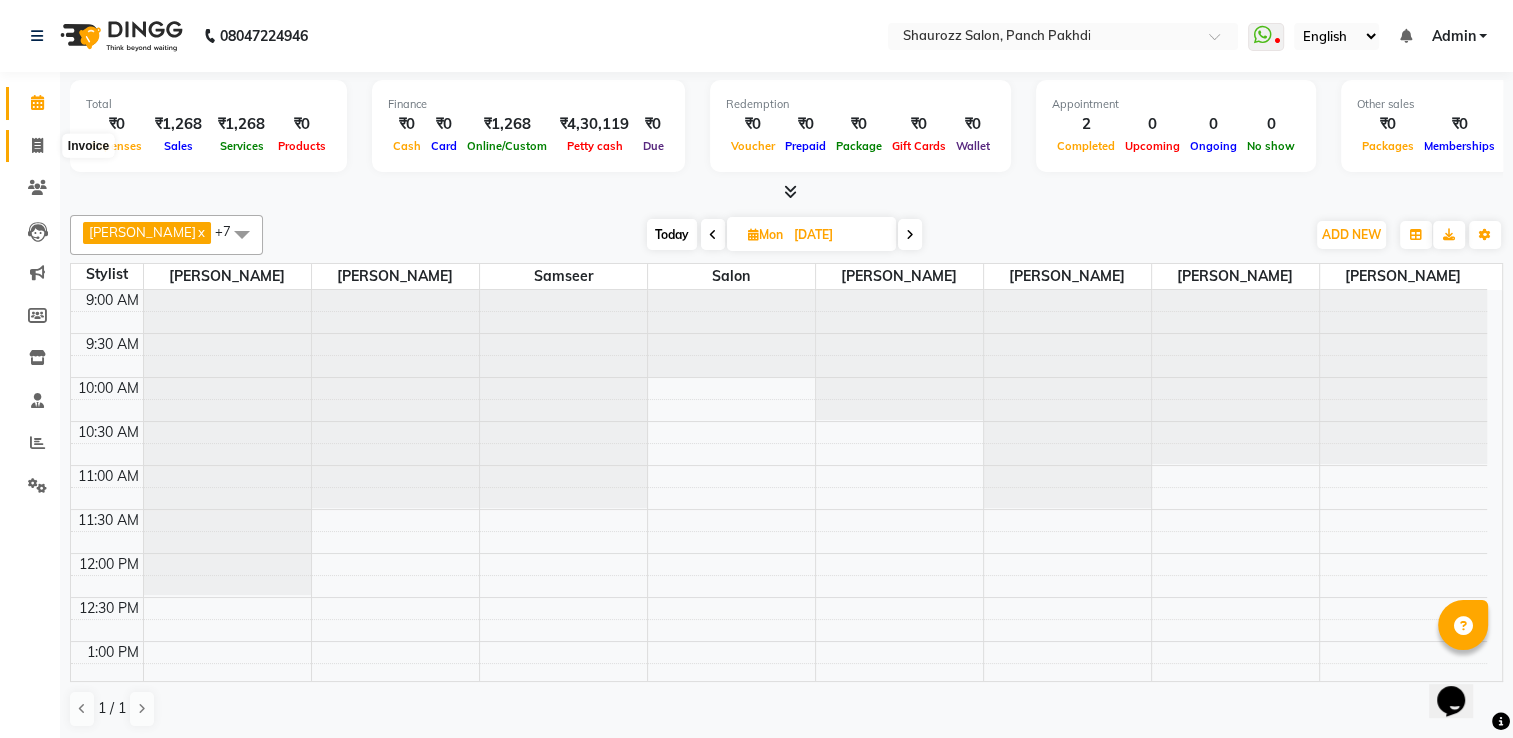 click 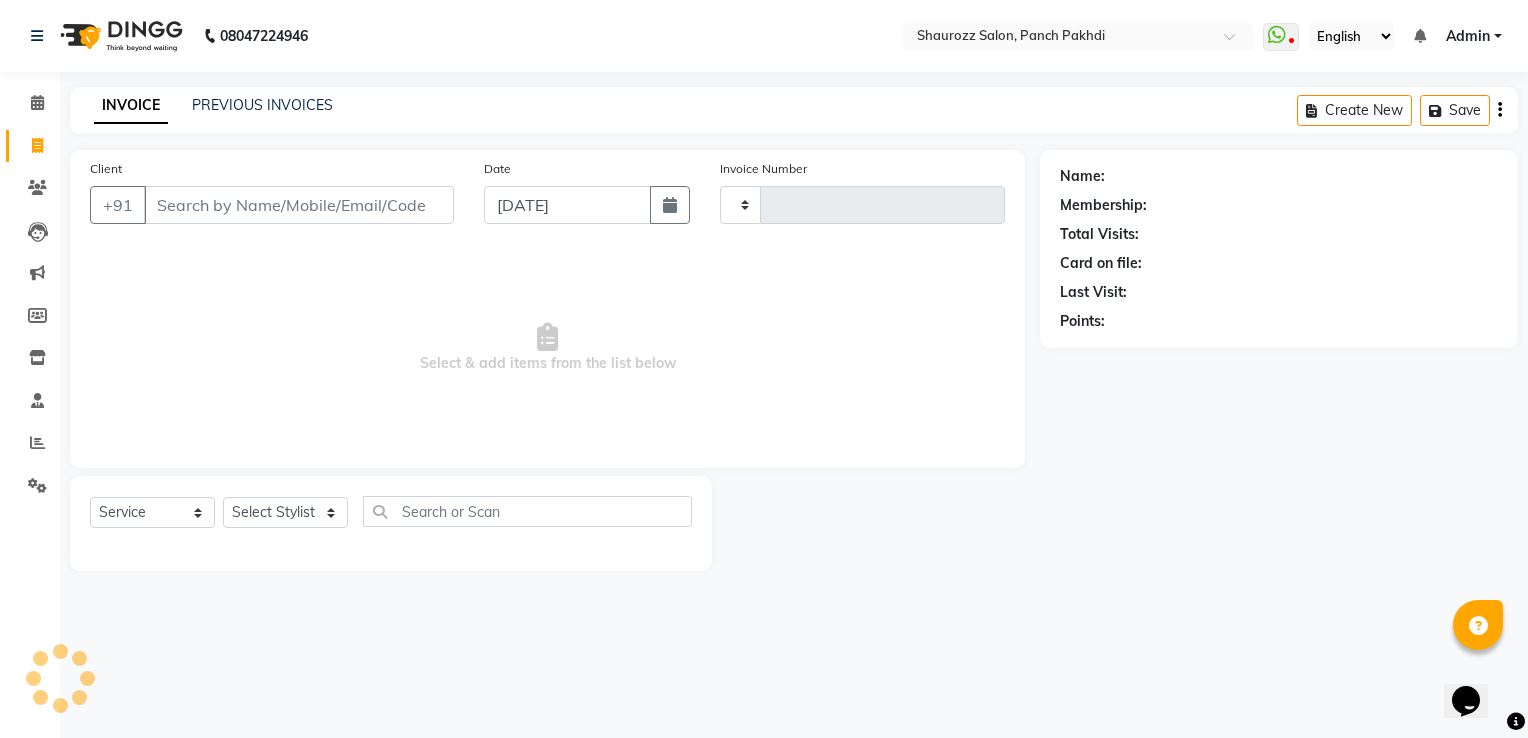 type on "1469" 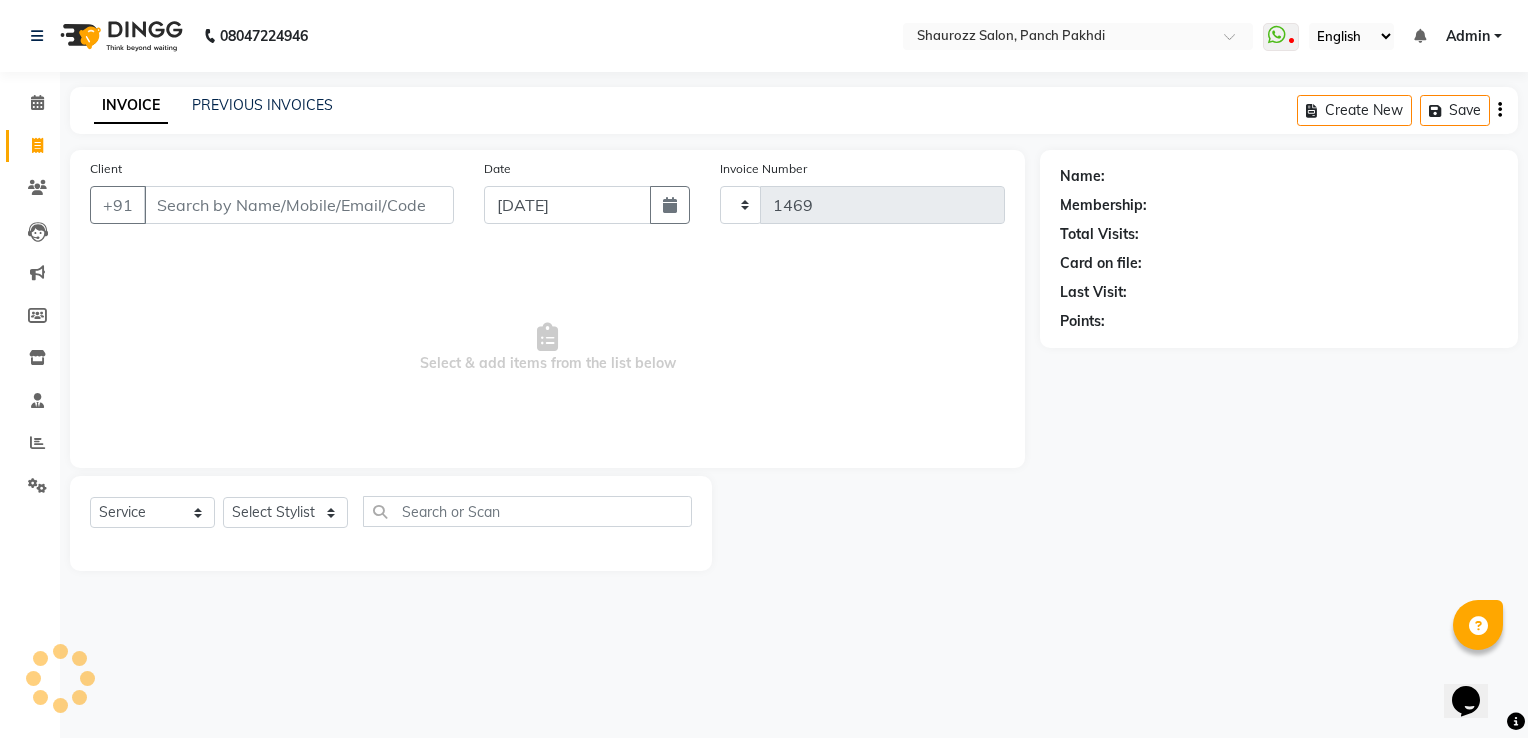 select on "485" 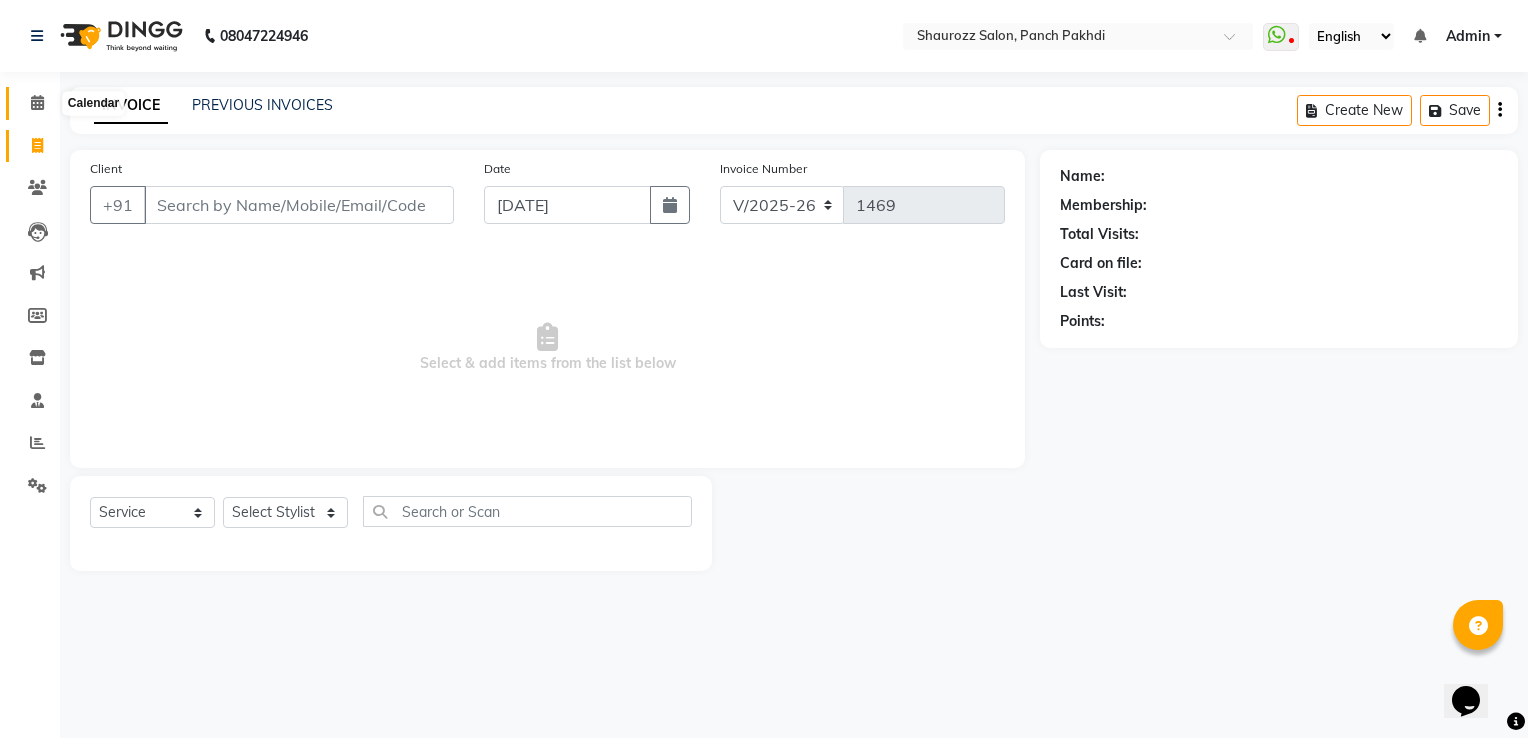 click 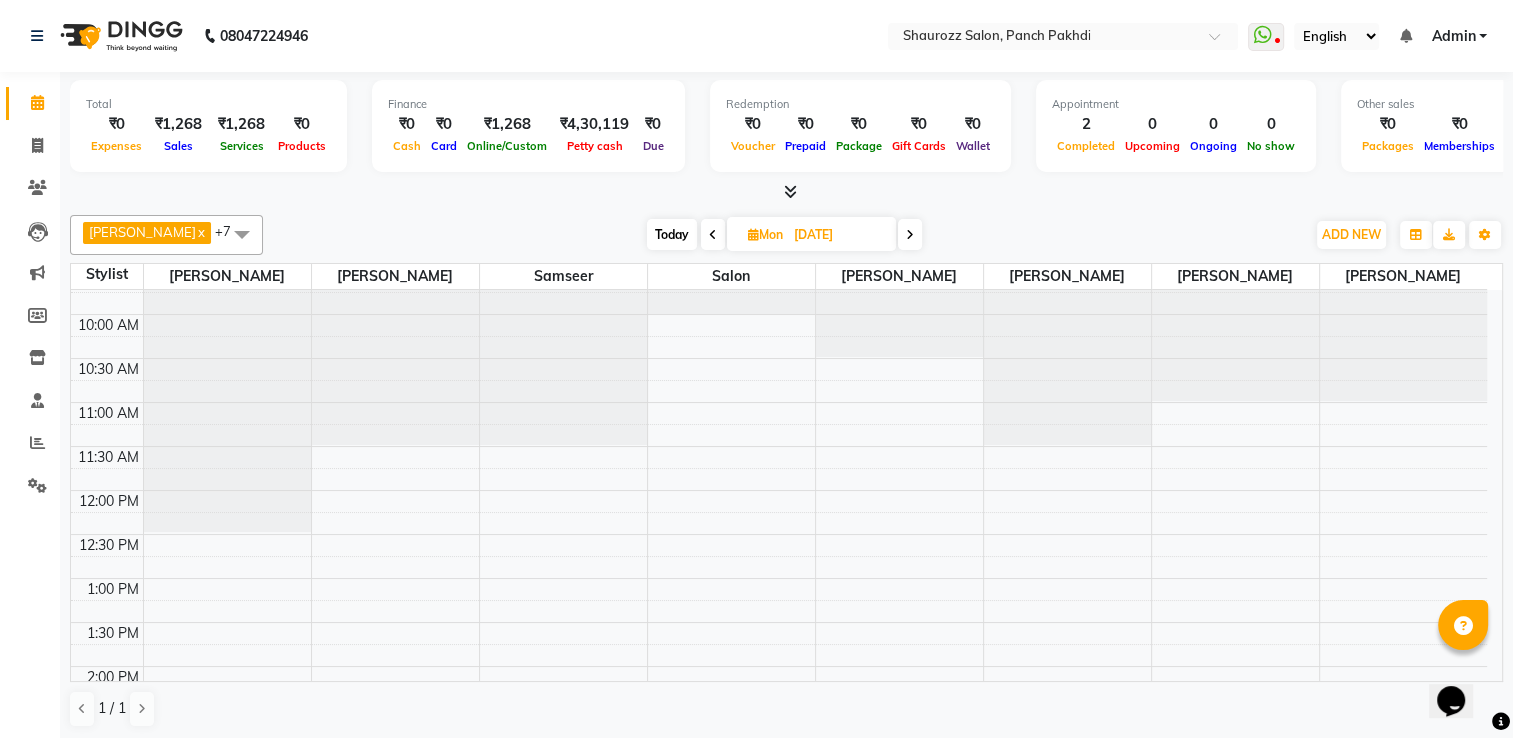 scroll, scrollTop: 0, scrollLeft: 0, axis: both 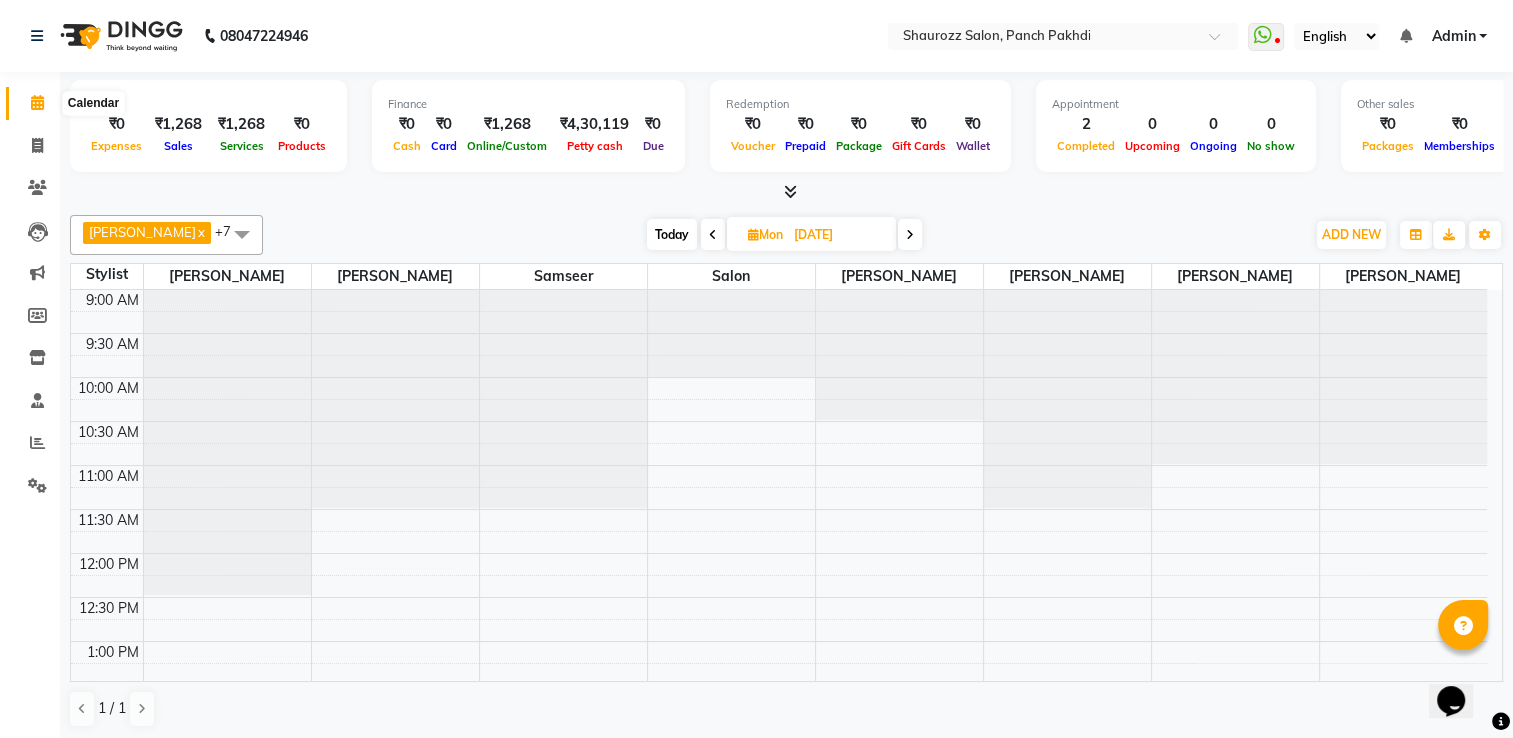 click 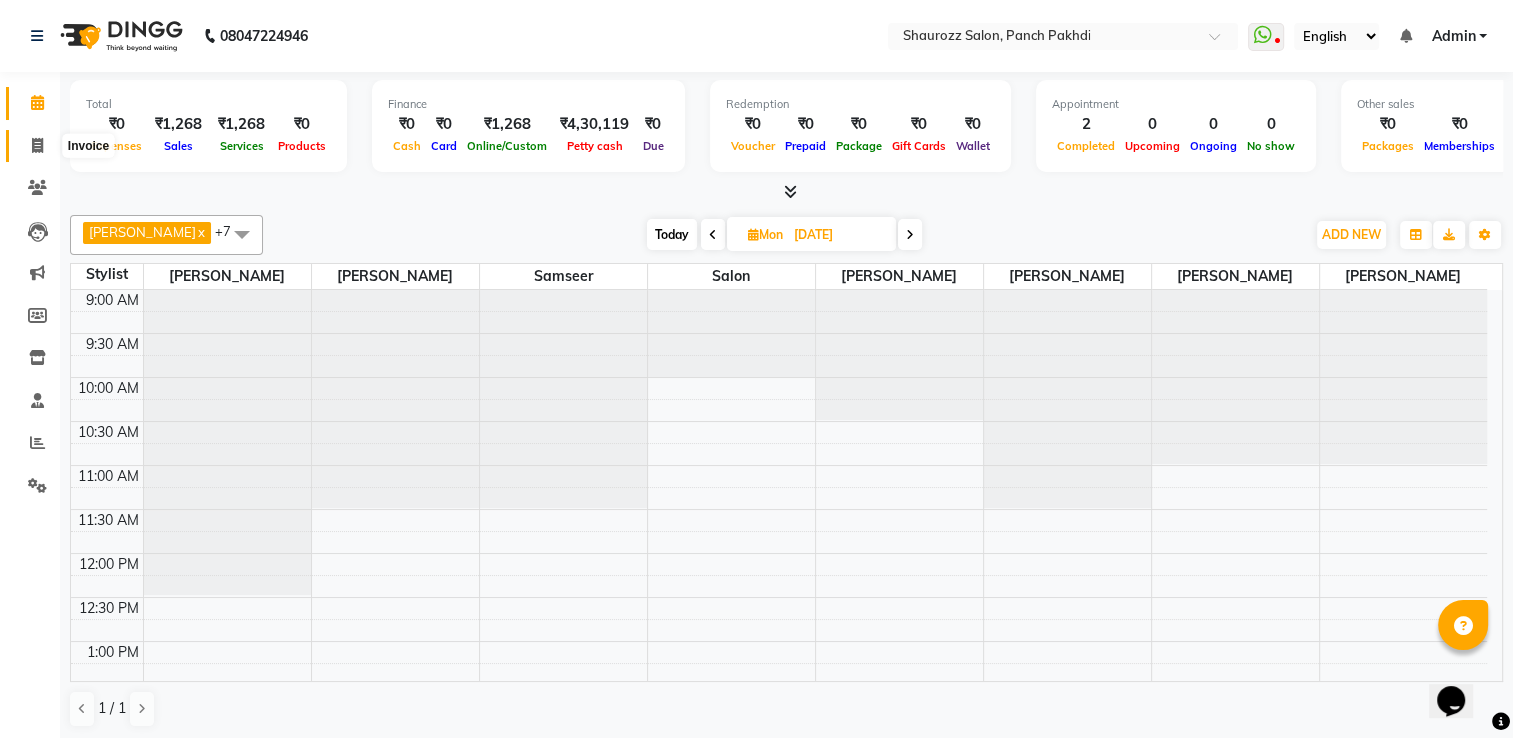 click 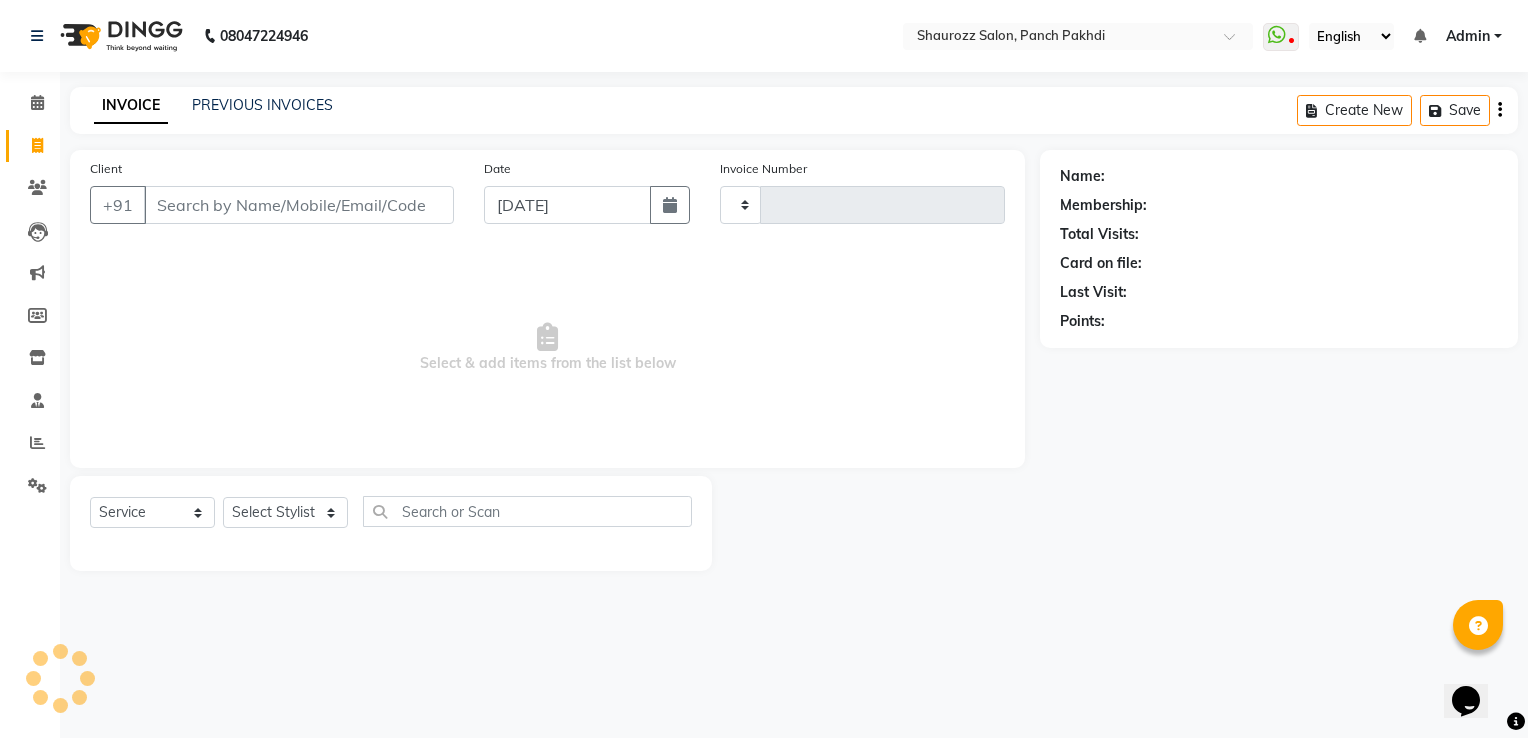 type on "1469" 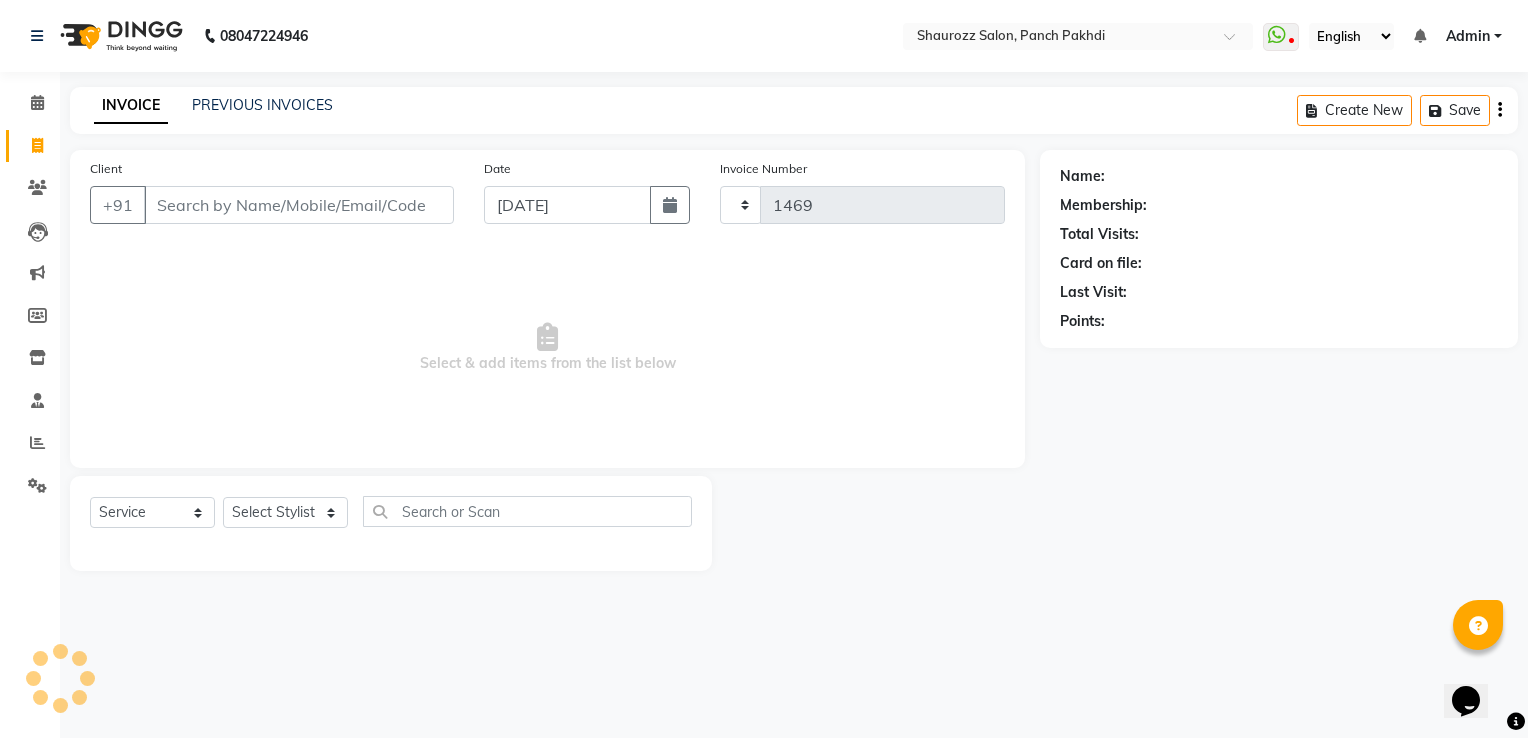 select on "485" 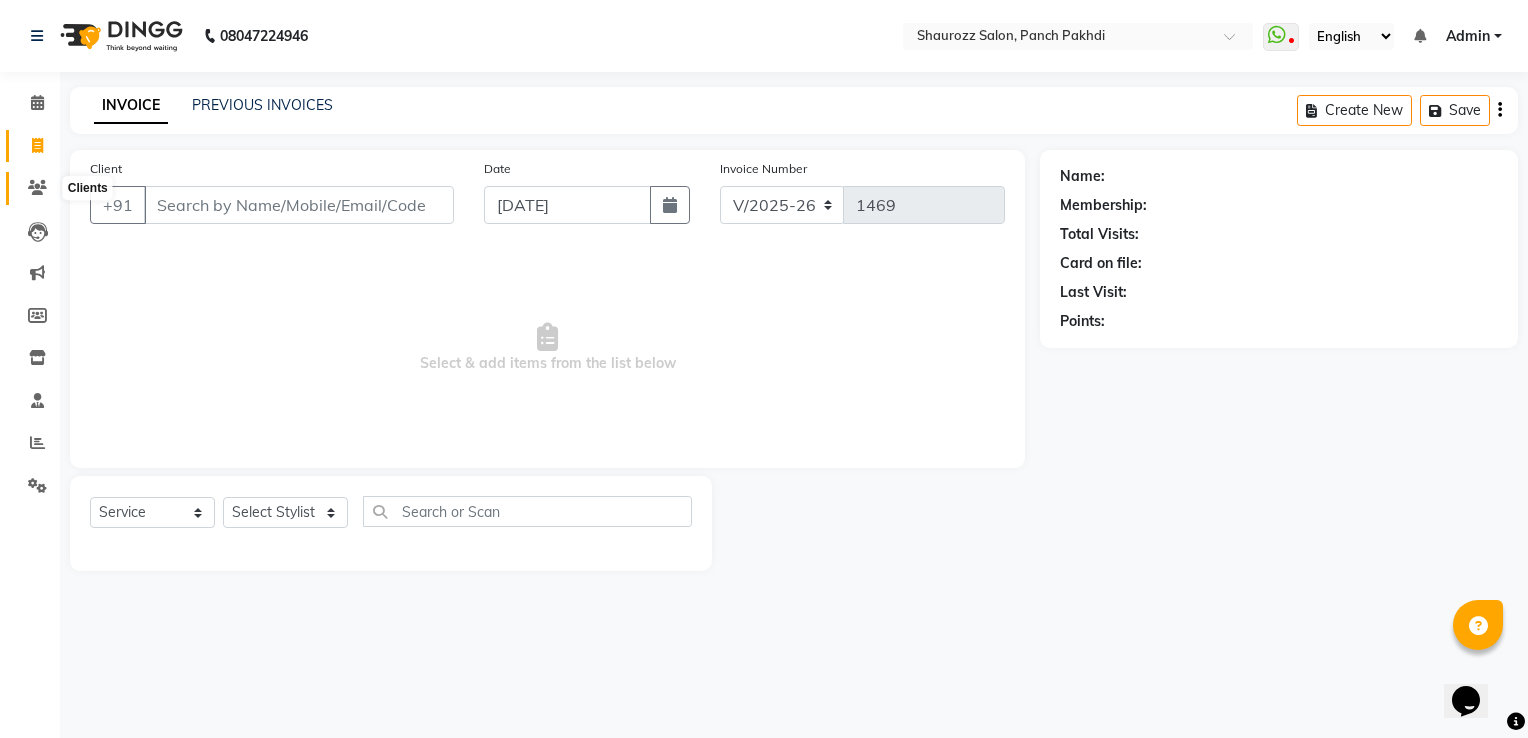 click 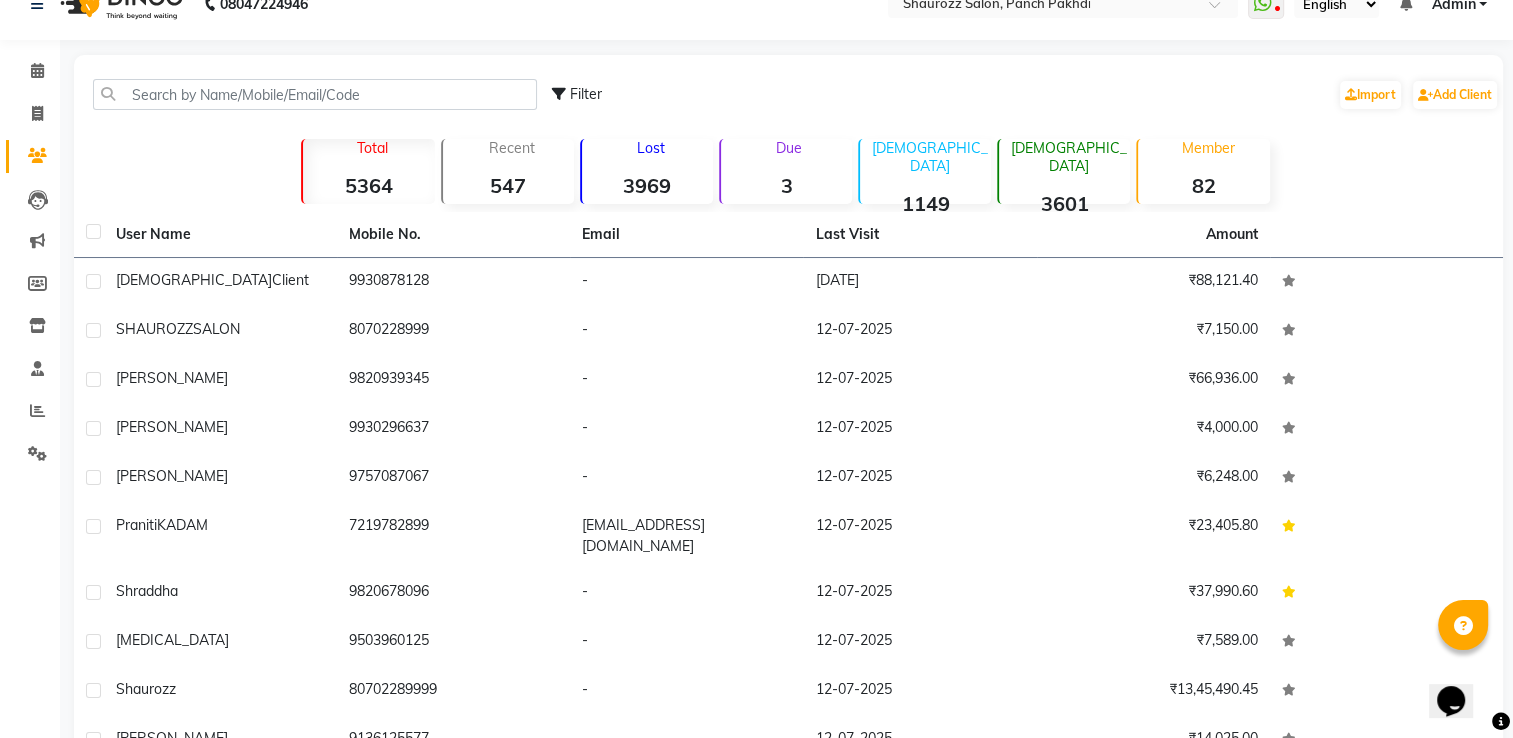 scroll, scrollTop: 0, scrollLeft: 0, axis: both 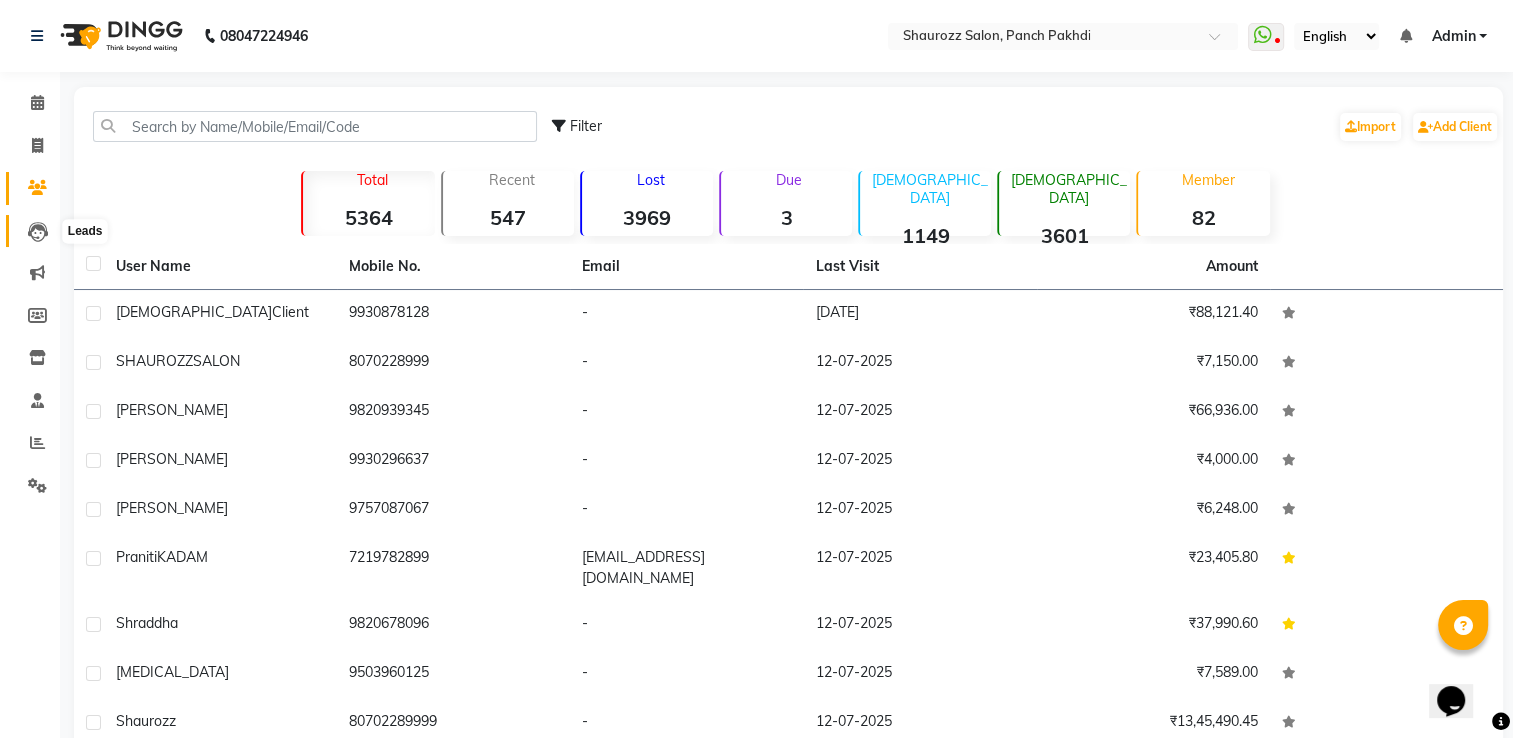 click 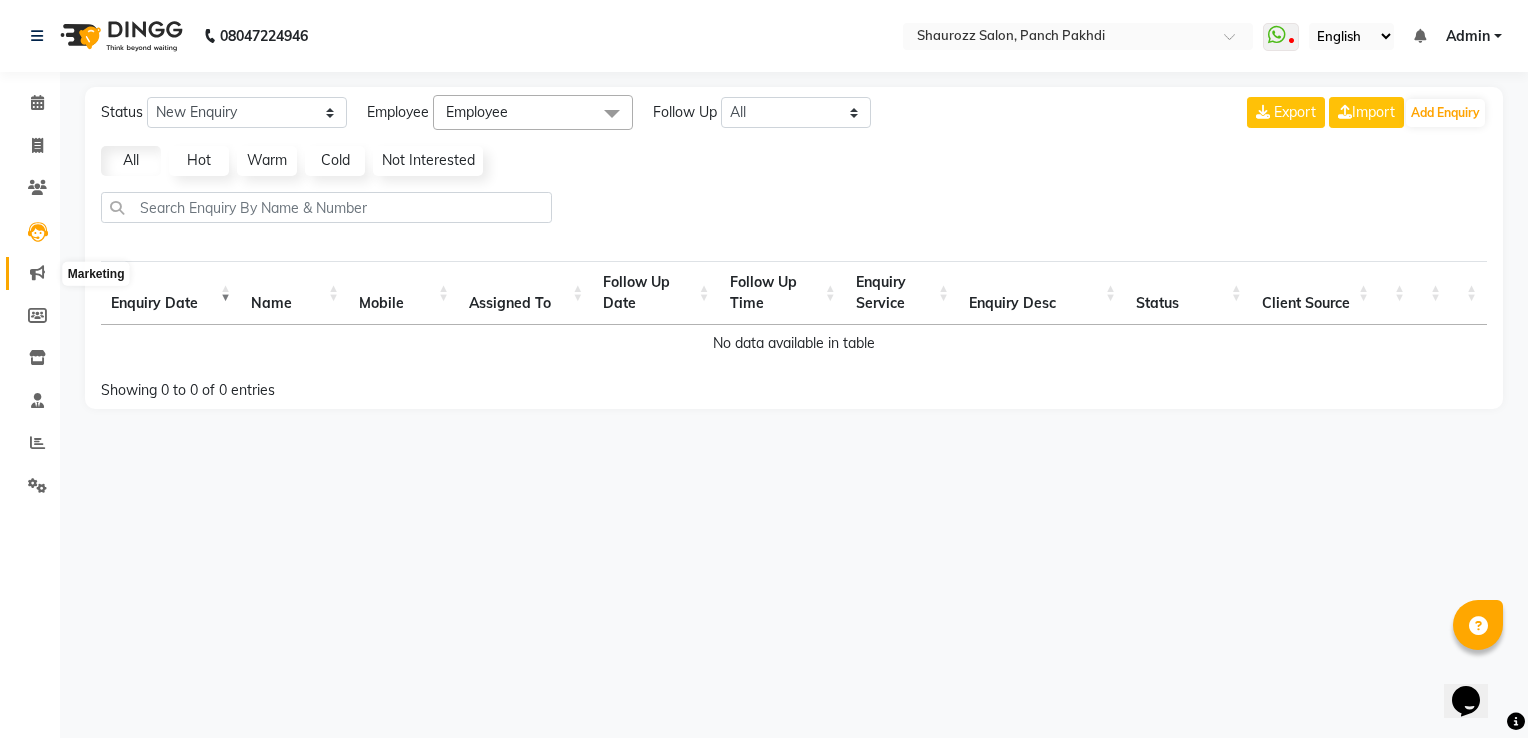 click 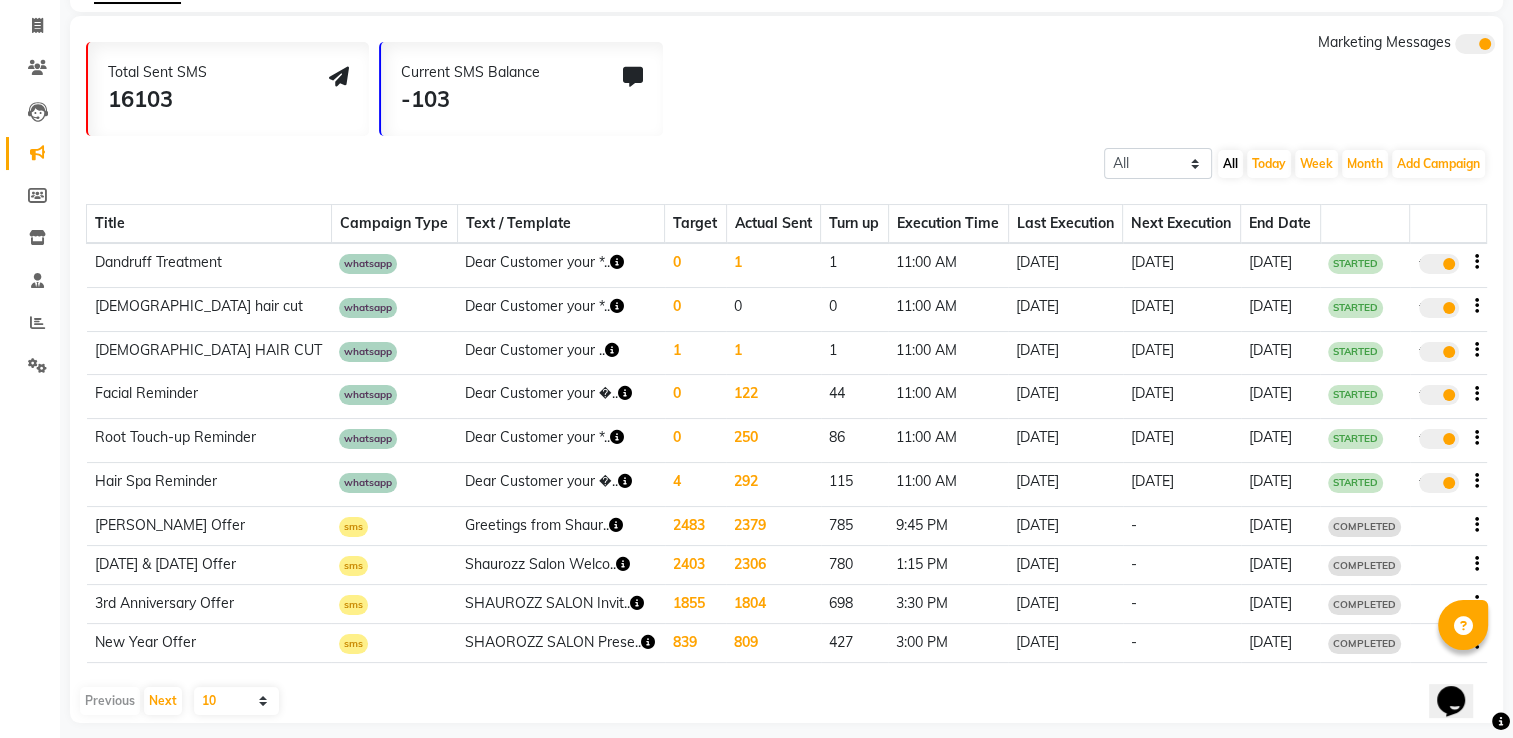 scroll, scrollTop: 140, scrollLeft: 0, axis: vertical 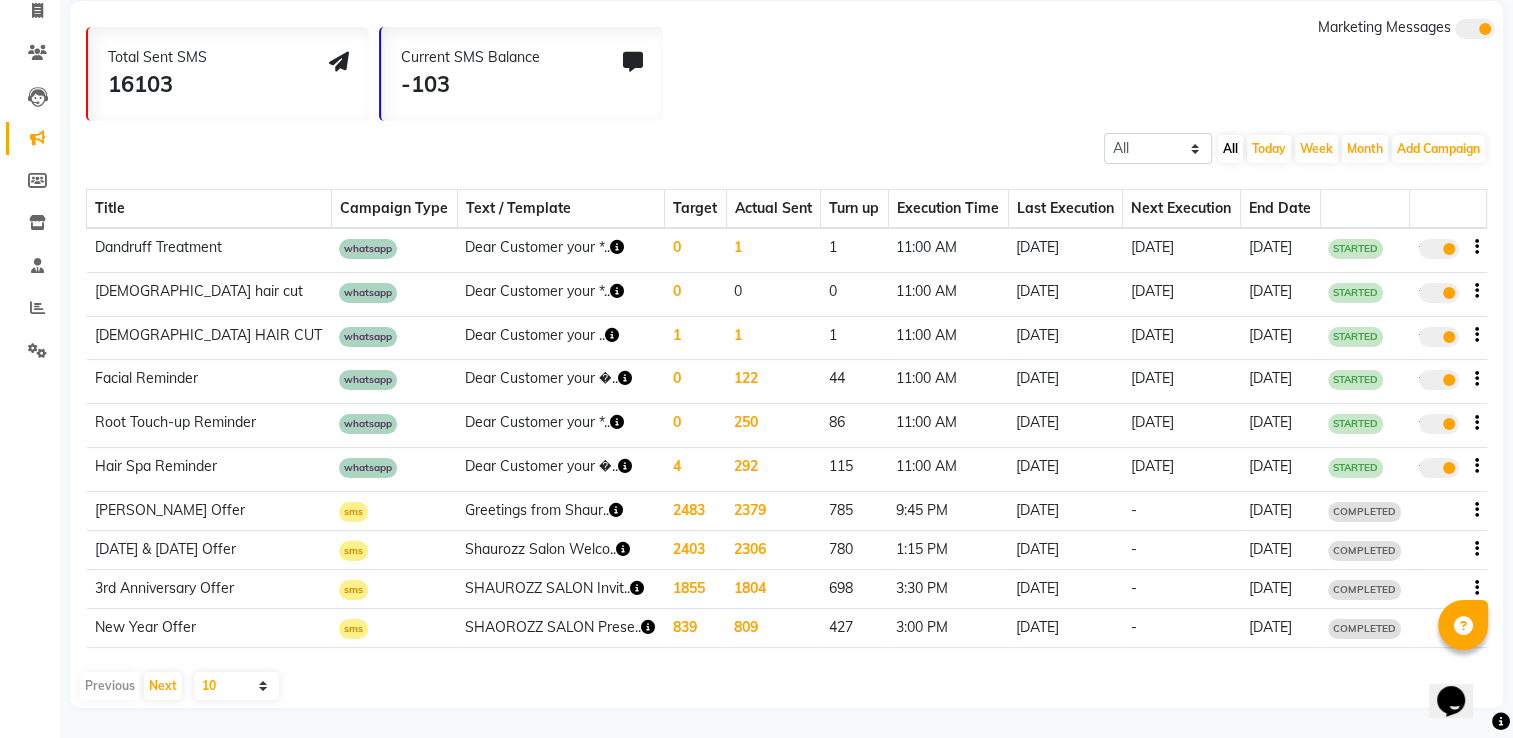 click 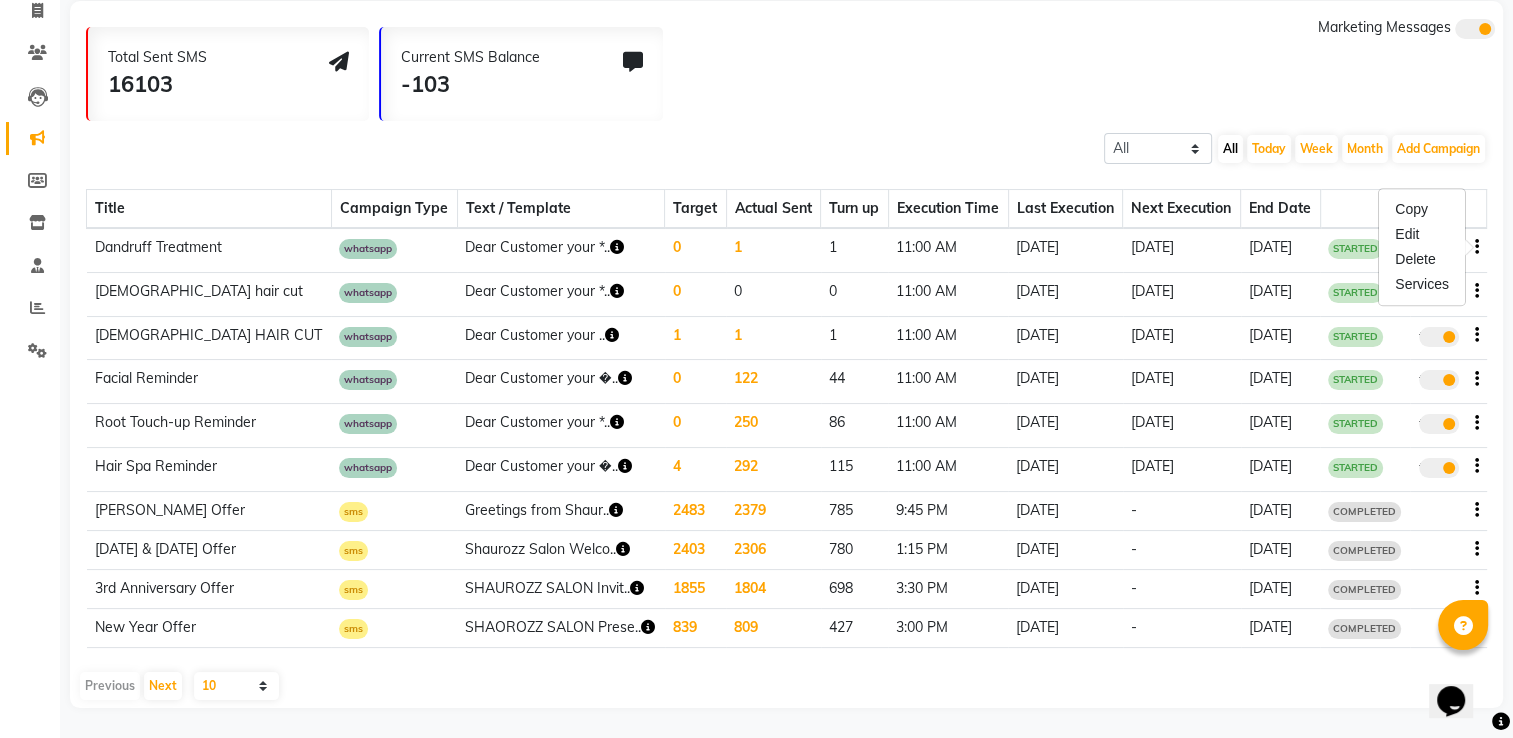 click on "Total Sent SMS 16103 Current SMS Balance -103 Marketing Messages" 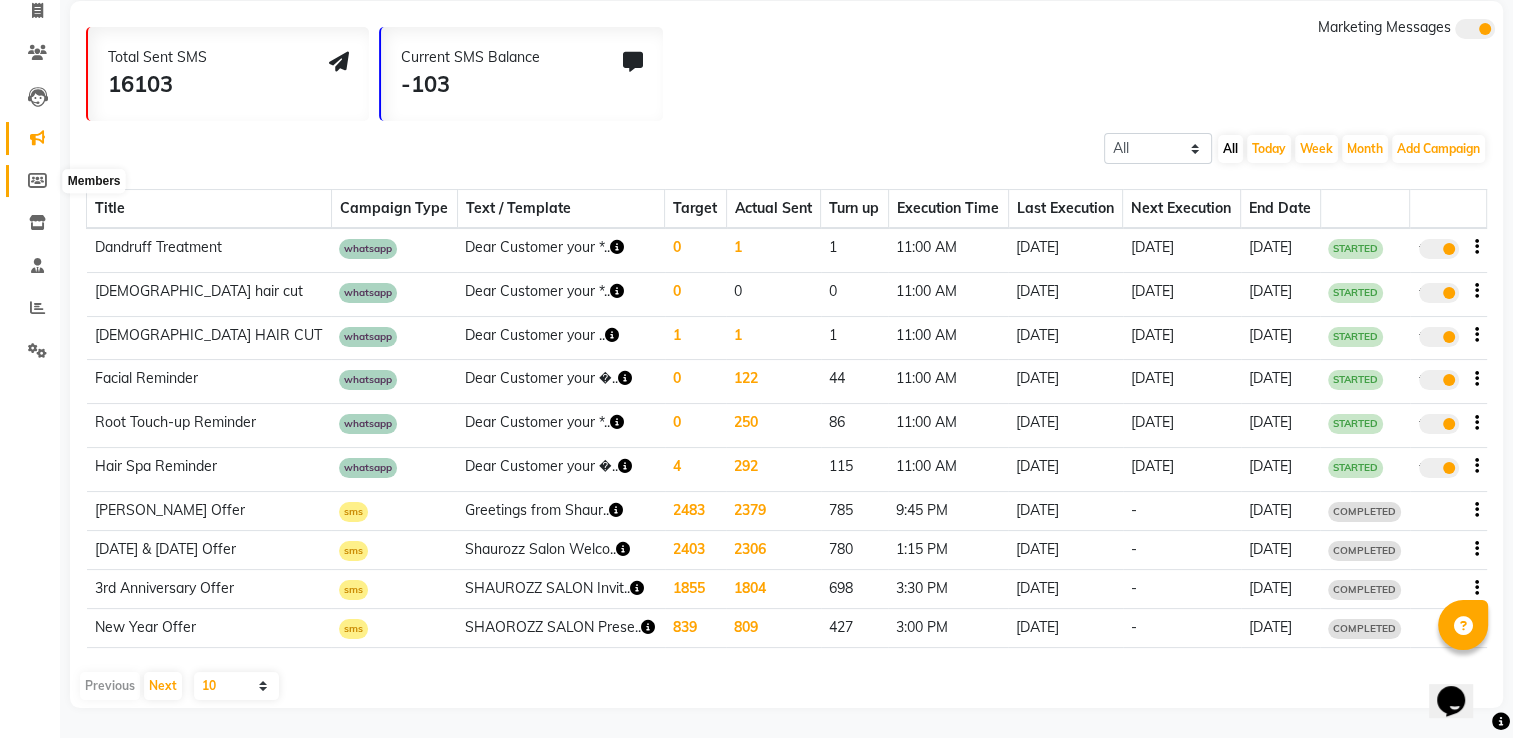 click 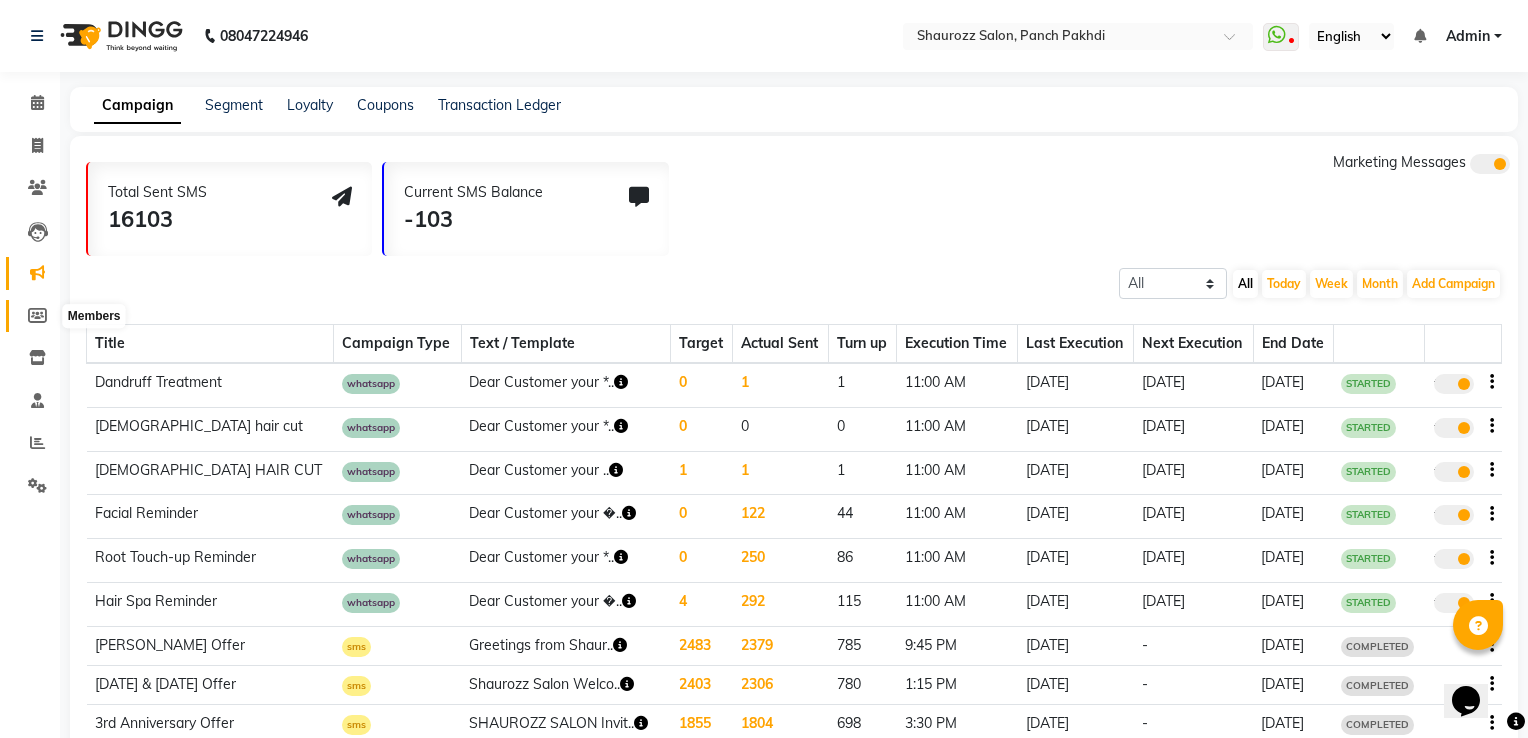 select 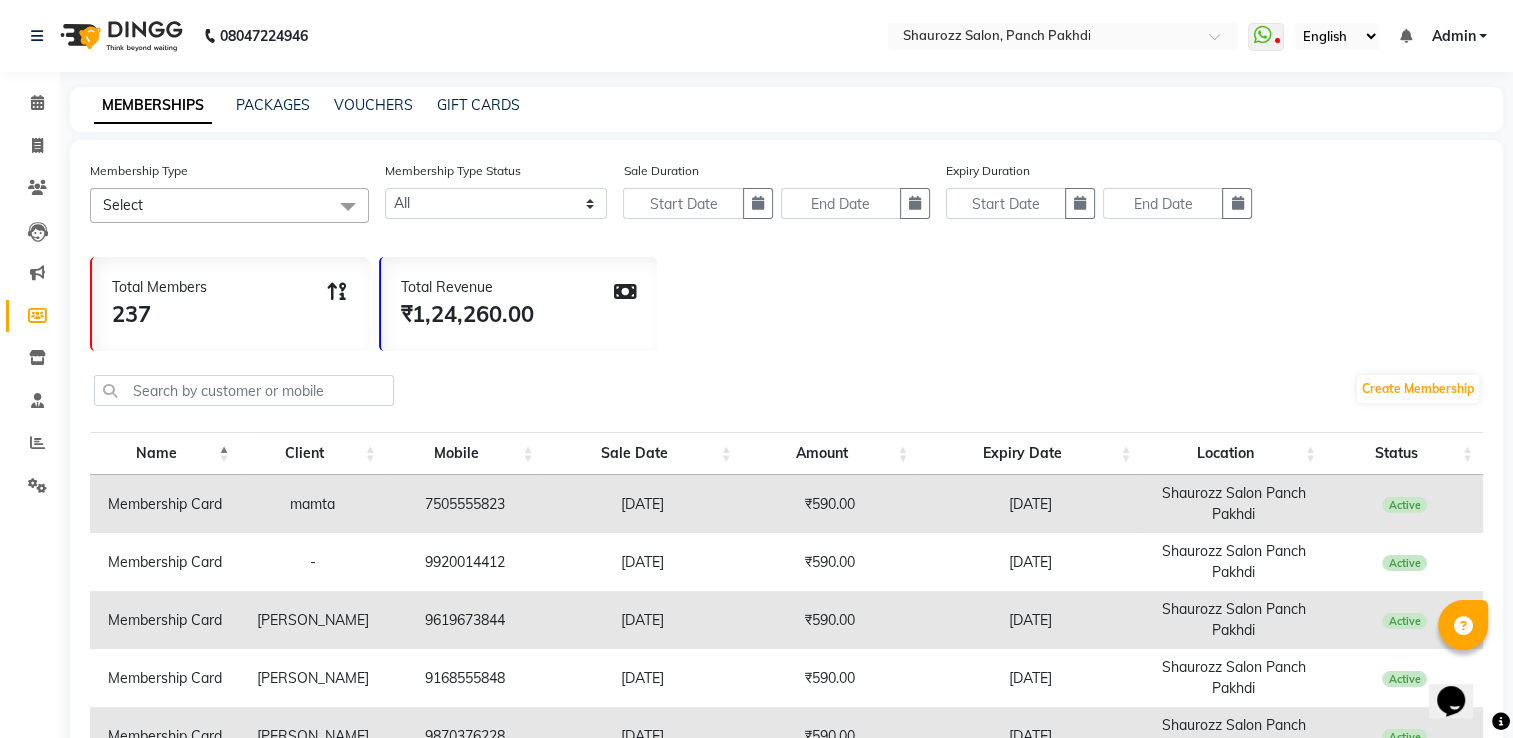 scroll, scrollTop: 0, scrollLeft: 0, axis: both 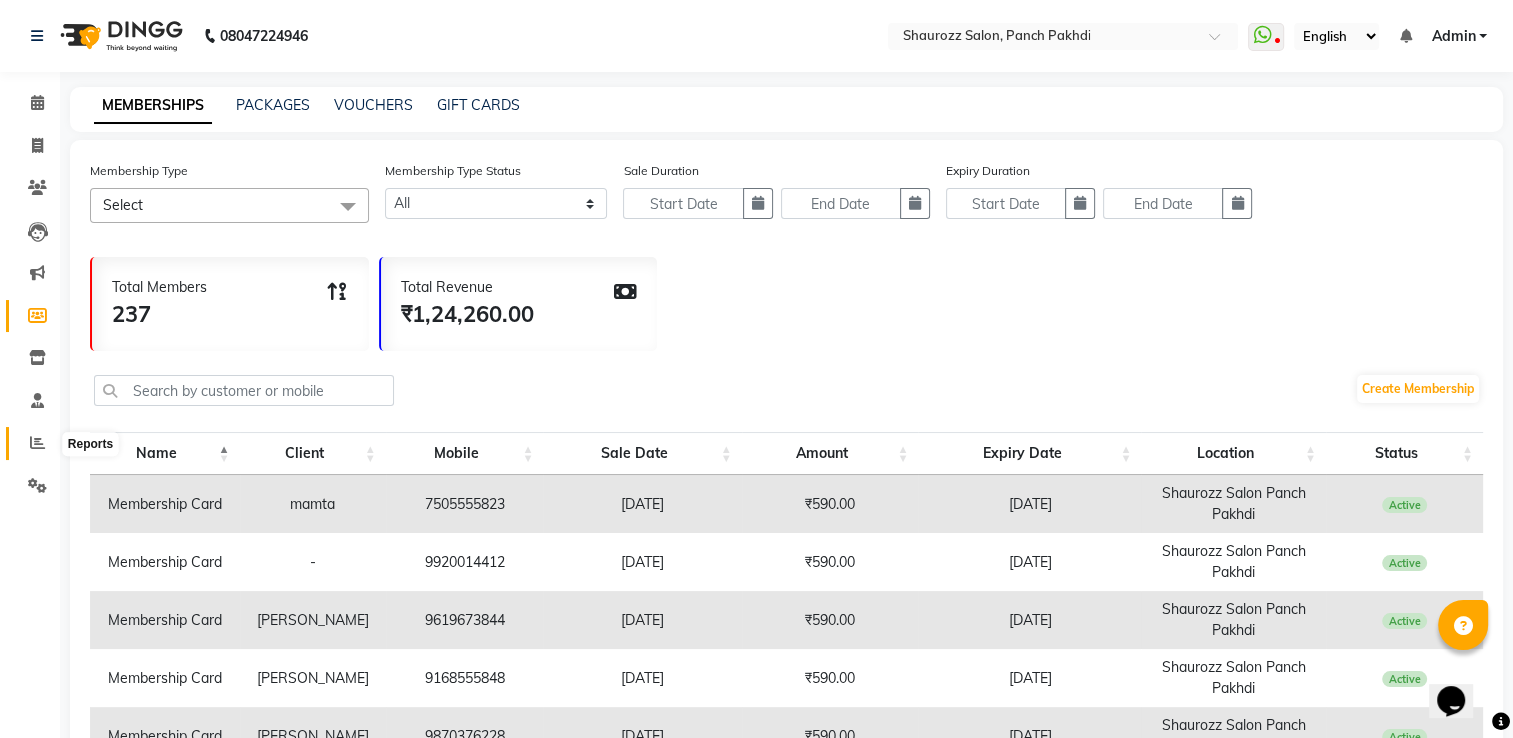 click 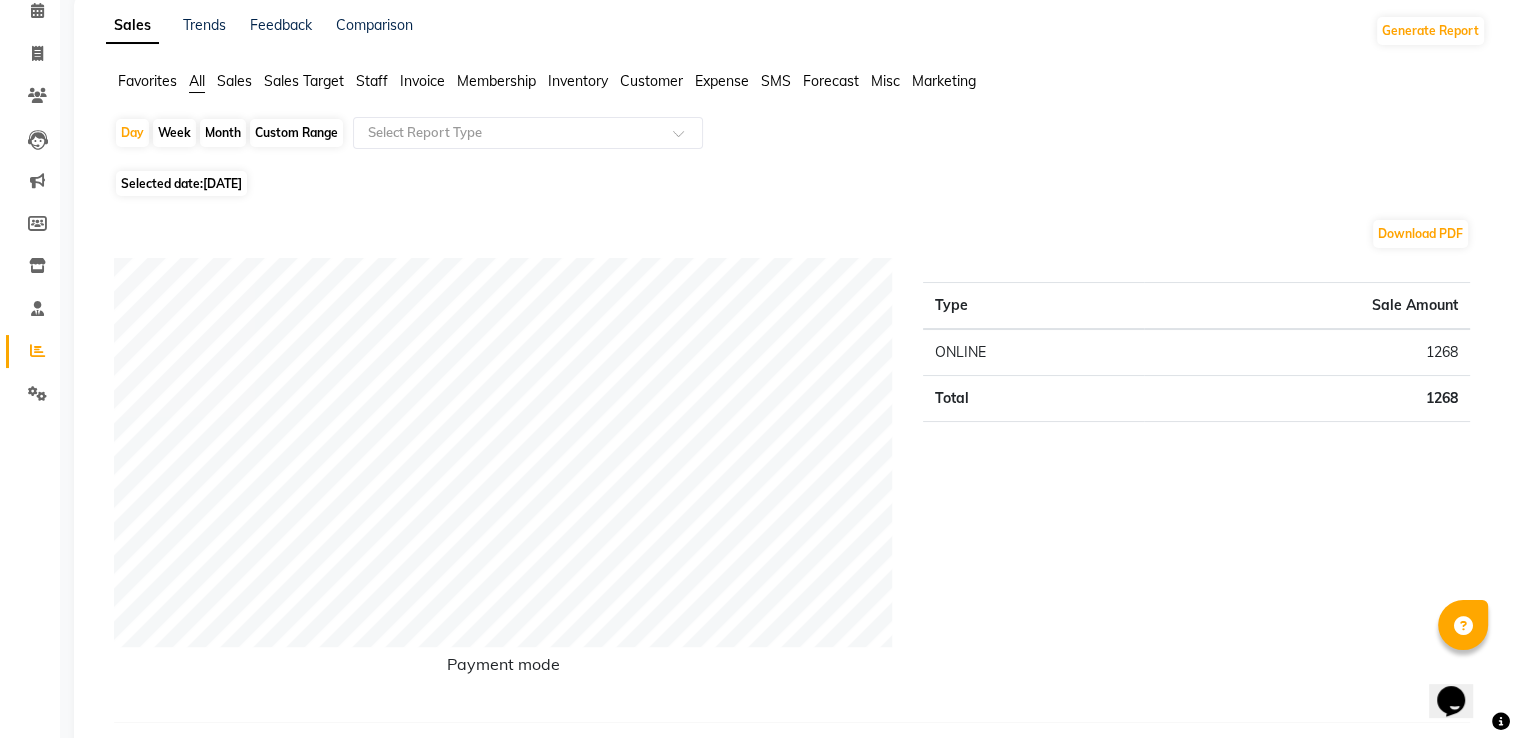 scroll, scrollTop: 100, scrollLeft: 0, axis: vertical 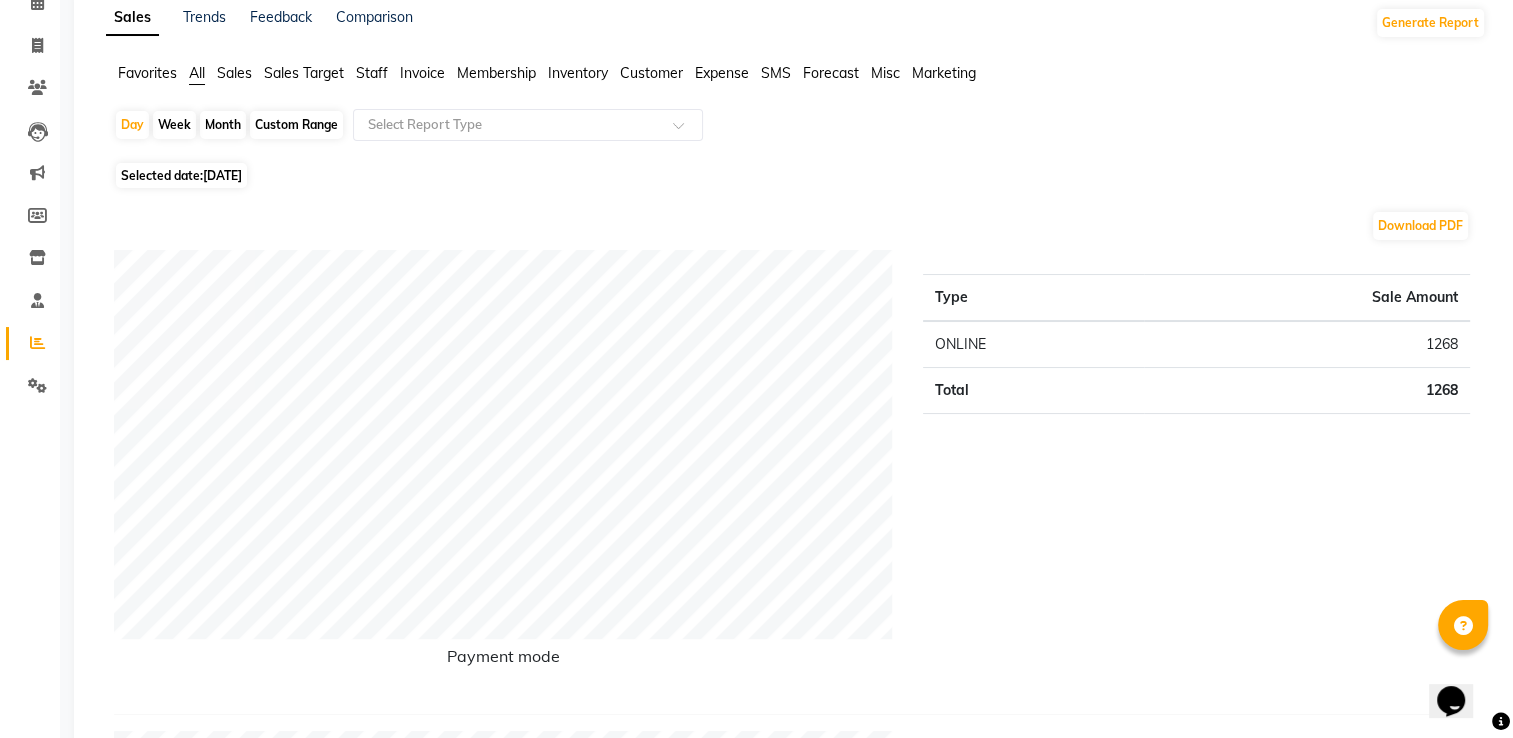 click on "Week" 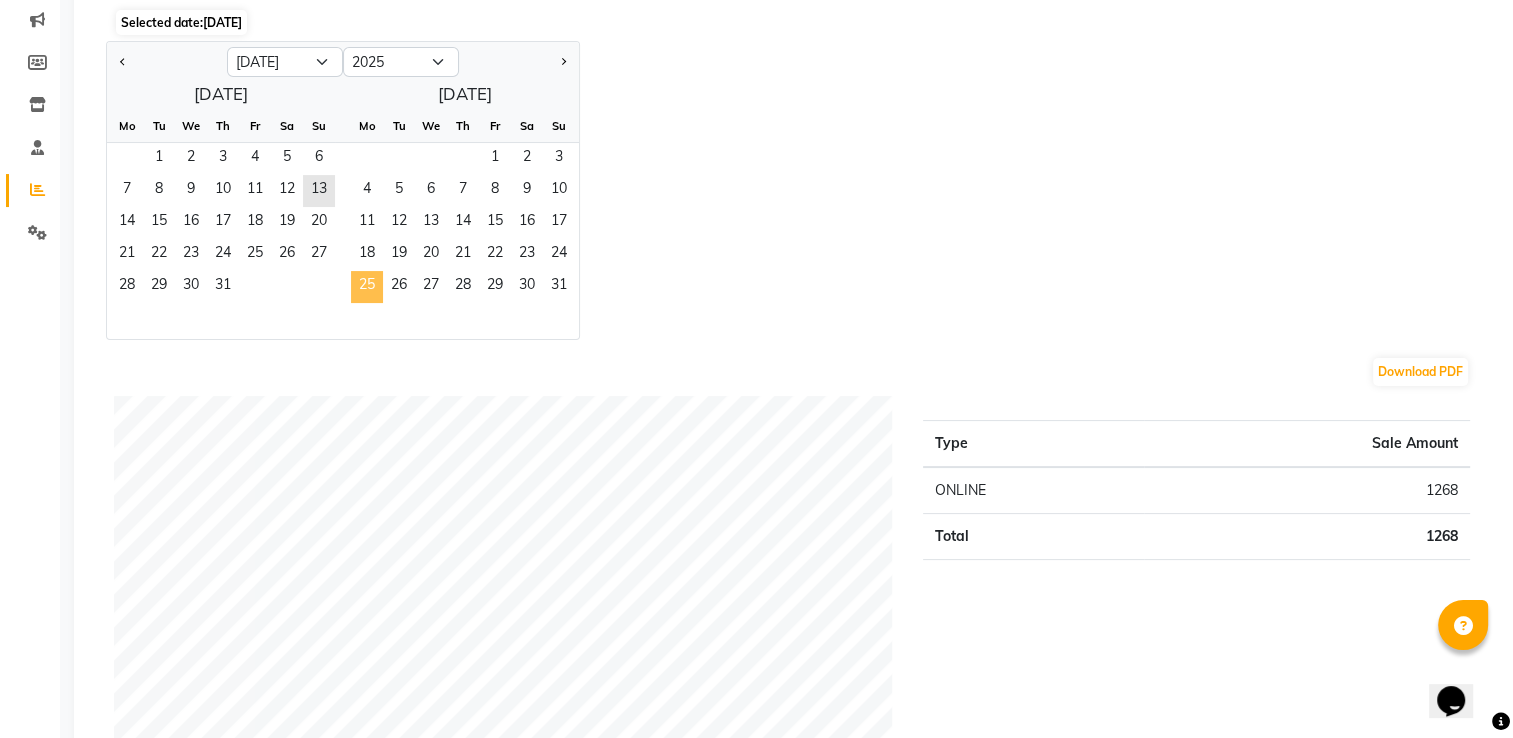 scroll, scrollTop: 200, scrollLeft: 0, axis: vertical 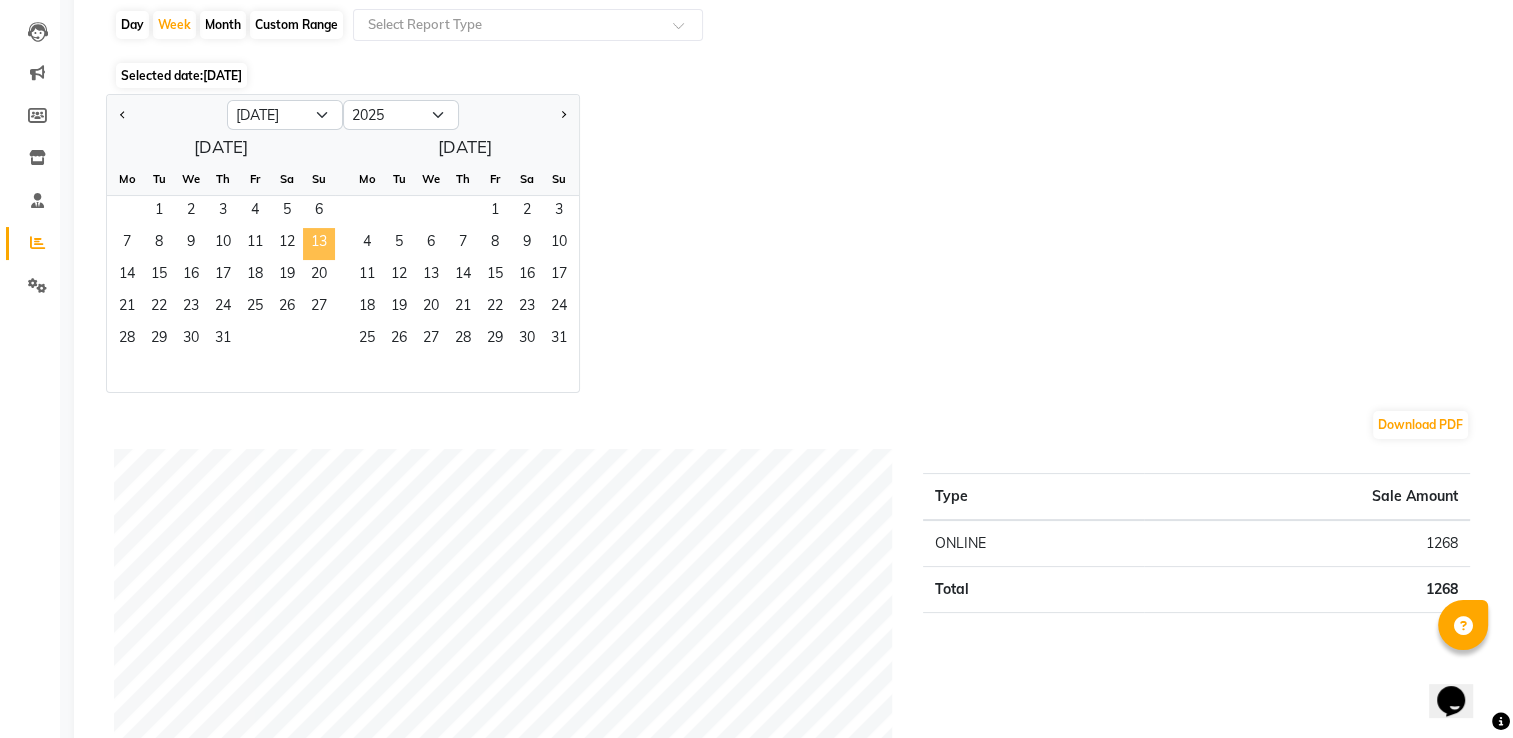 click on "13" 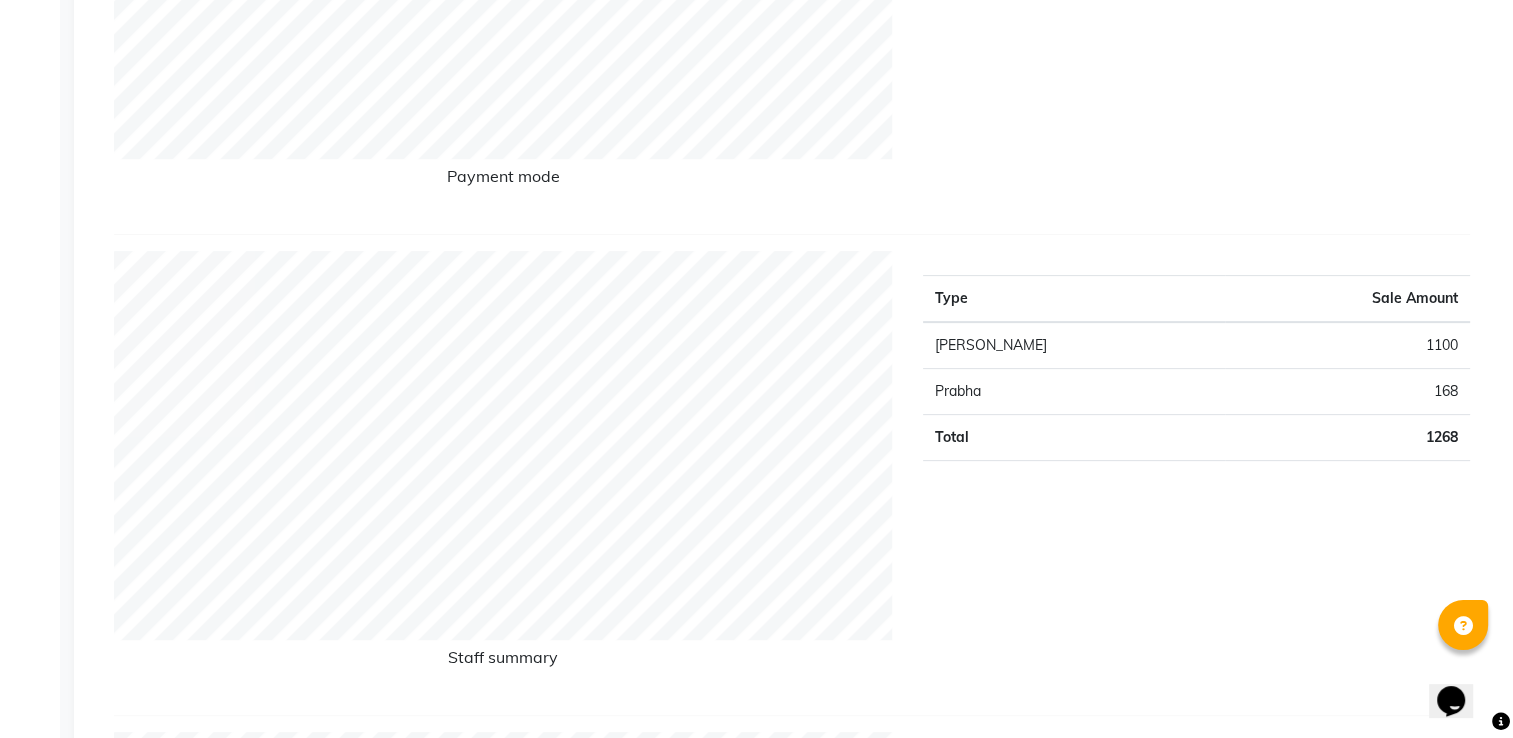scroll, scrollTop: 0, scrollLeft: 0, axis: both 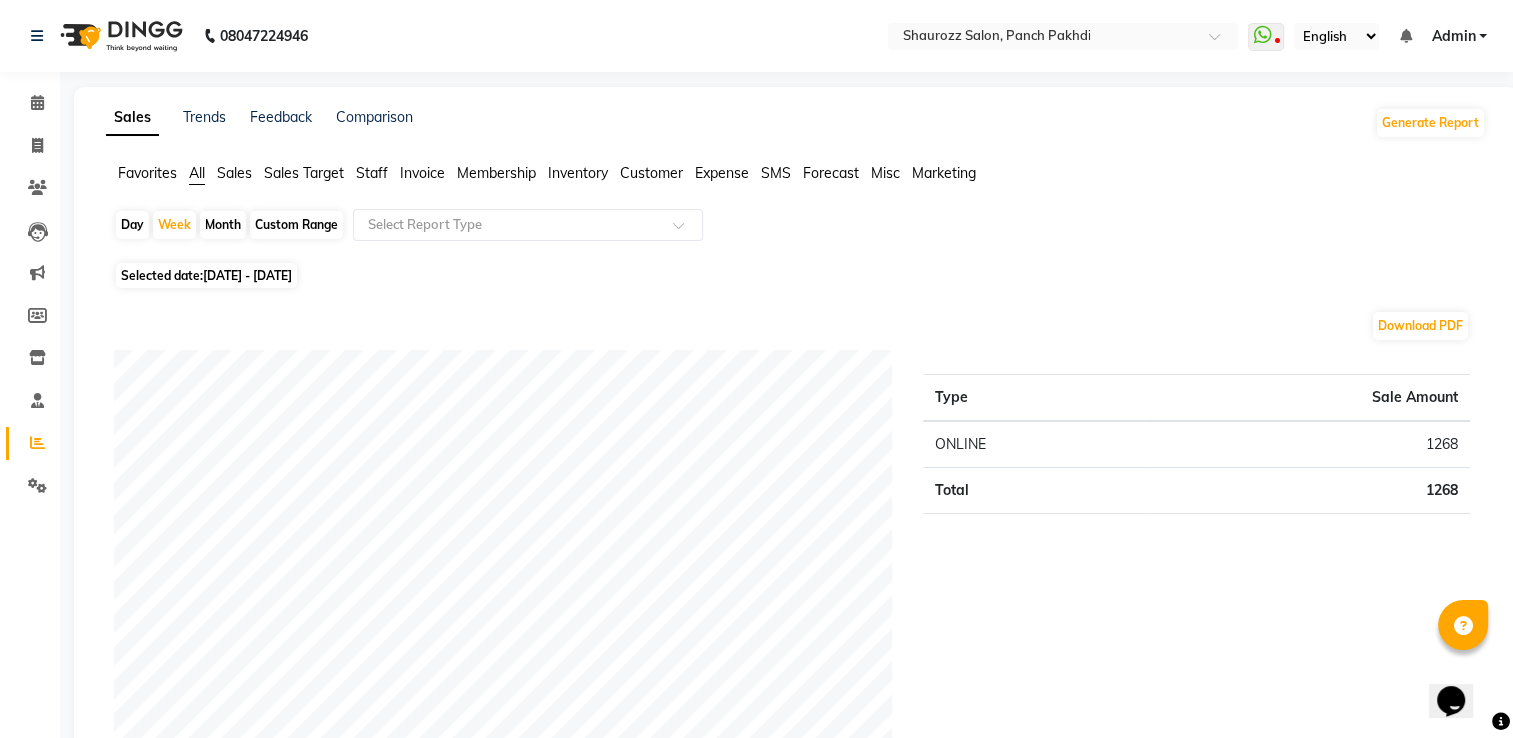 click on "[DATE] - [DATE]" 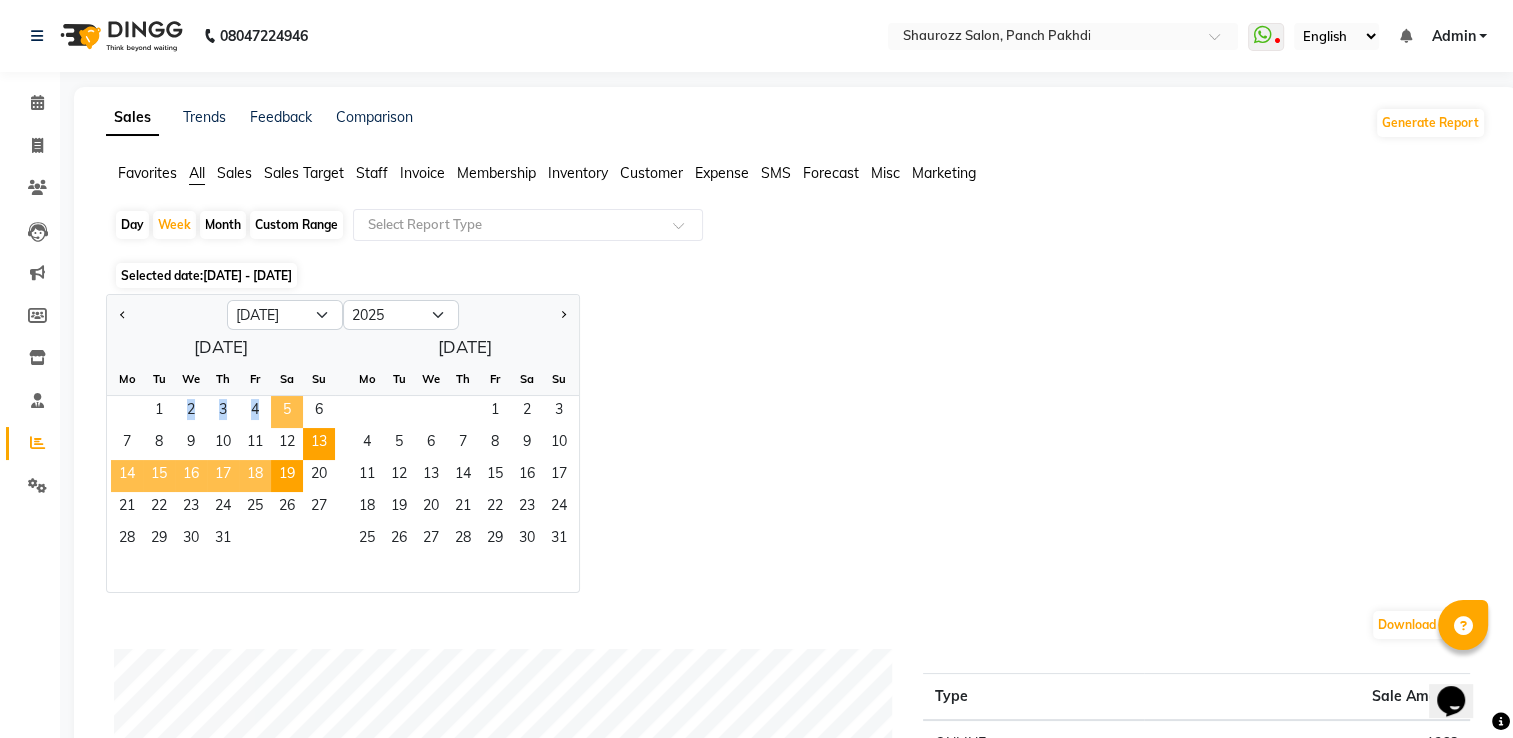 drag, startPoint x: 152, startPoint y: 403, endPoint x: 274, endPoint y: 426, distance: 124.1491 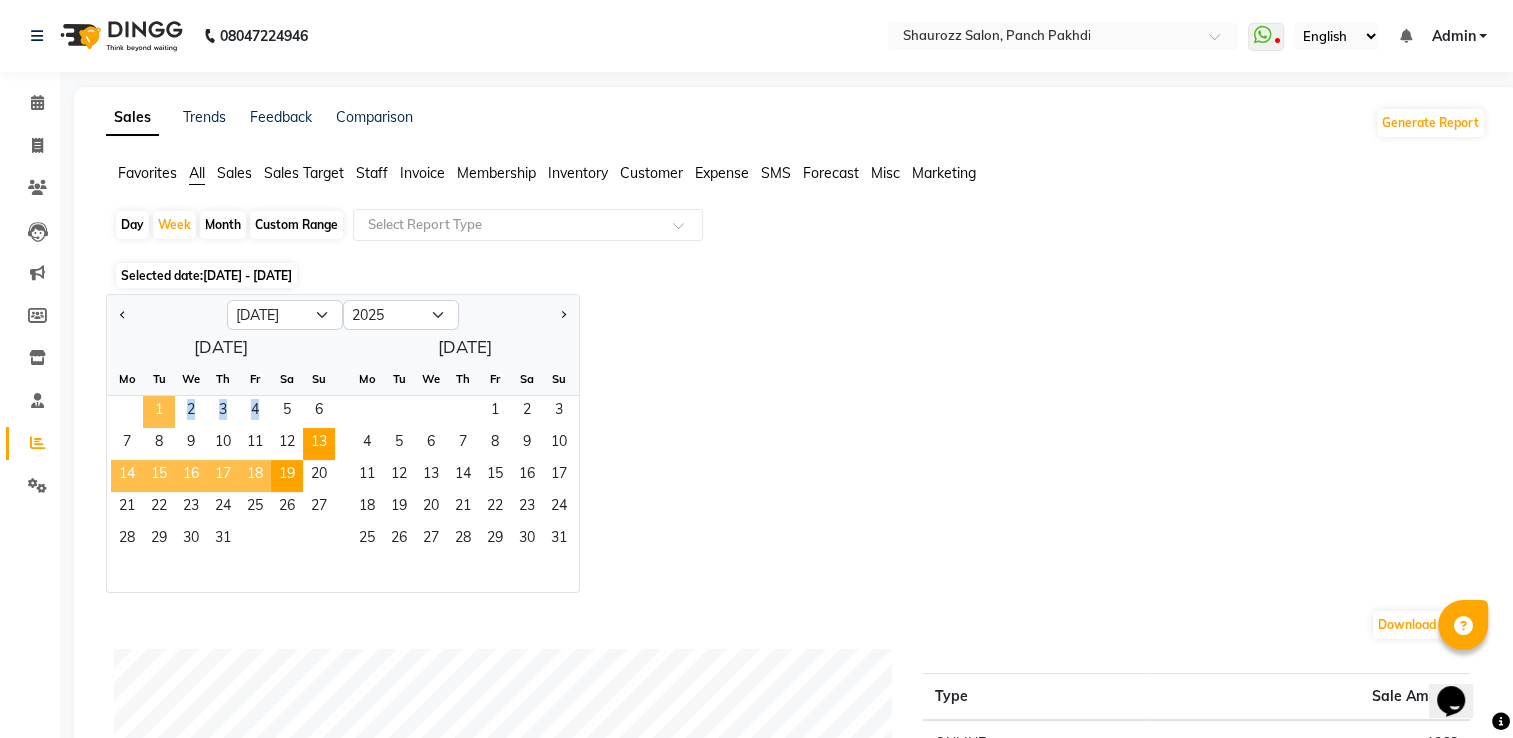 drag, startPoint x: 274, startPoint y: 426, endPoint x: 157, endPoint y: 409, distance: 118.22859 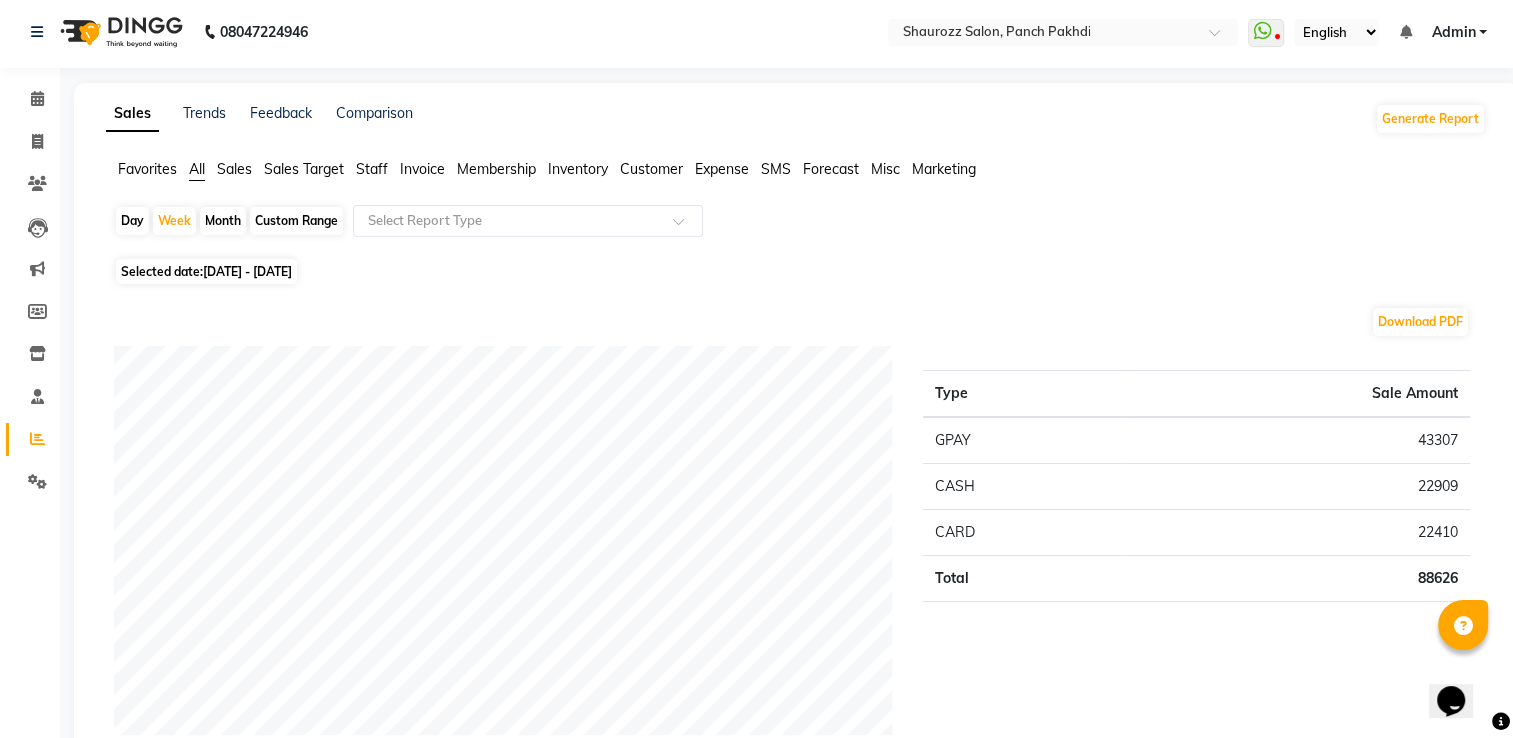scroll, scrollTop: 0, scrollLeft: 0, axis: both 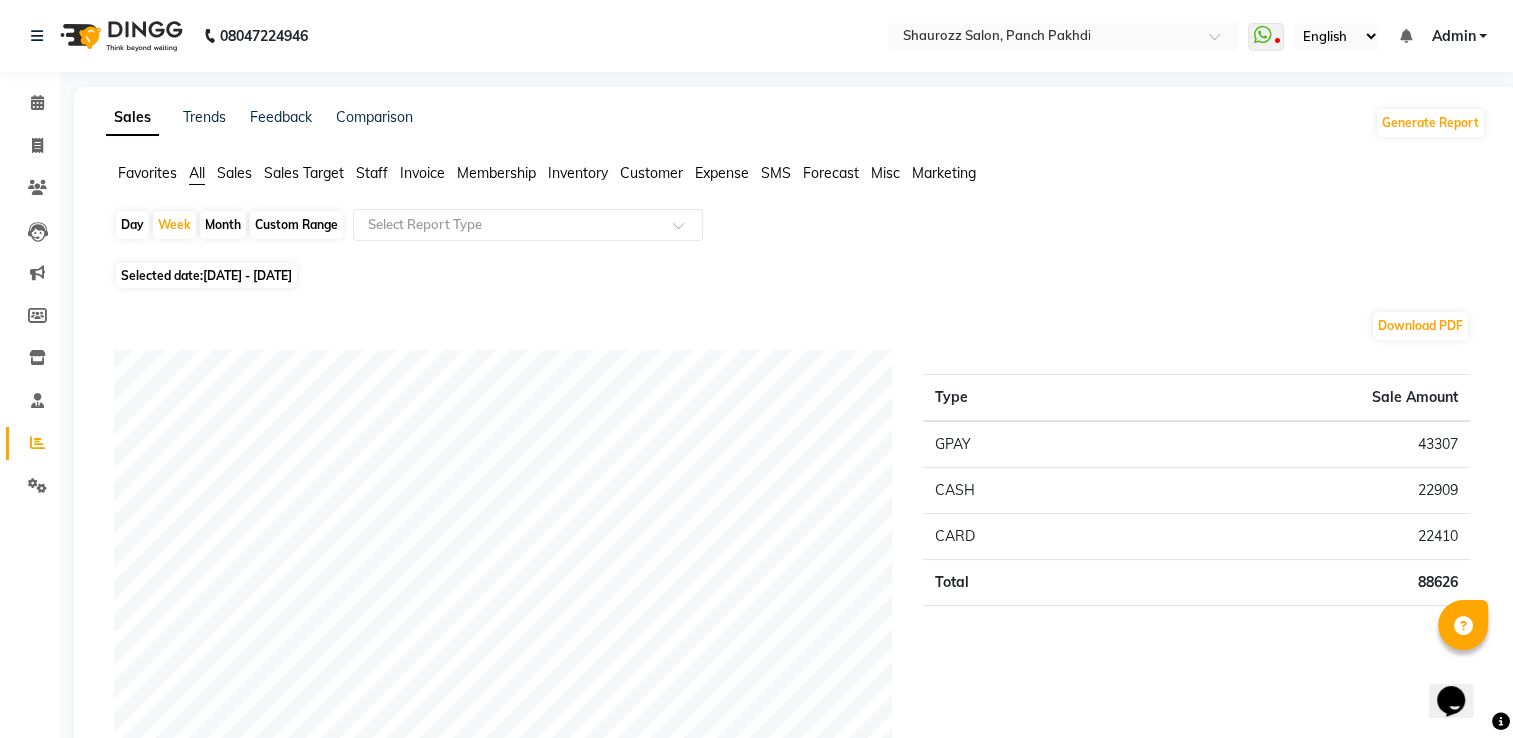 click on "Month" 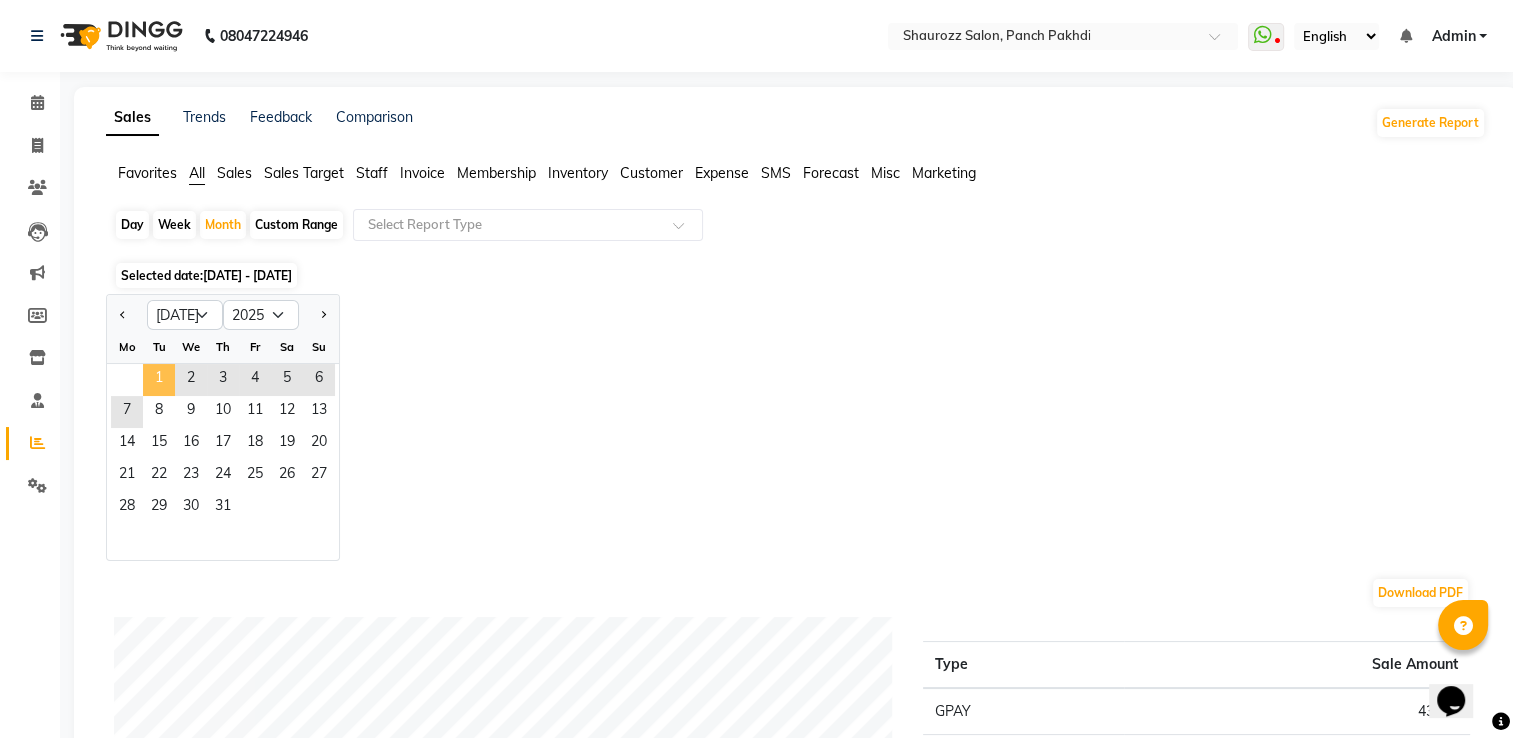 click on "1" 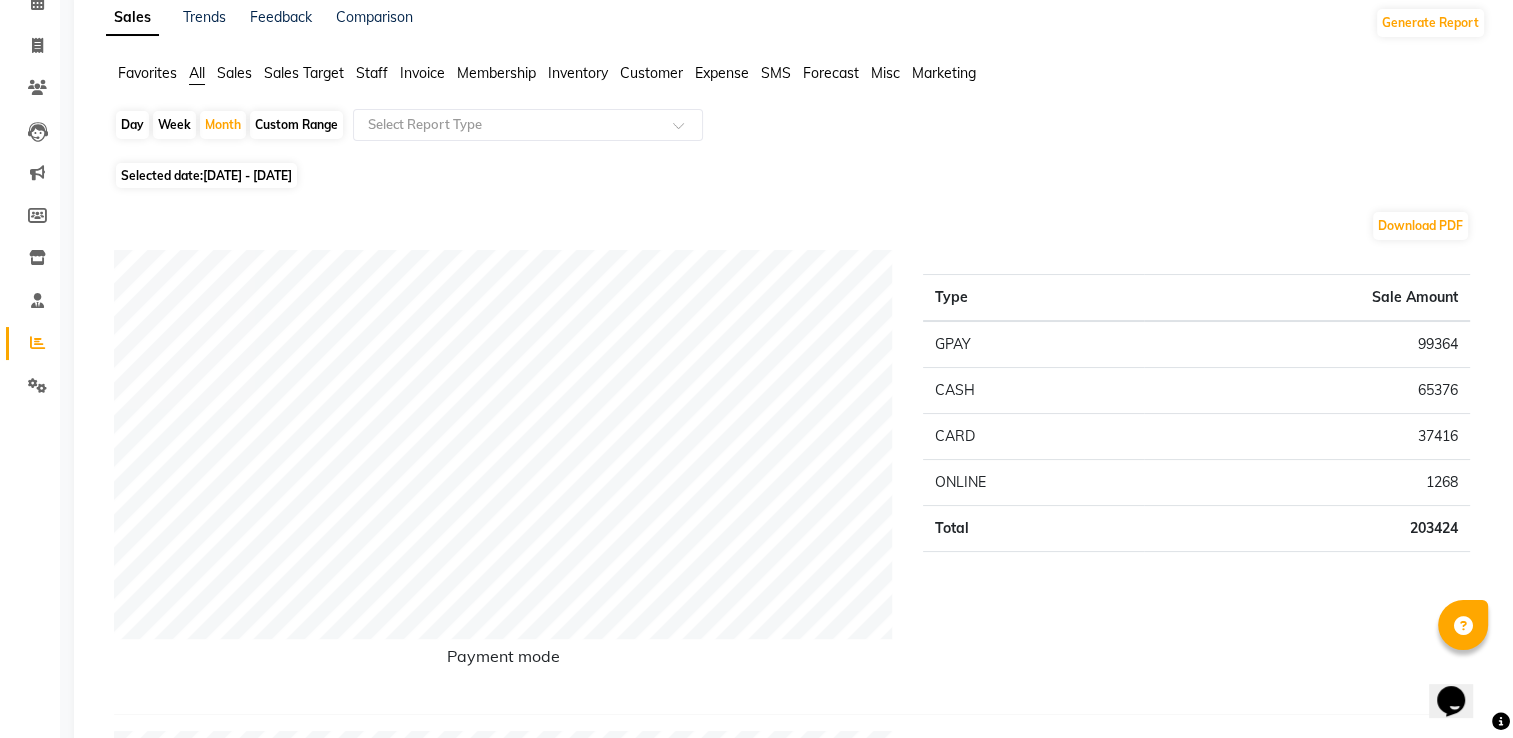 scroll, scrollTop: 0, scrollLeft: 0, axis: both 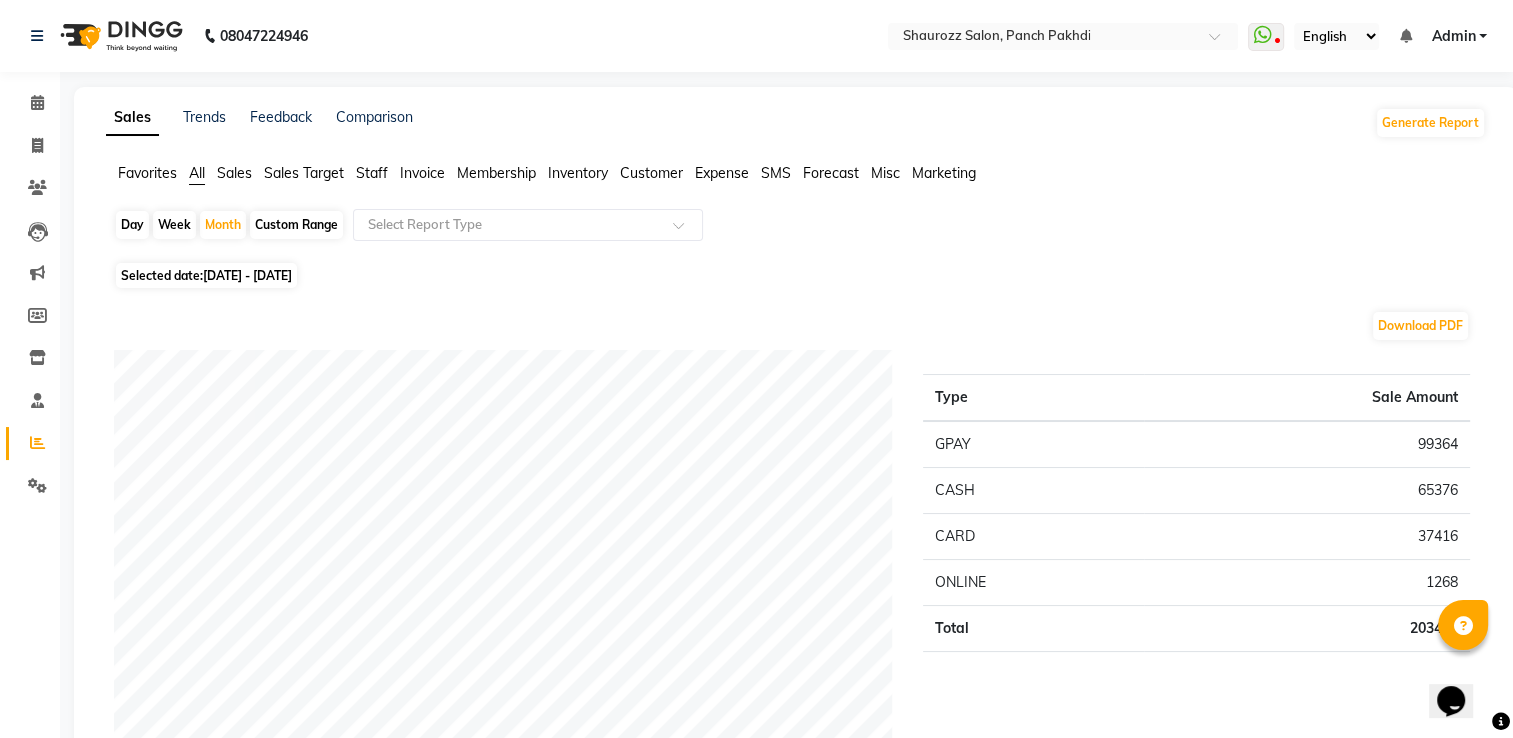 click on "Week" 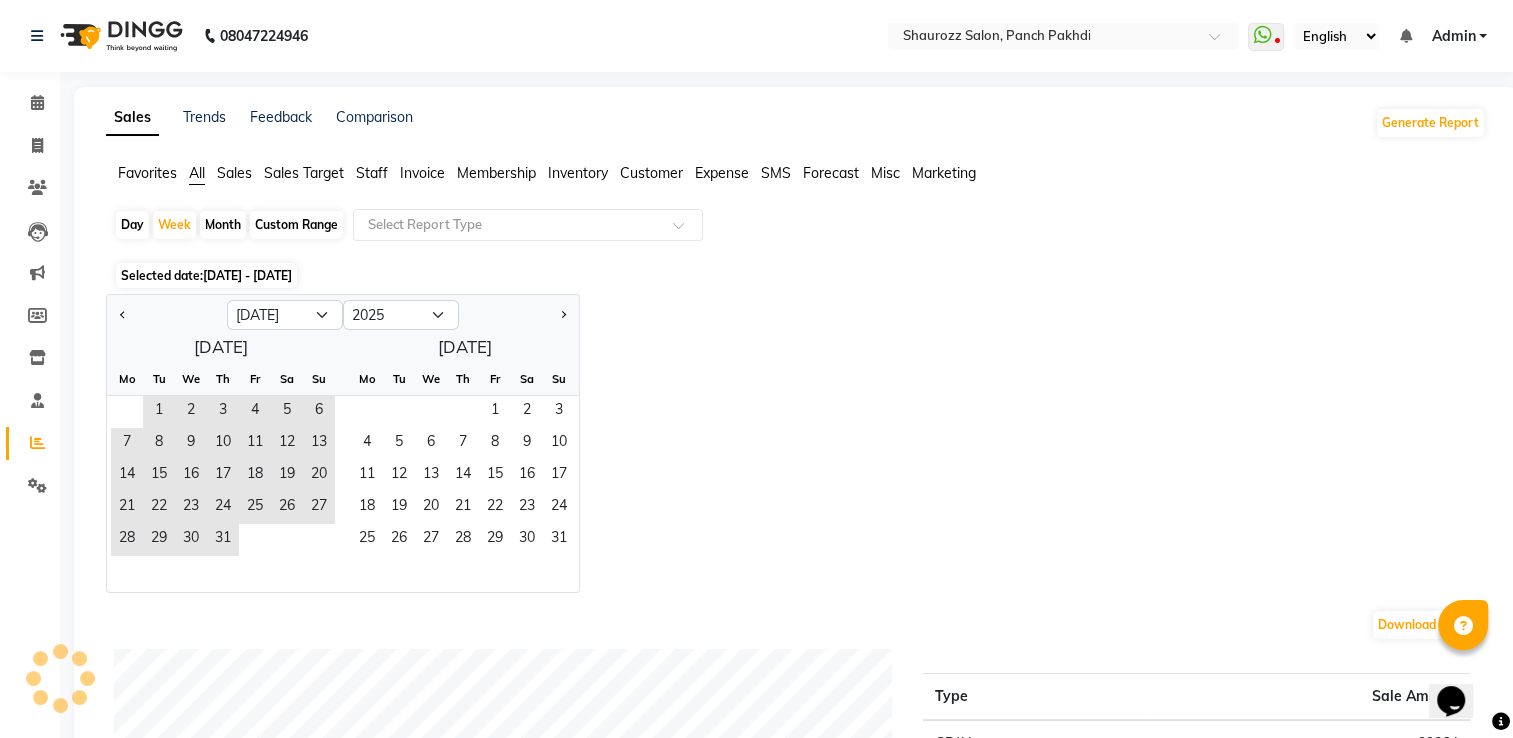 click on "Day" 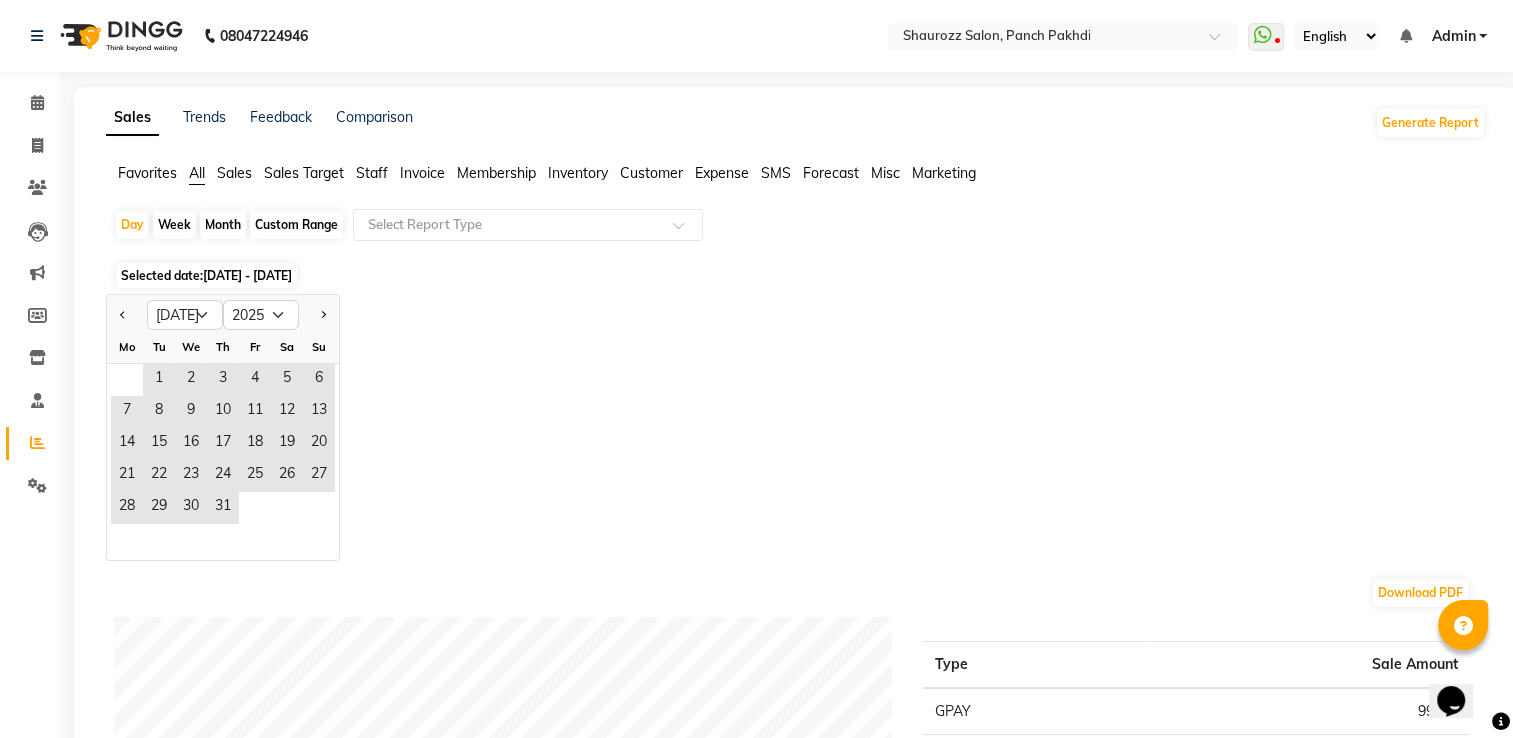 click on "Week" 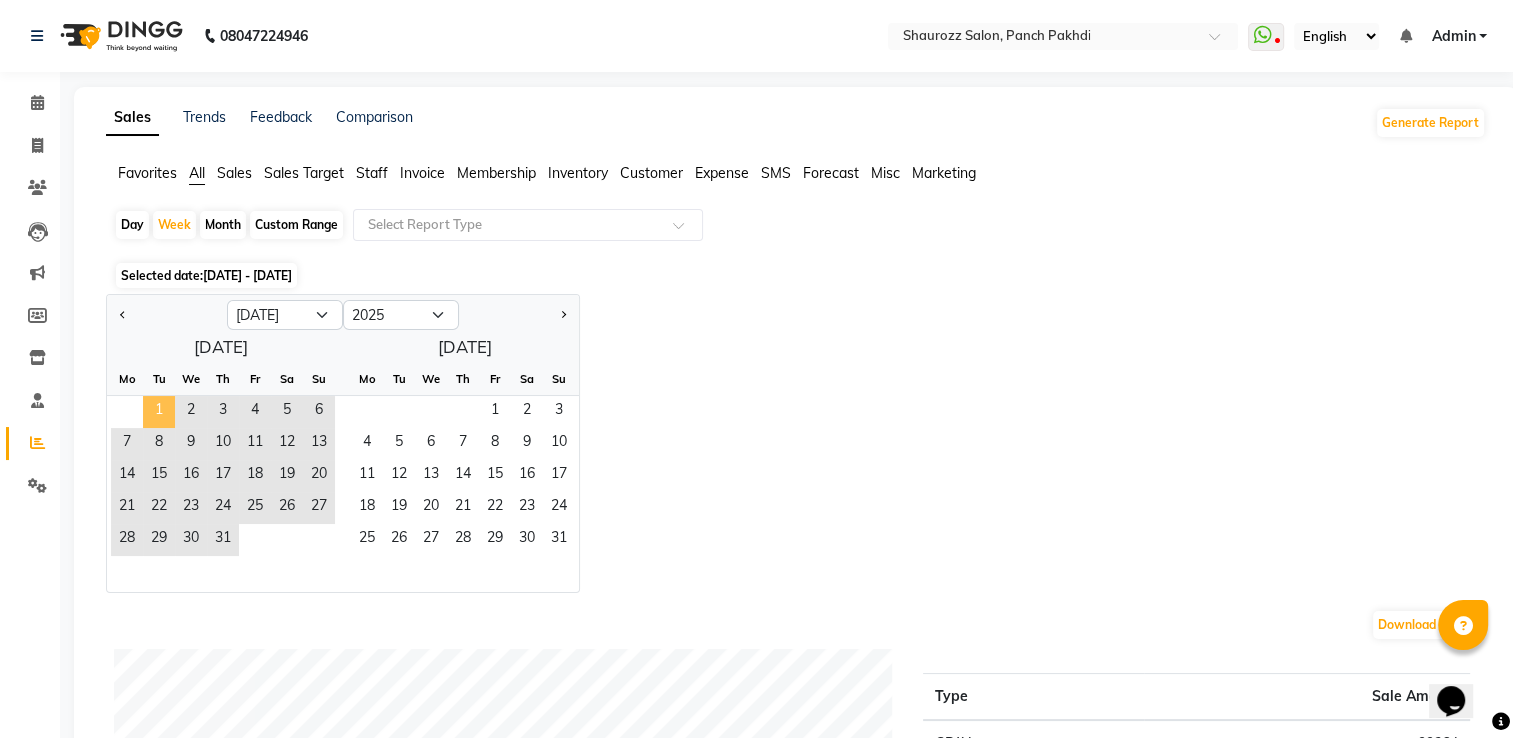 click on "1" 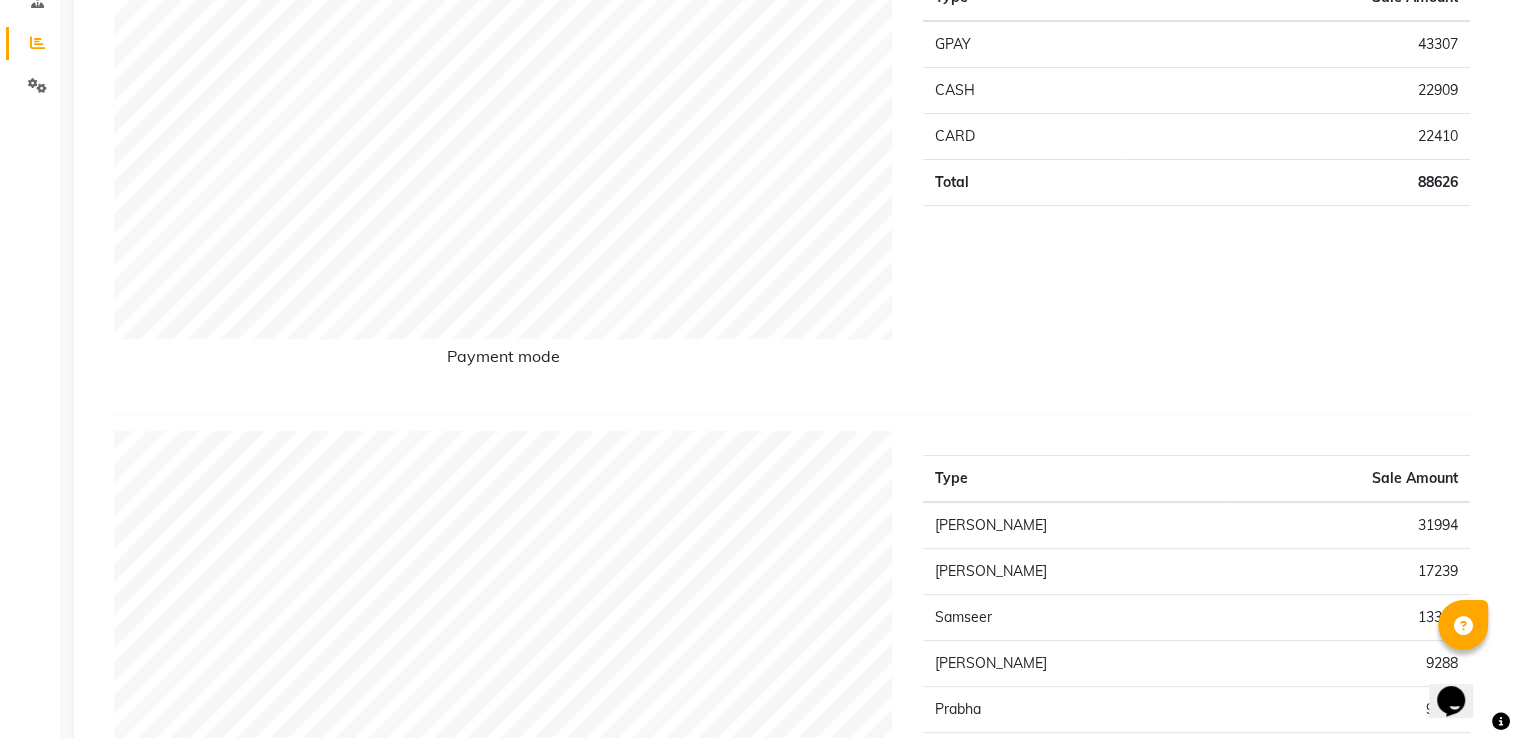 scroll, scrollTop: 0, scrollLeft: 0, axis: both 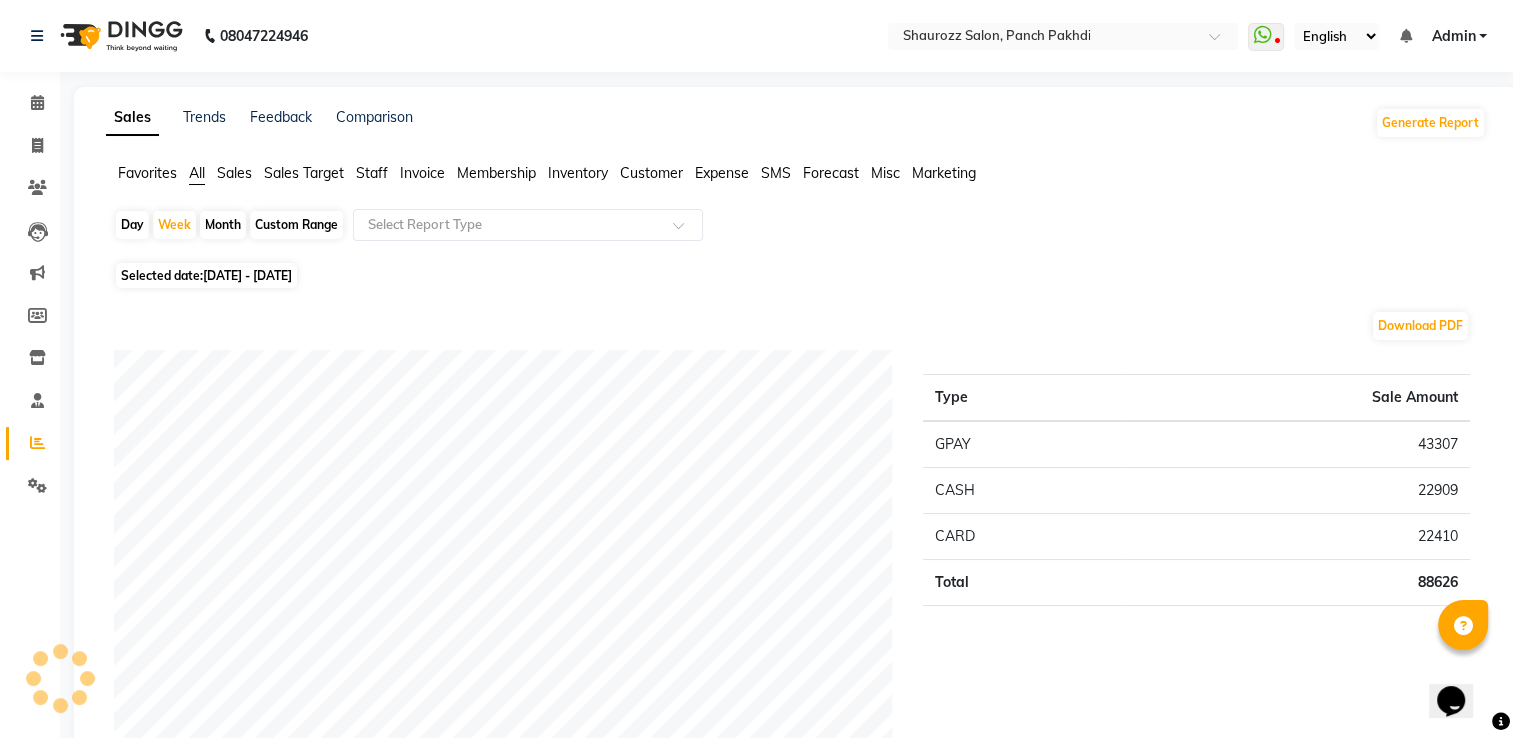 click on "Month" 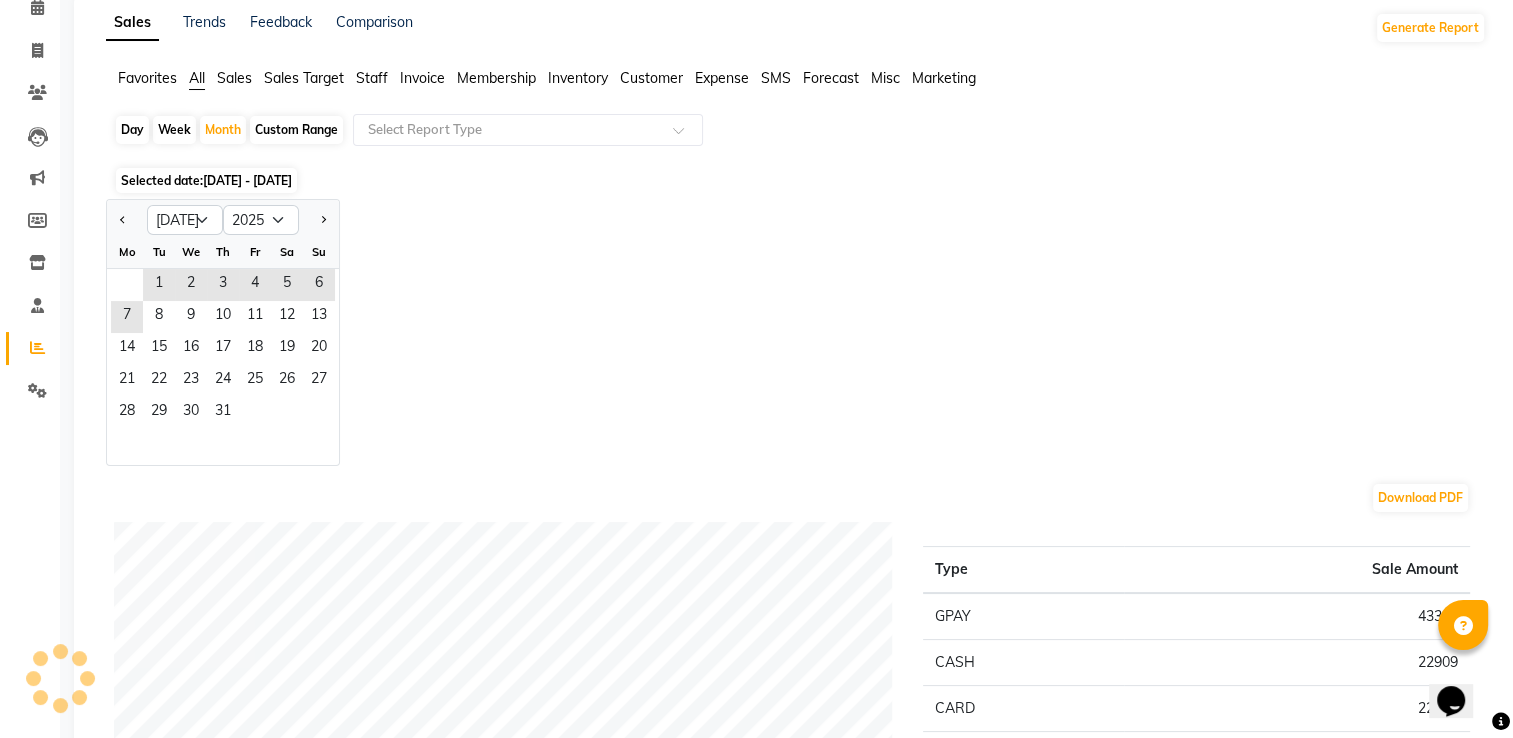 scroll, scrollTop: 100, scrollLeft: 0, axis: vertical 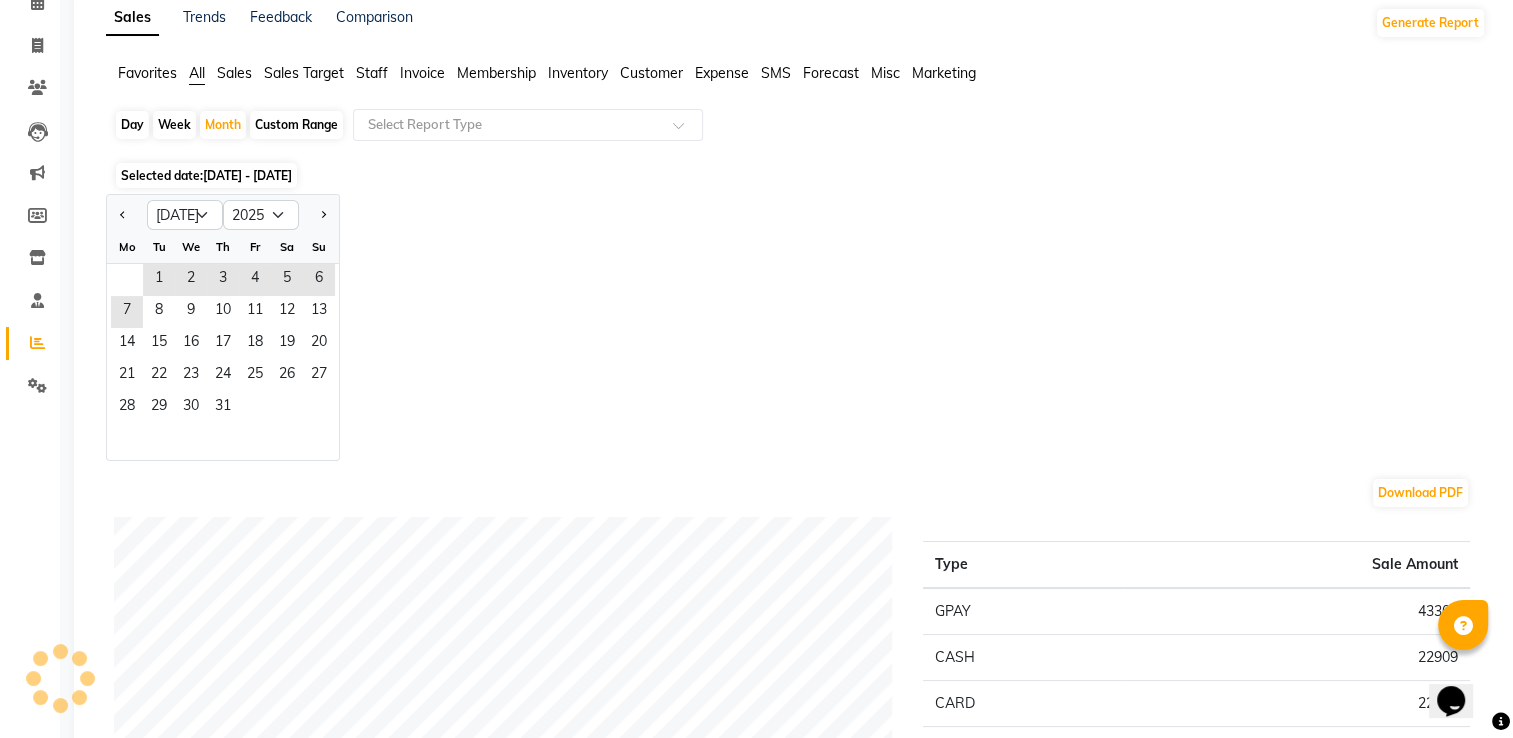 click on "Week" 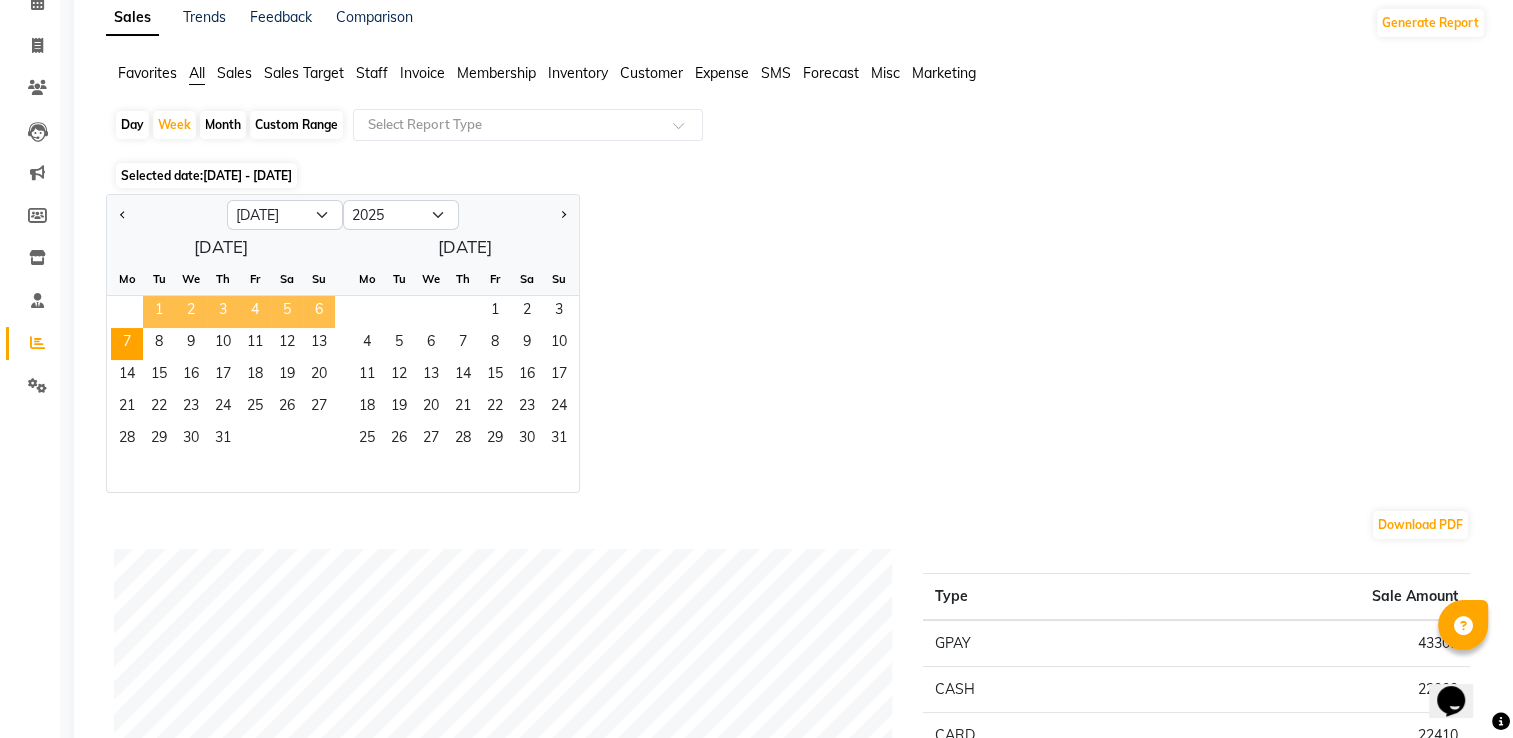 click on "1" 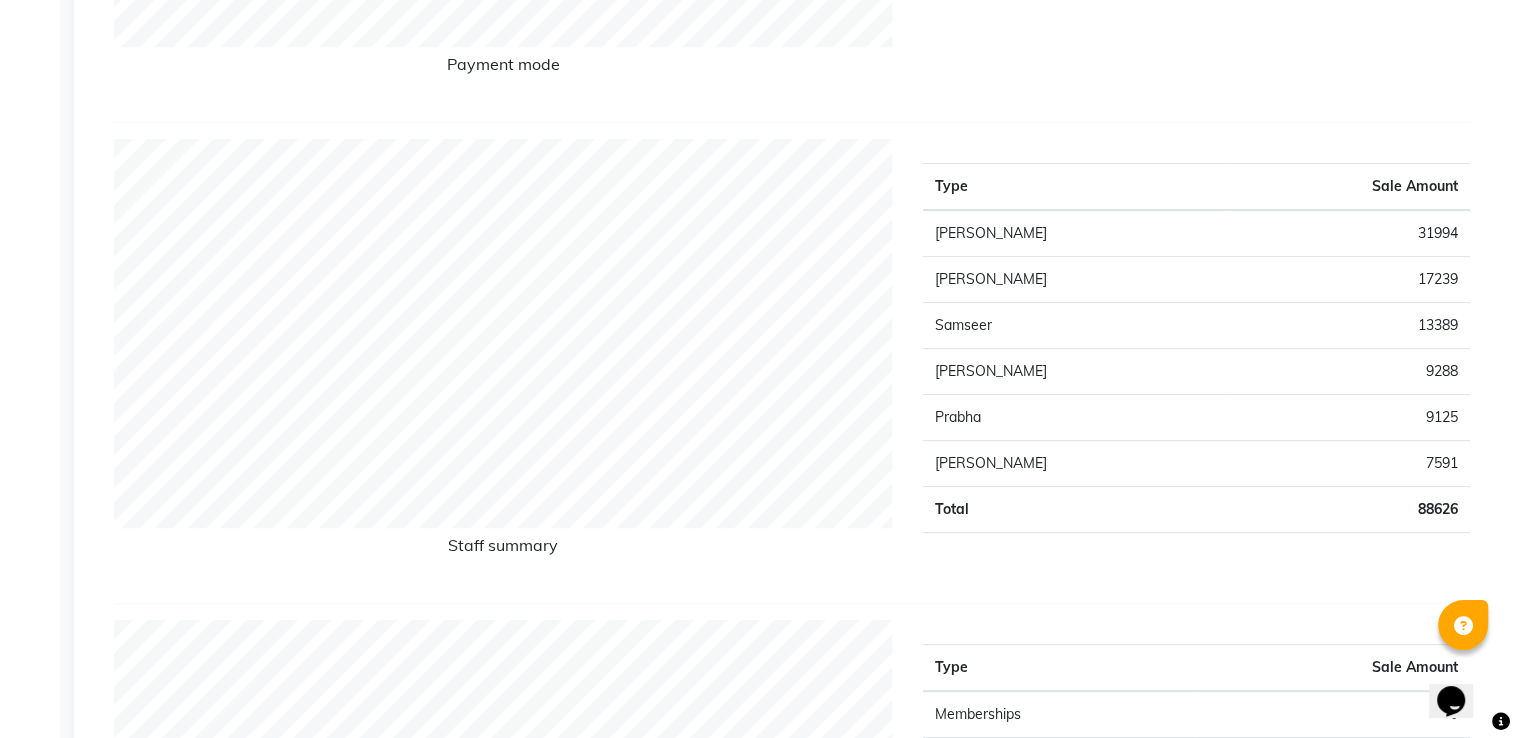 scroll, scrollTop: 700, scrollLeft: 0, axis: vertical 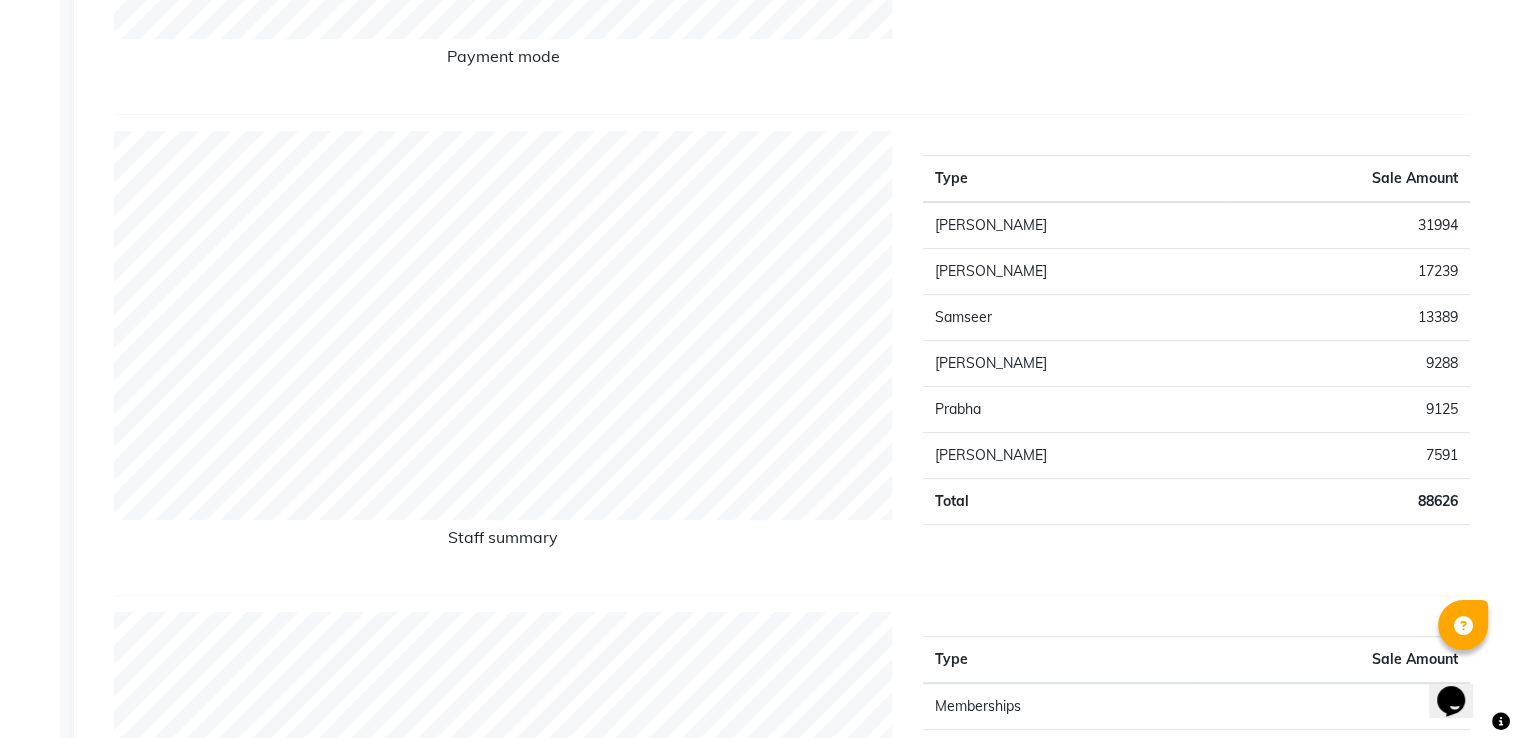 click on "31994" 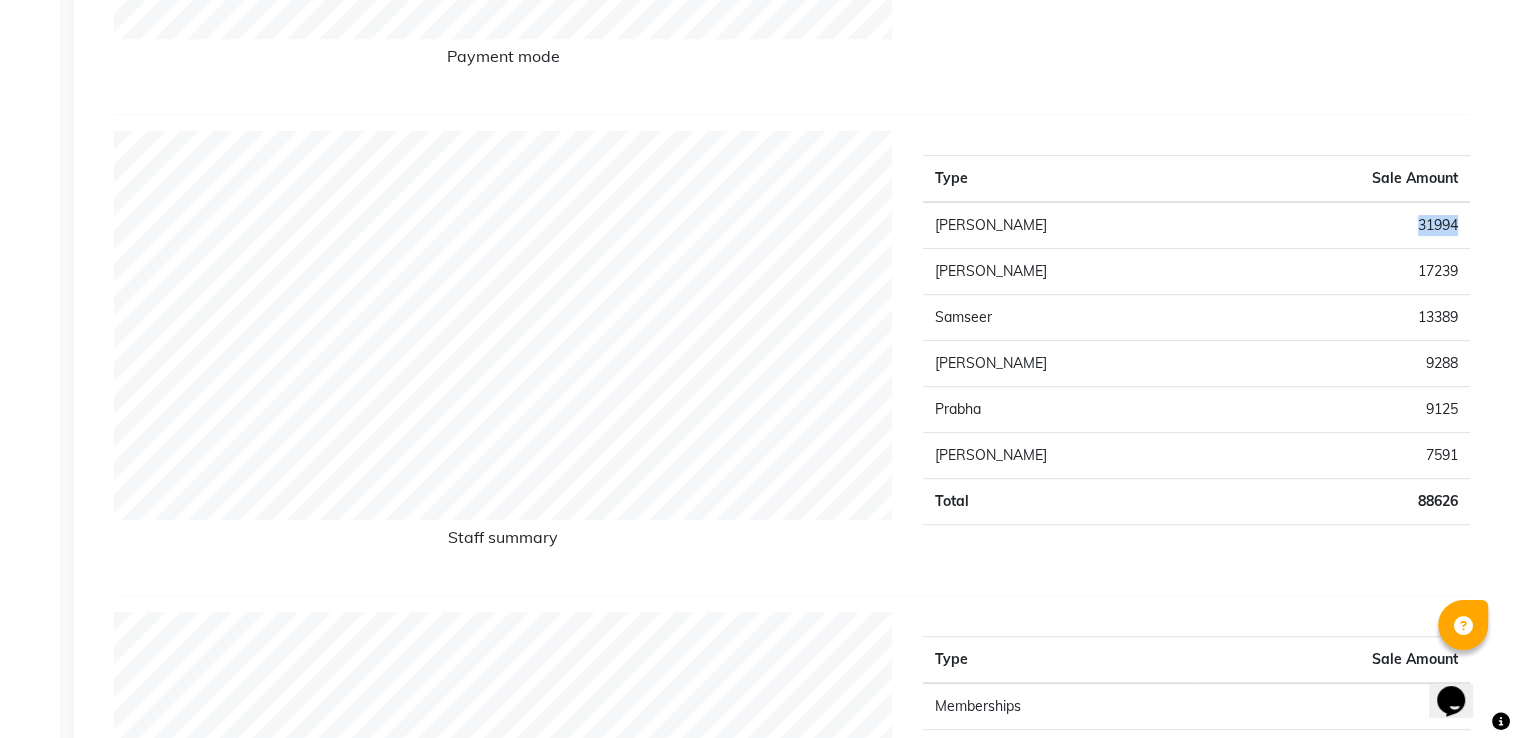 click on "31994" 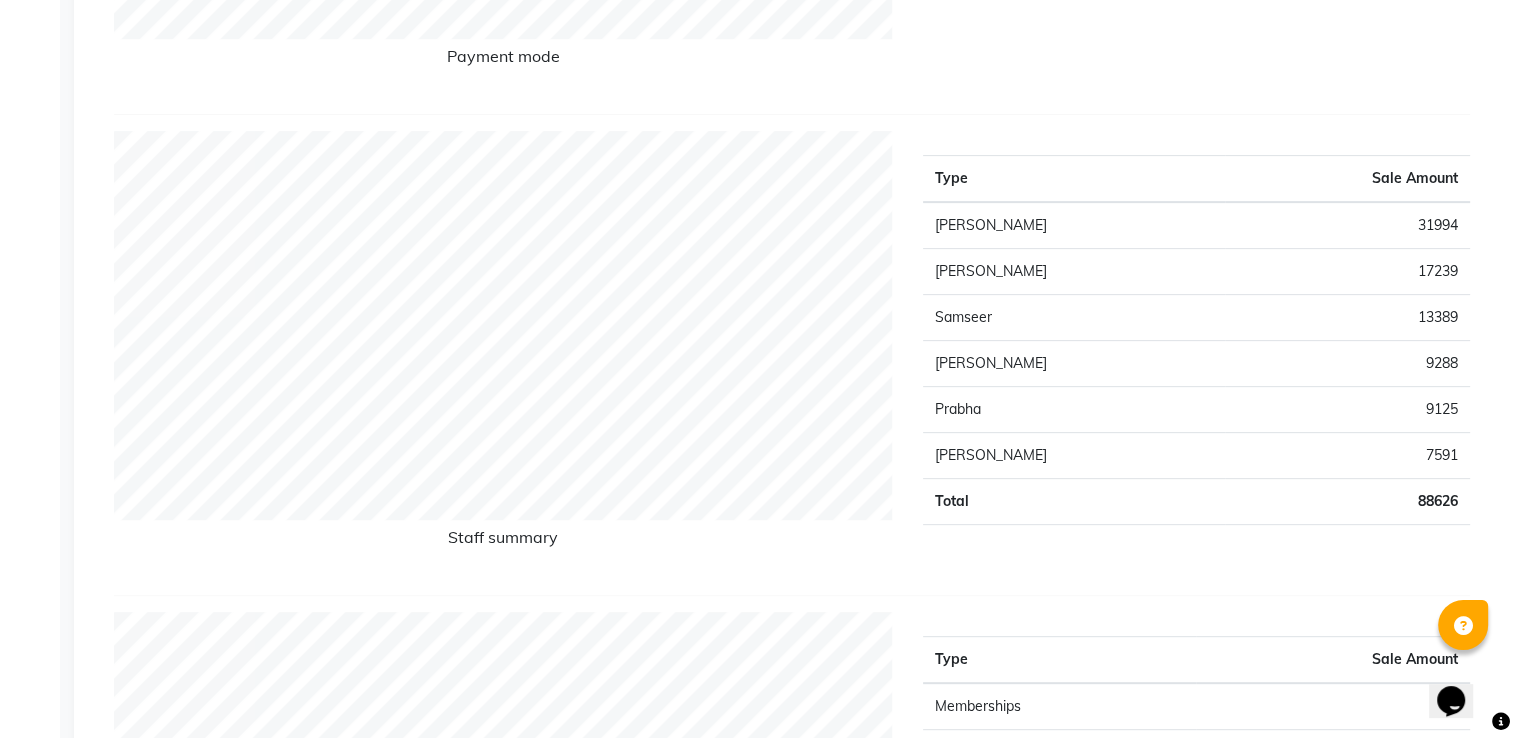 drag, startPoint x: 1431, startPoint y: 266, endPoint x: 1428, endPoint y: 254, distance: 12.369317 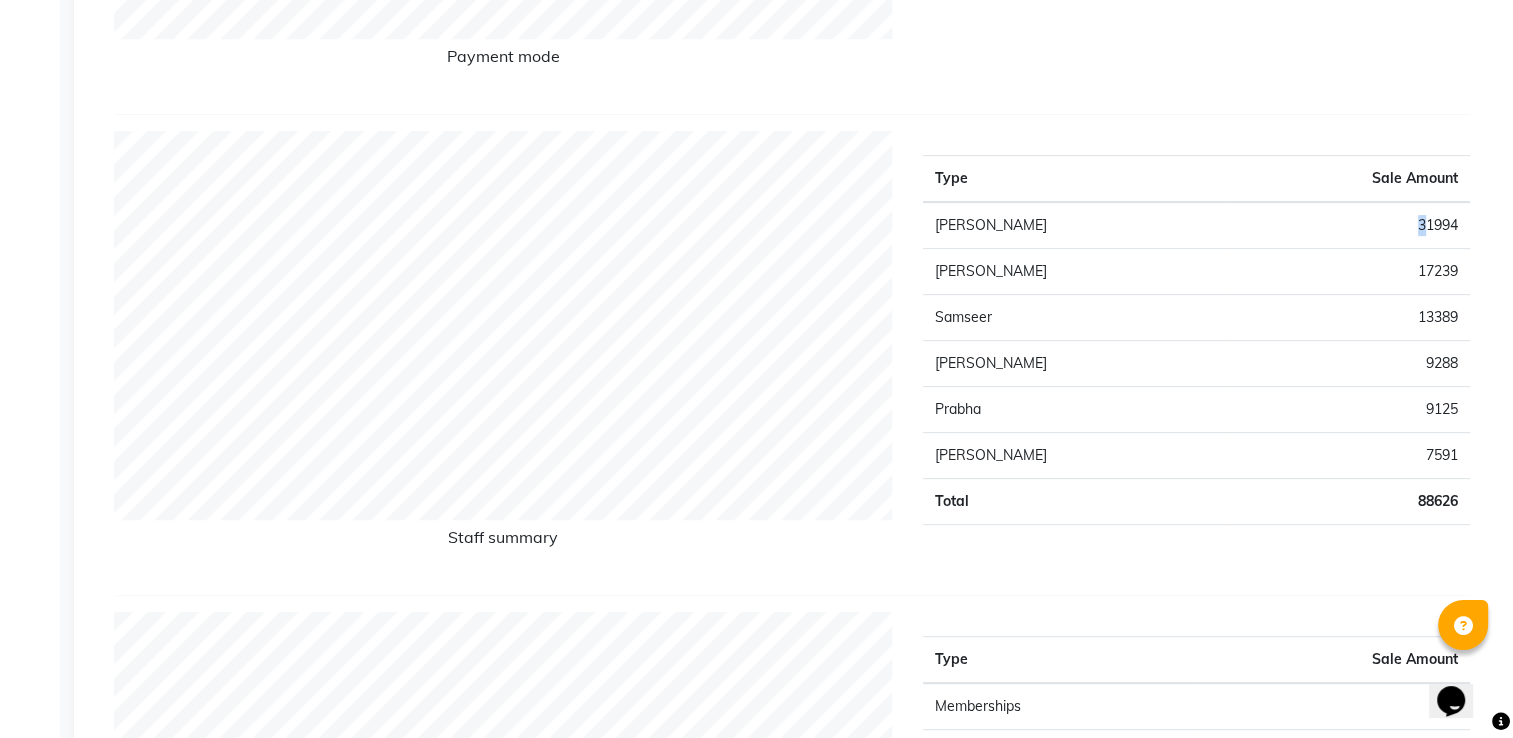 click on "31994" 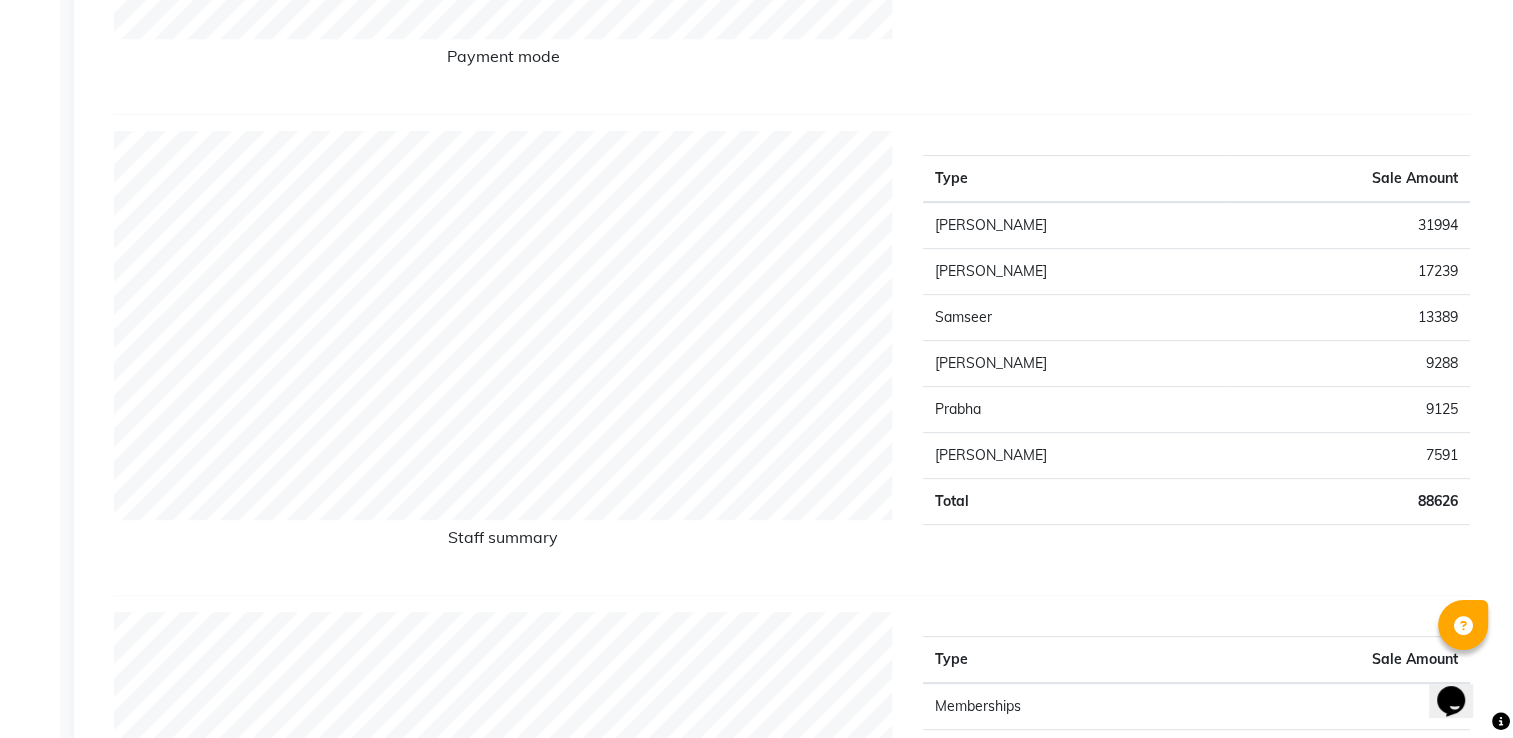 drag, startPoint x: 1416, startPoint y: 202, endPoint x: 1436, endPoint y: 266, distance: 67.052216 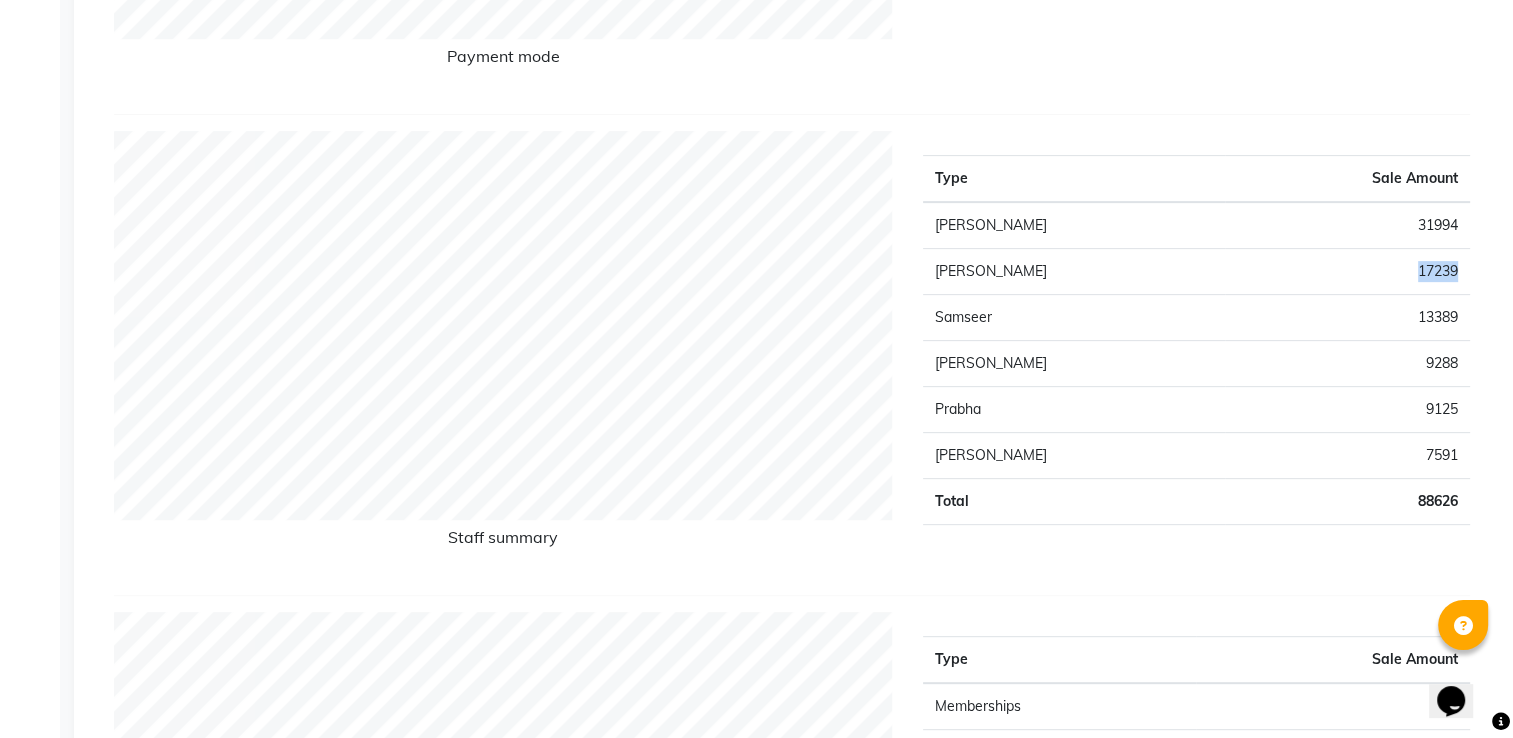 click on "17239" 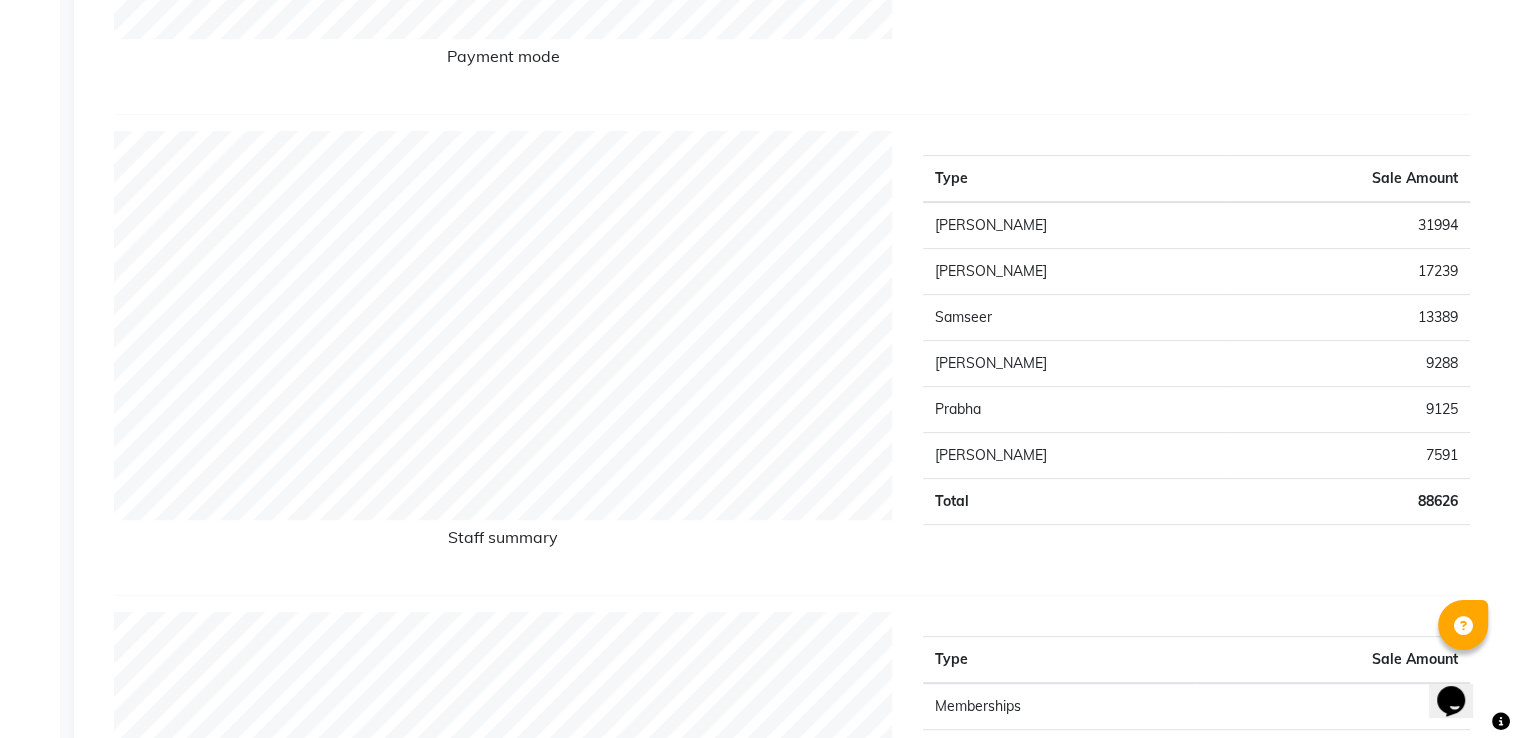 scroll, scrollTop: 644, scrollLeft: 0, axis: vertical 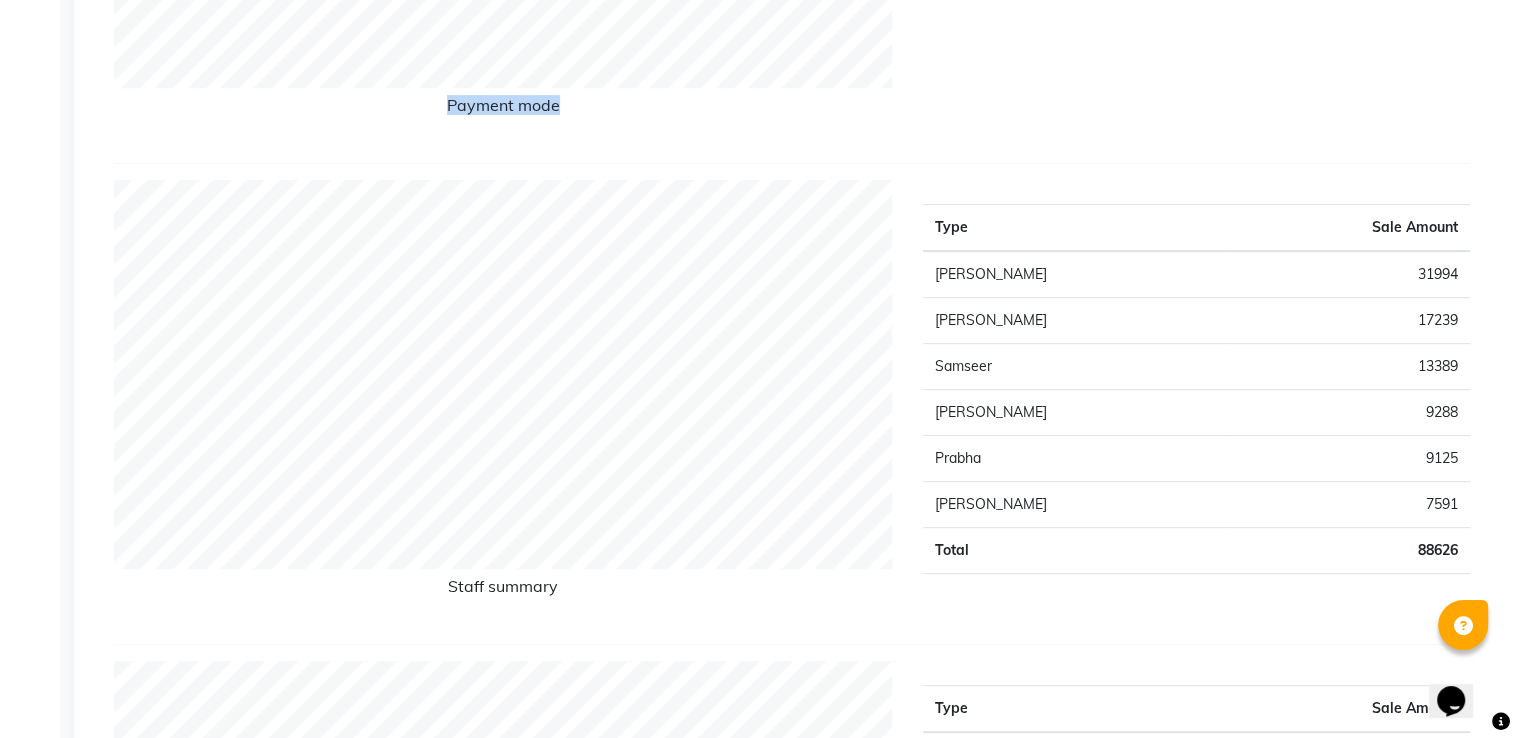 drag, startPoint x: 933, startPoint y: 6, endPoint x: 904, endPoint y: 6, distance: 29 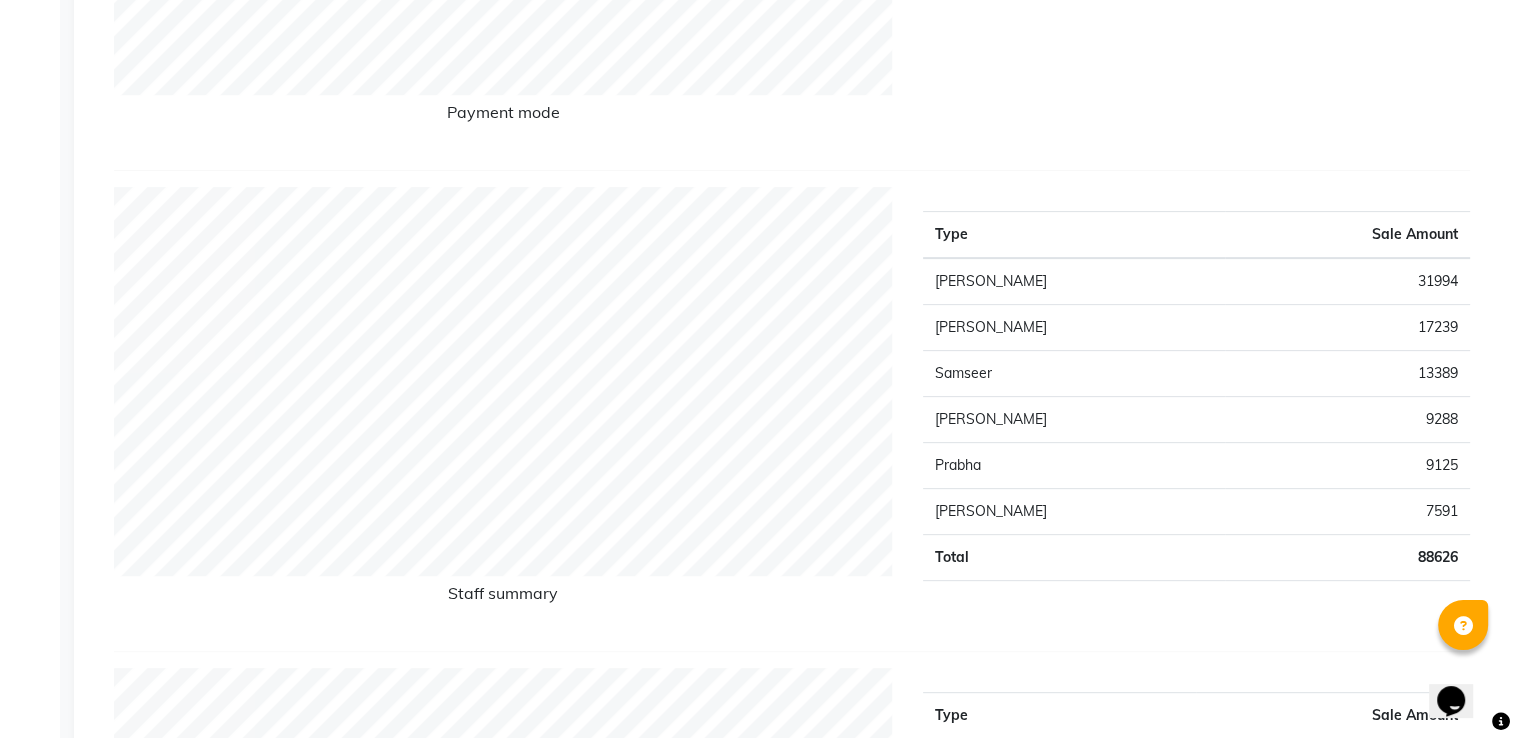 click on "17239" 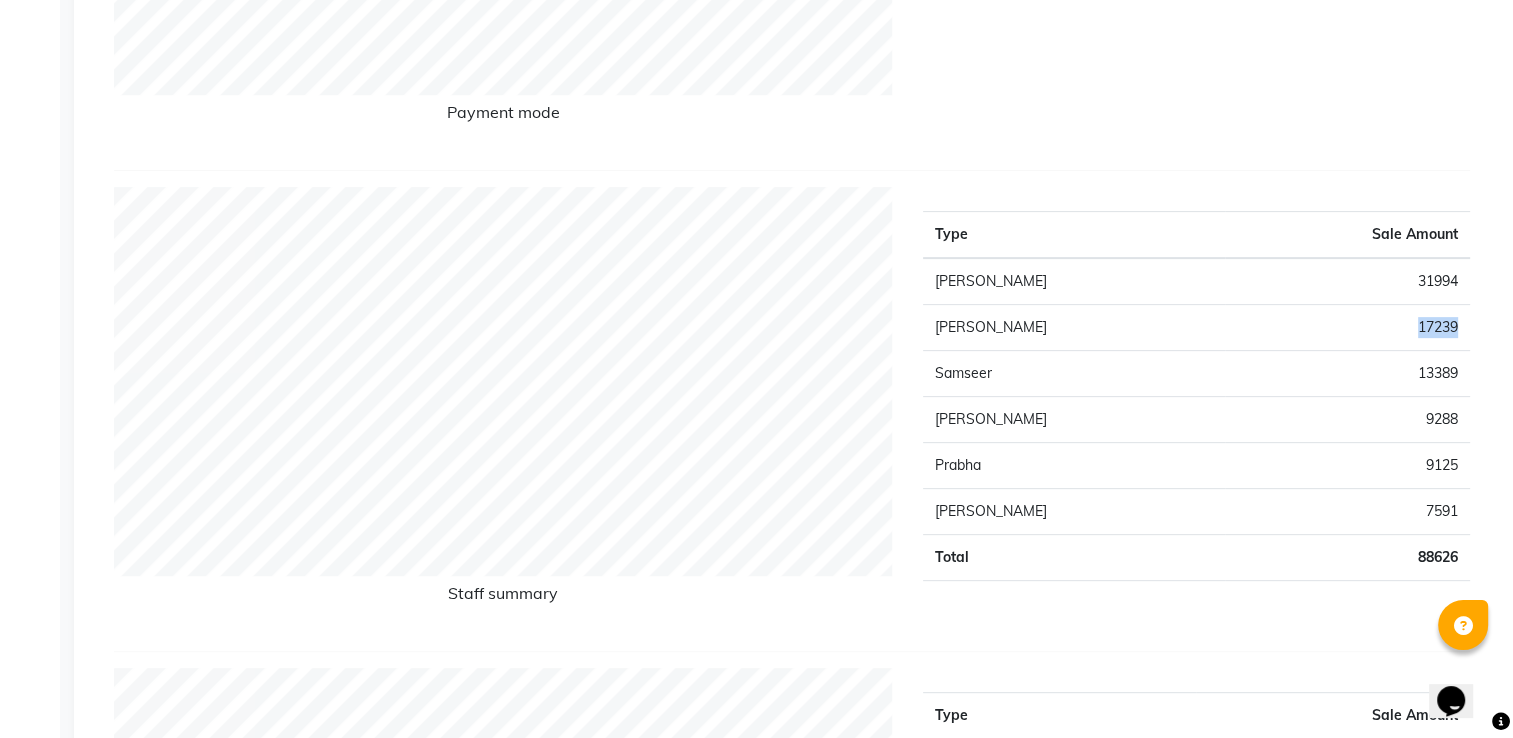click on "17239" 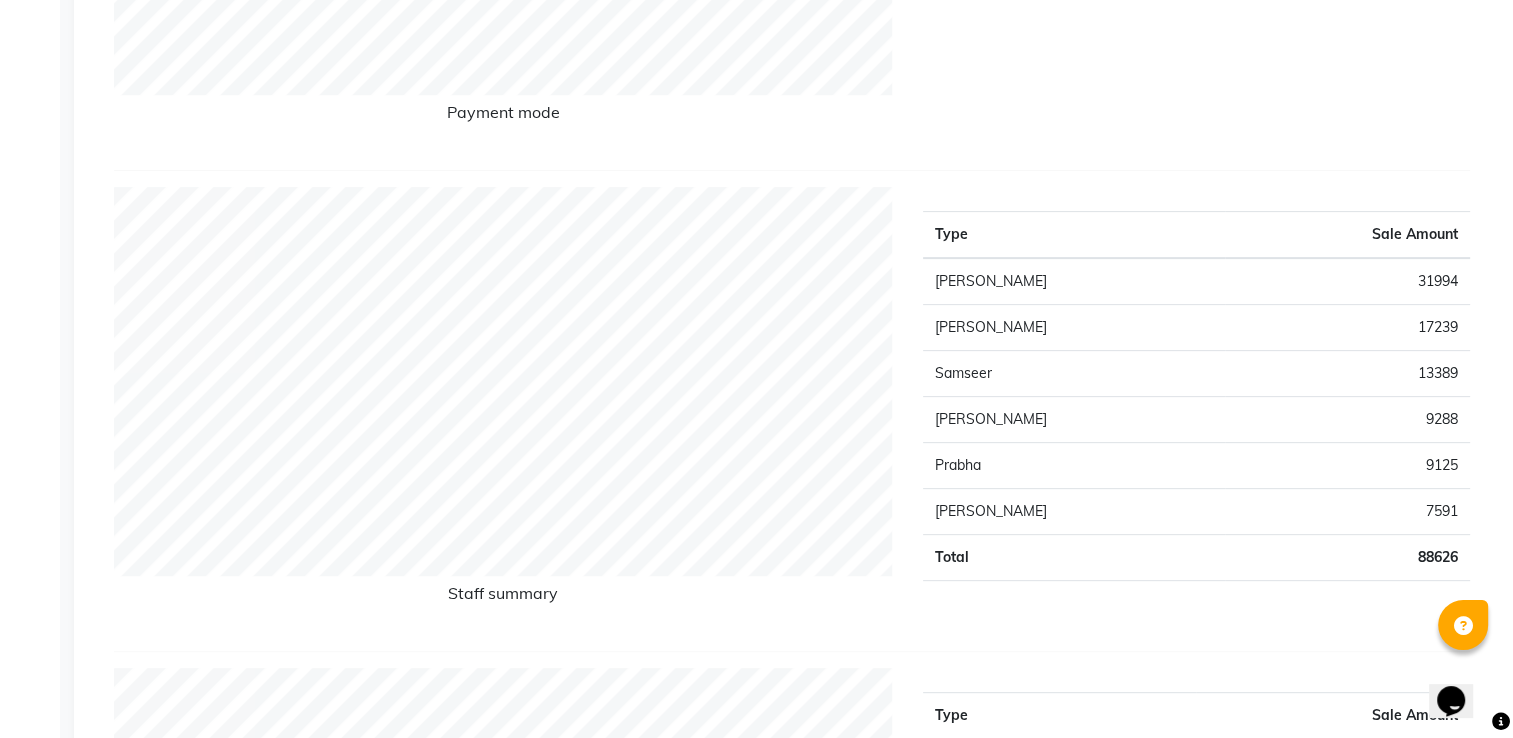 drag, startPoint x: 1427, startPoint y: 325, endPoint x: 1368, endPoint y: 446, distance: 134.61798 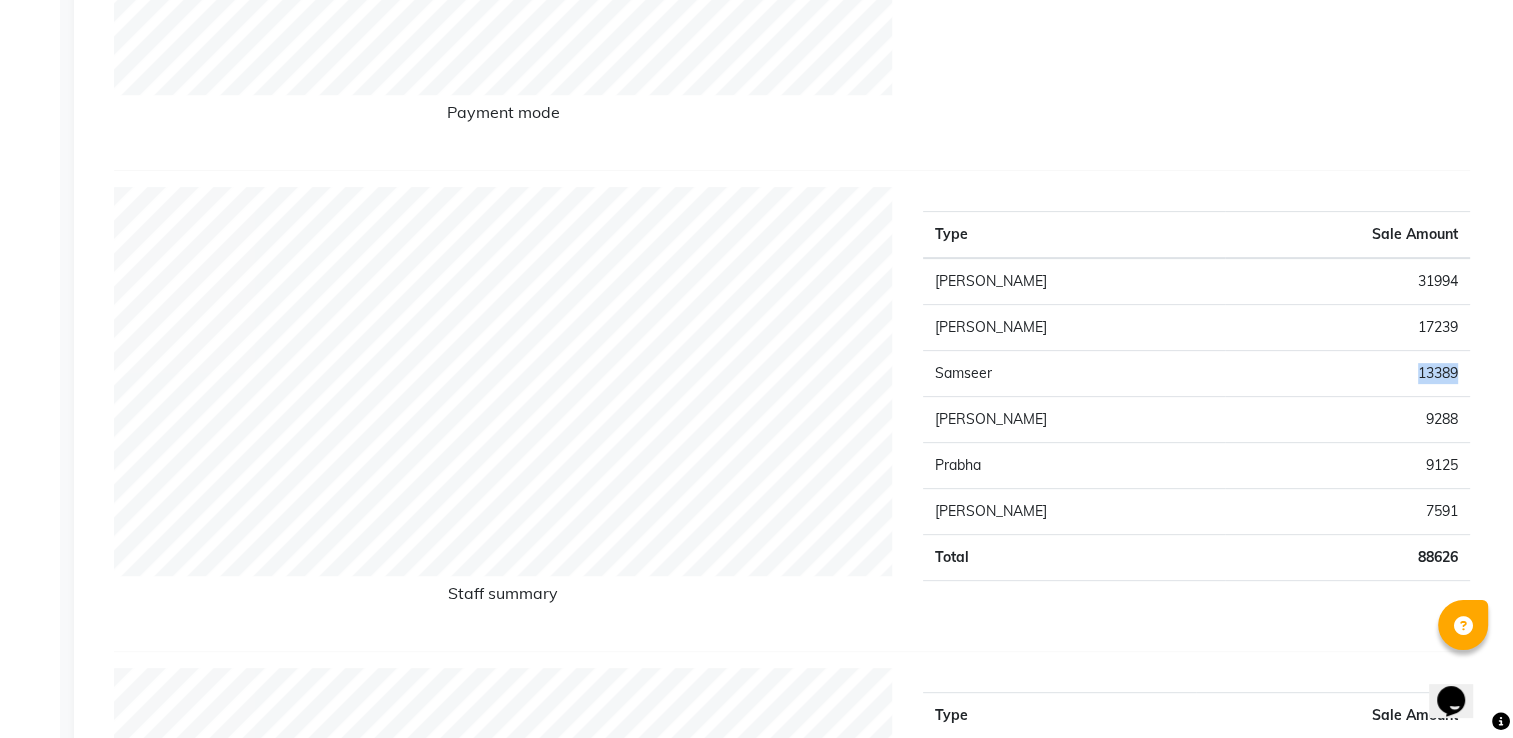 click on "13389" 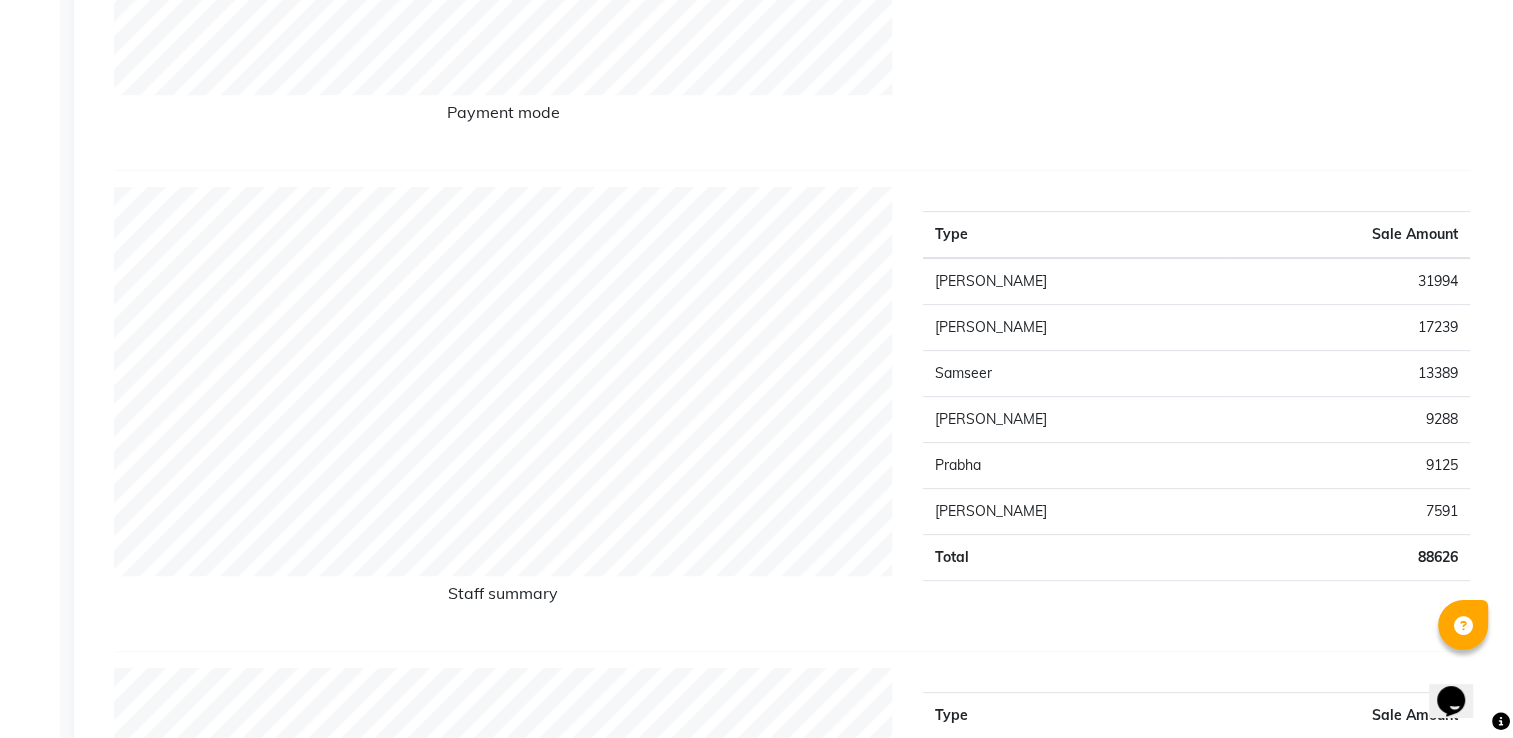 click on "9288" 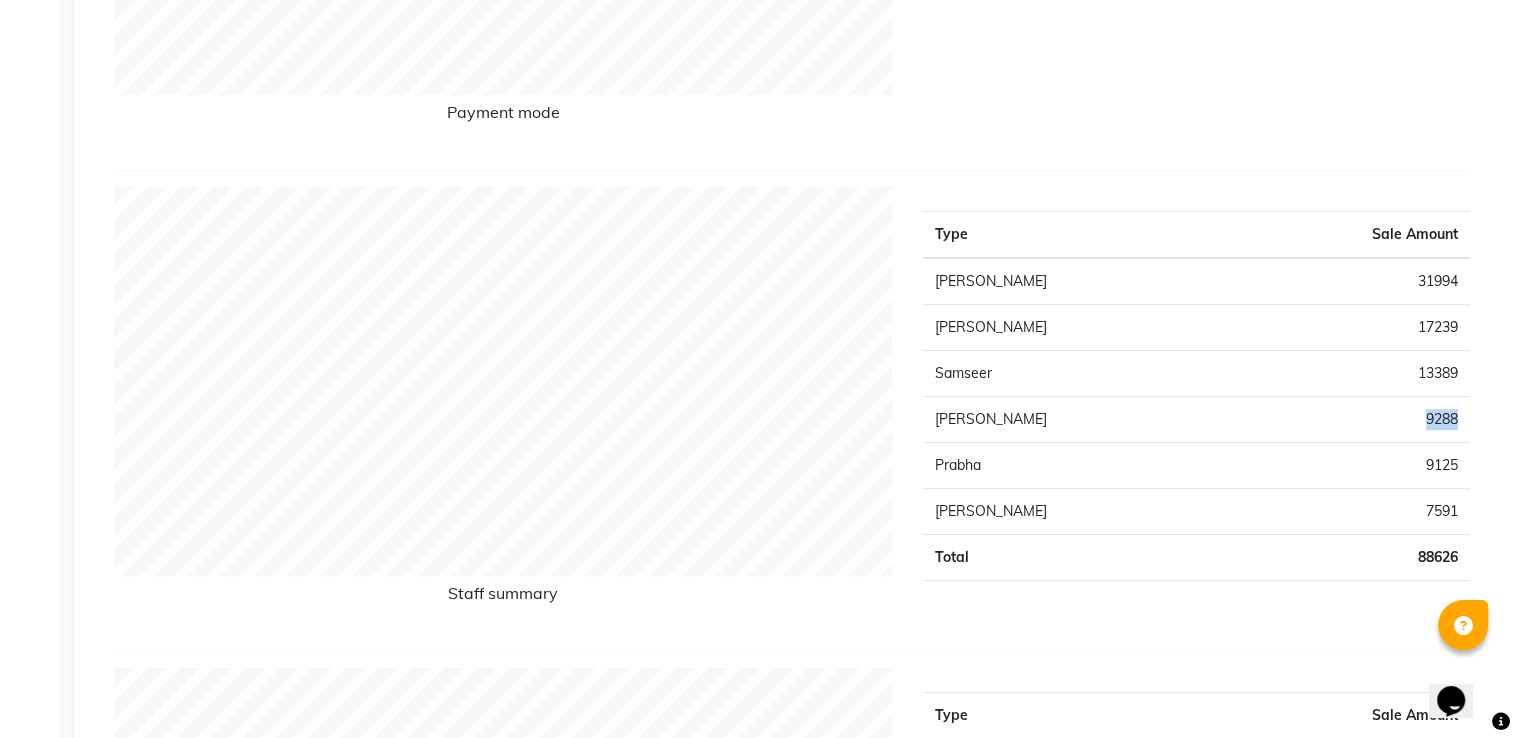 click on "9288" 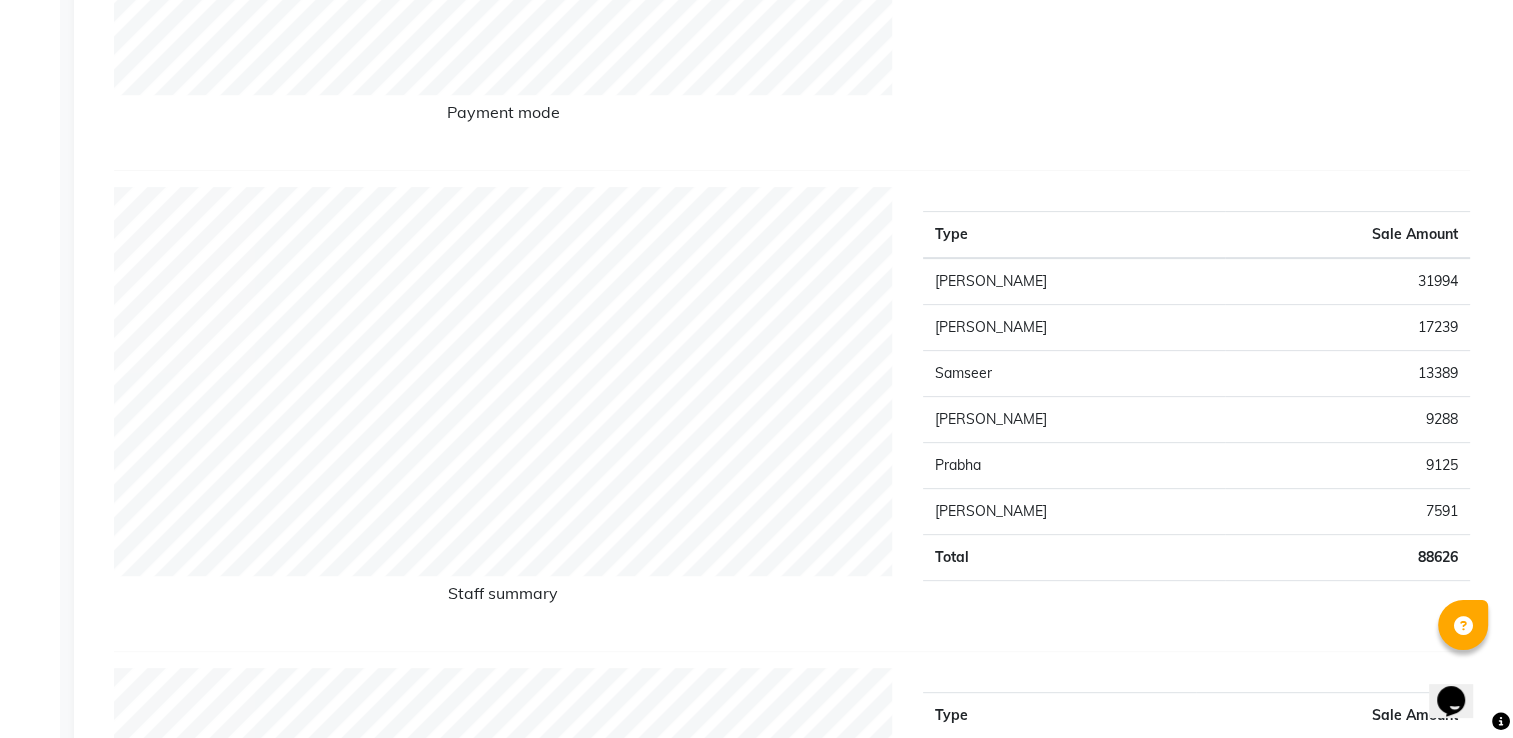 click on "9125" 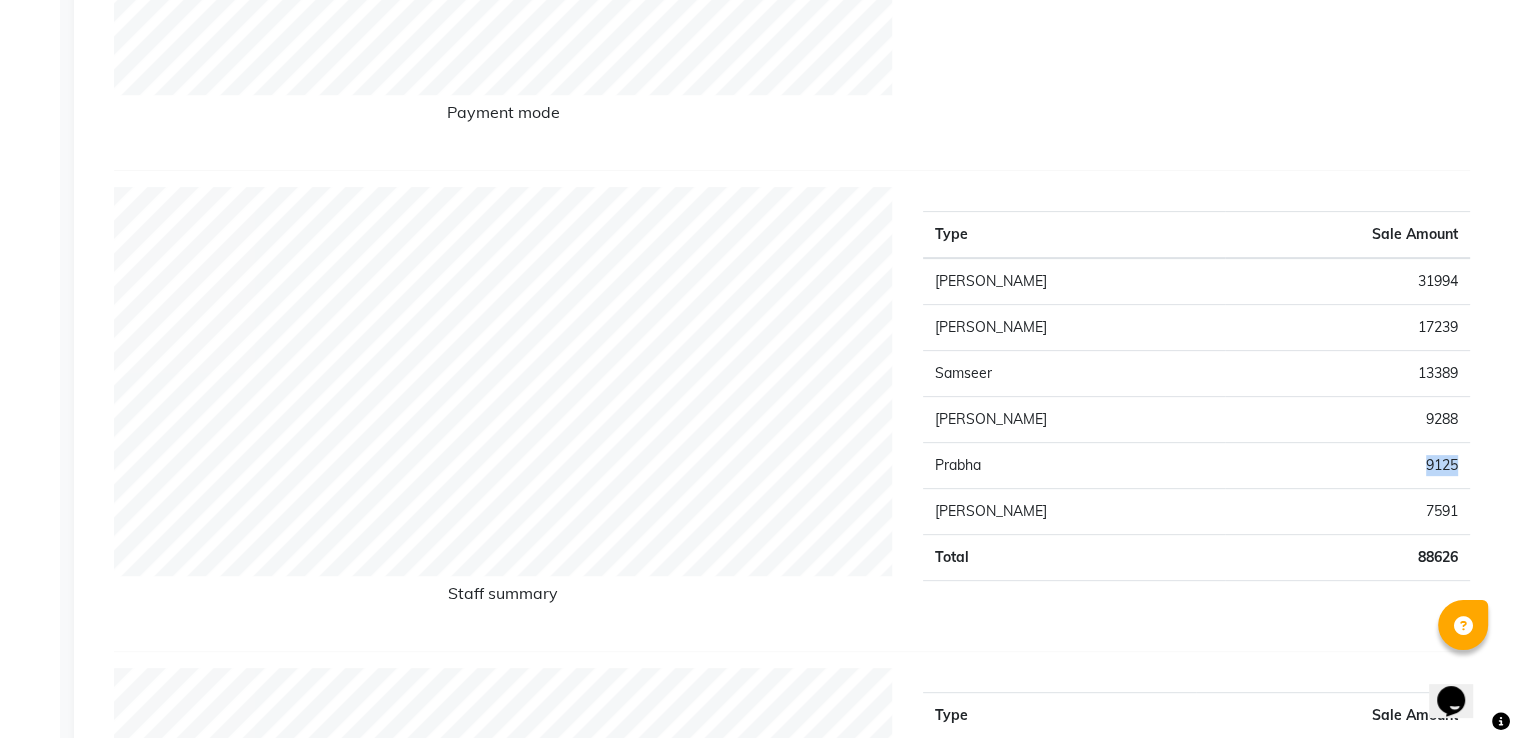 click on "9125" 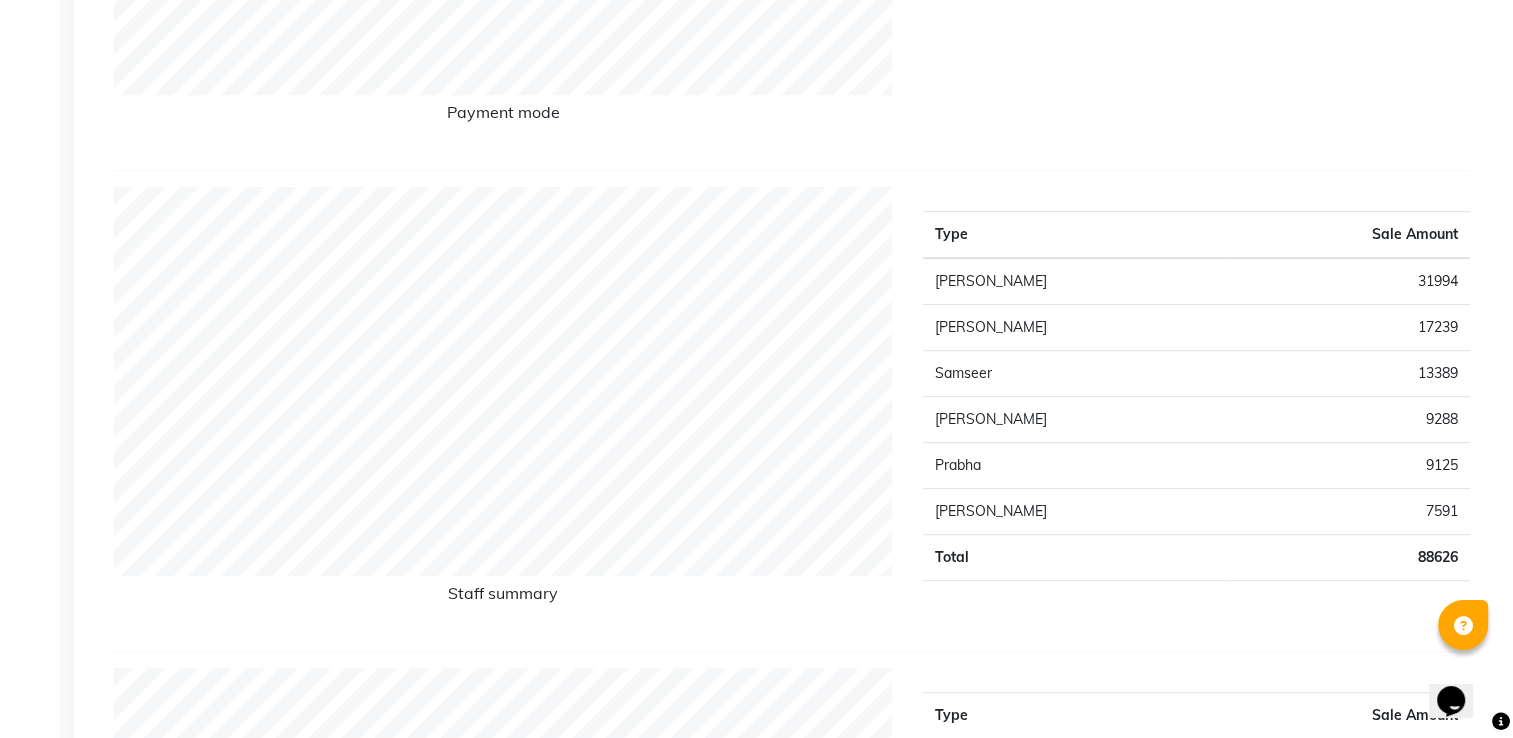 click on "7591" 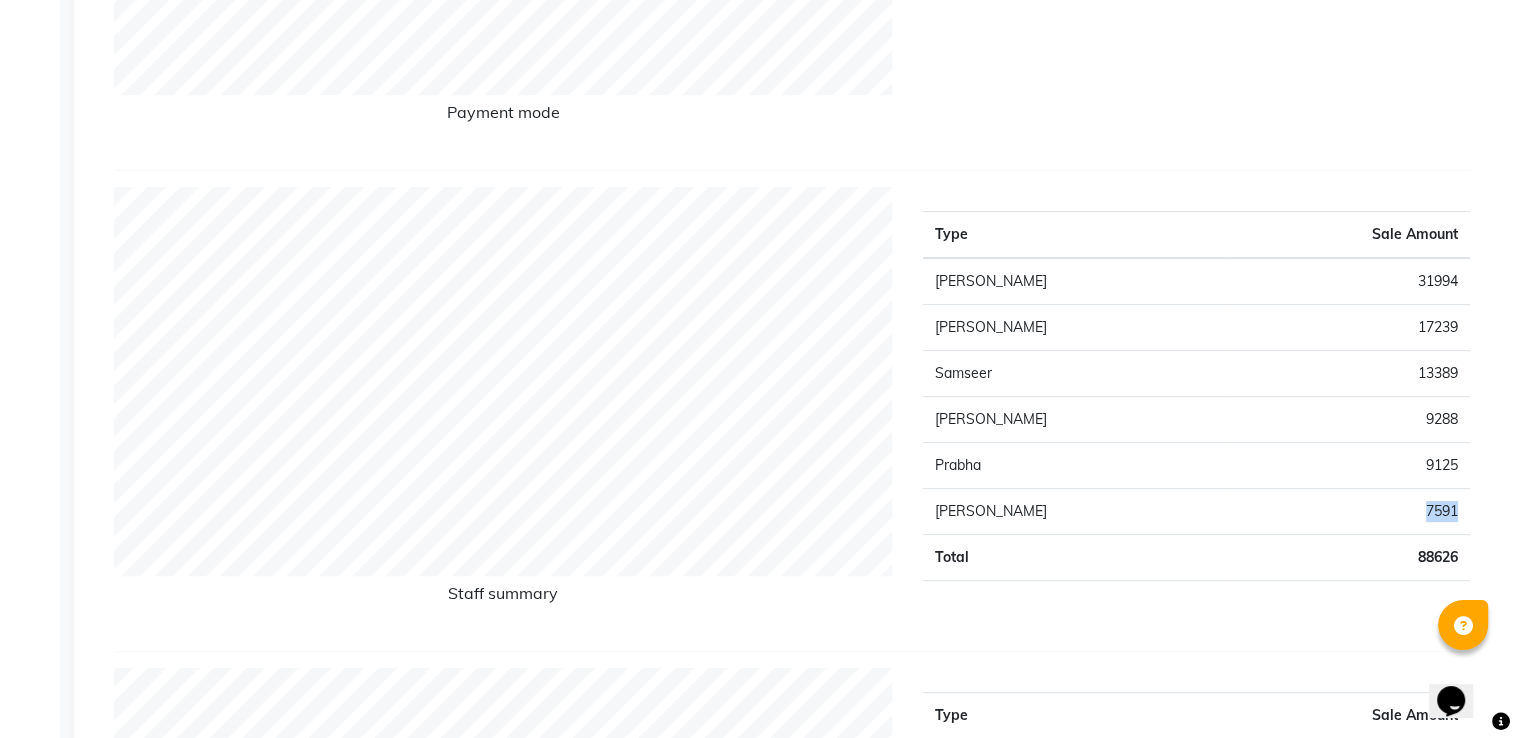 click on "7591" 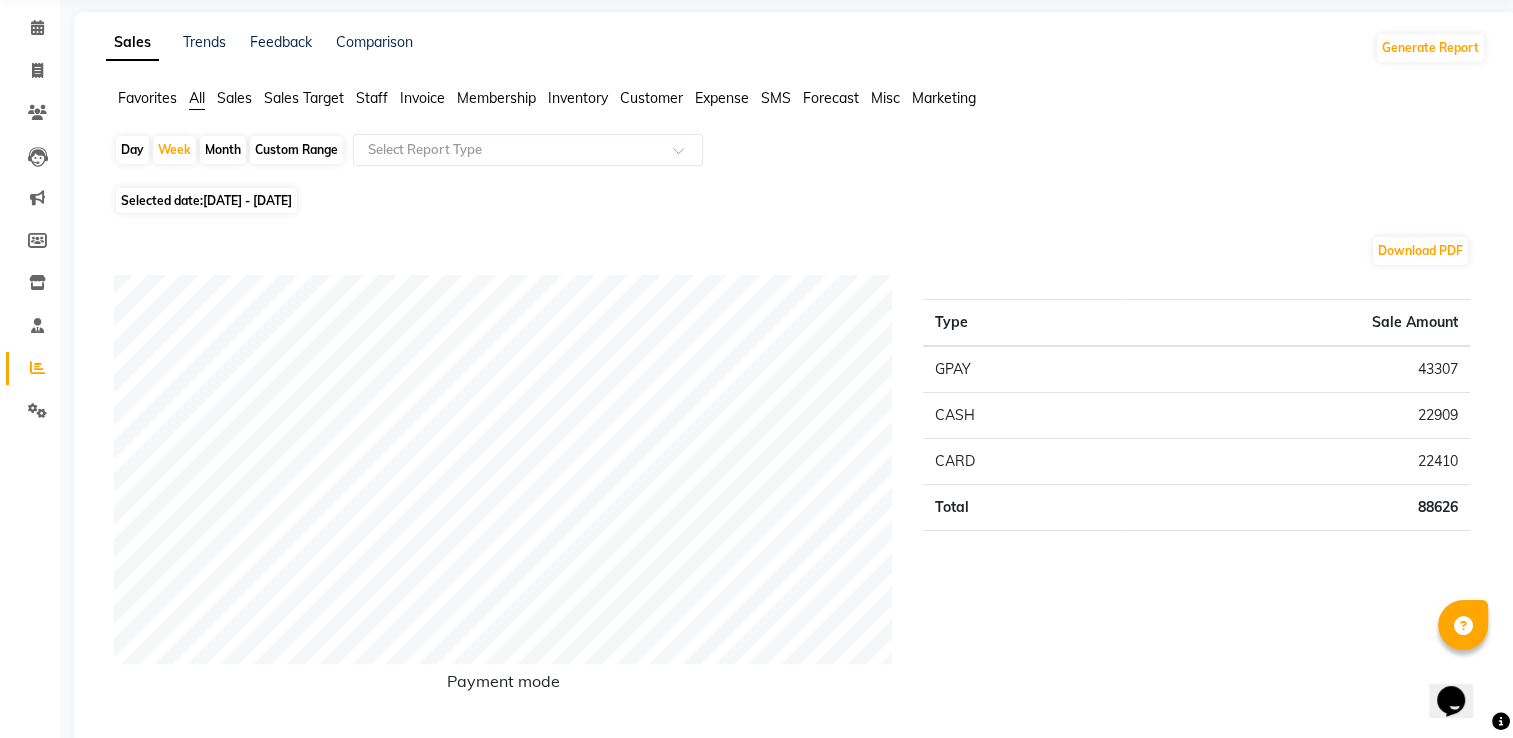 scroll, scrollTop: 0, scrollLeft: 0, axis: both 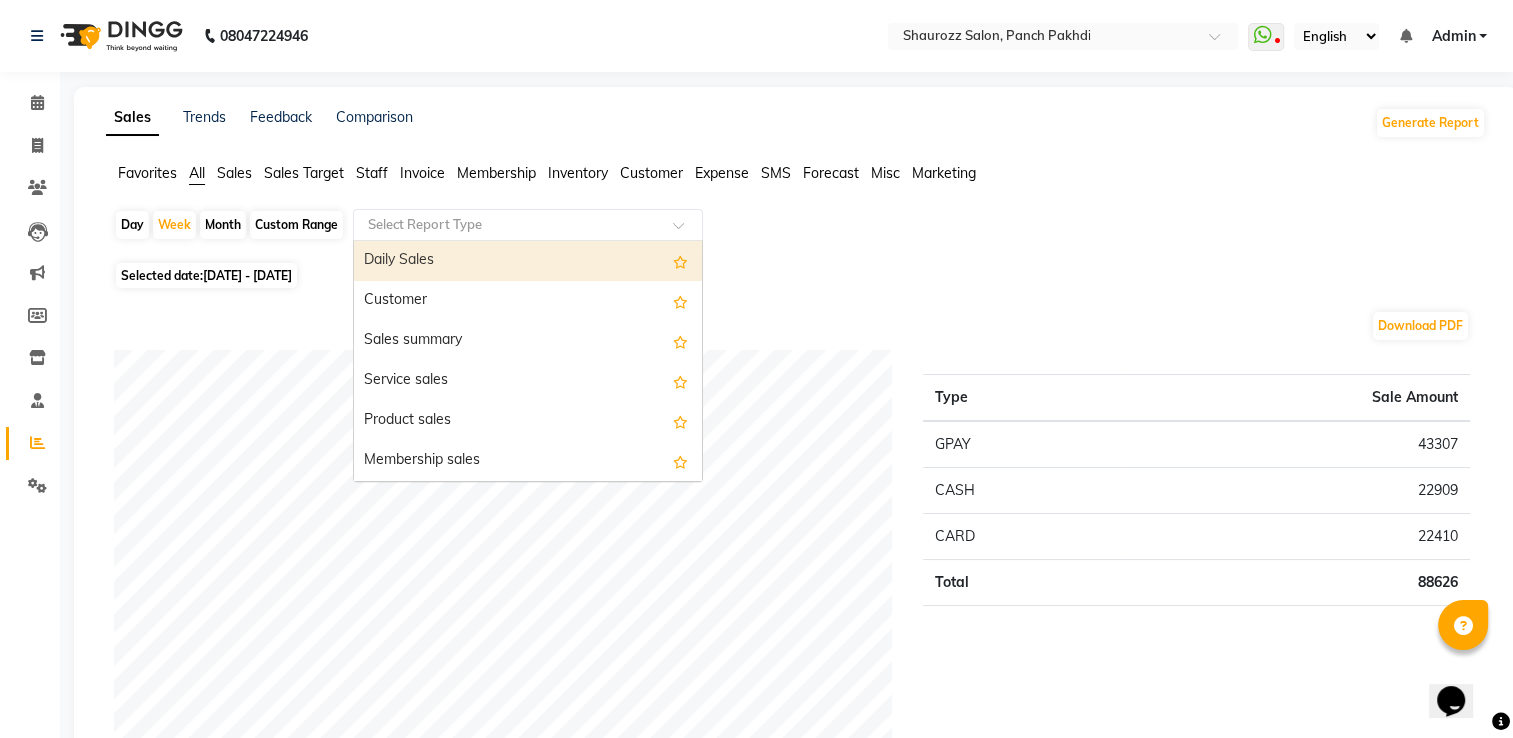 click 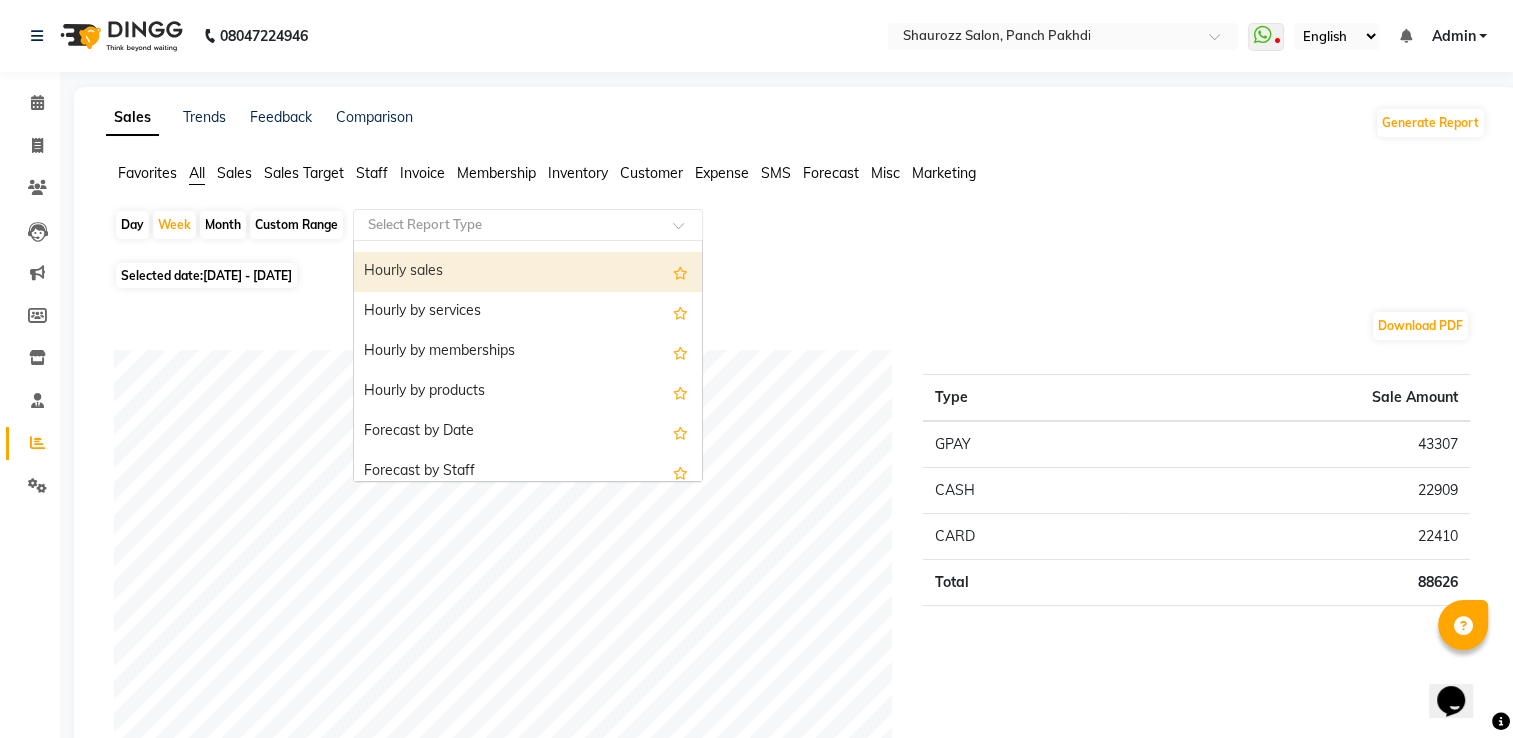 scroll, scrollTop: 4160, scrollLeft: 0, axis: vertical 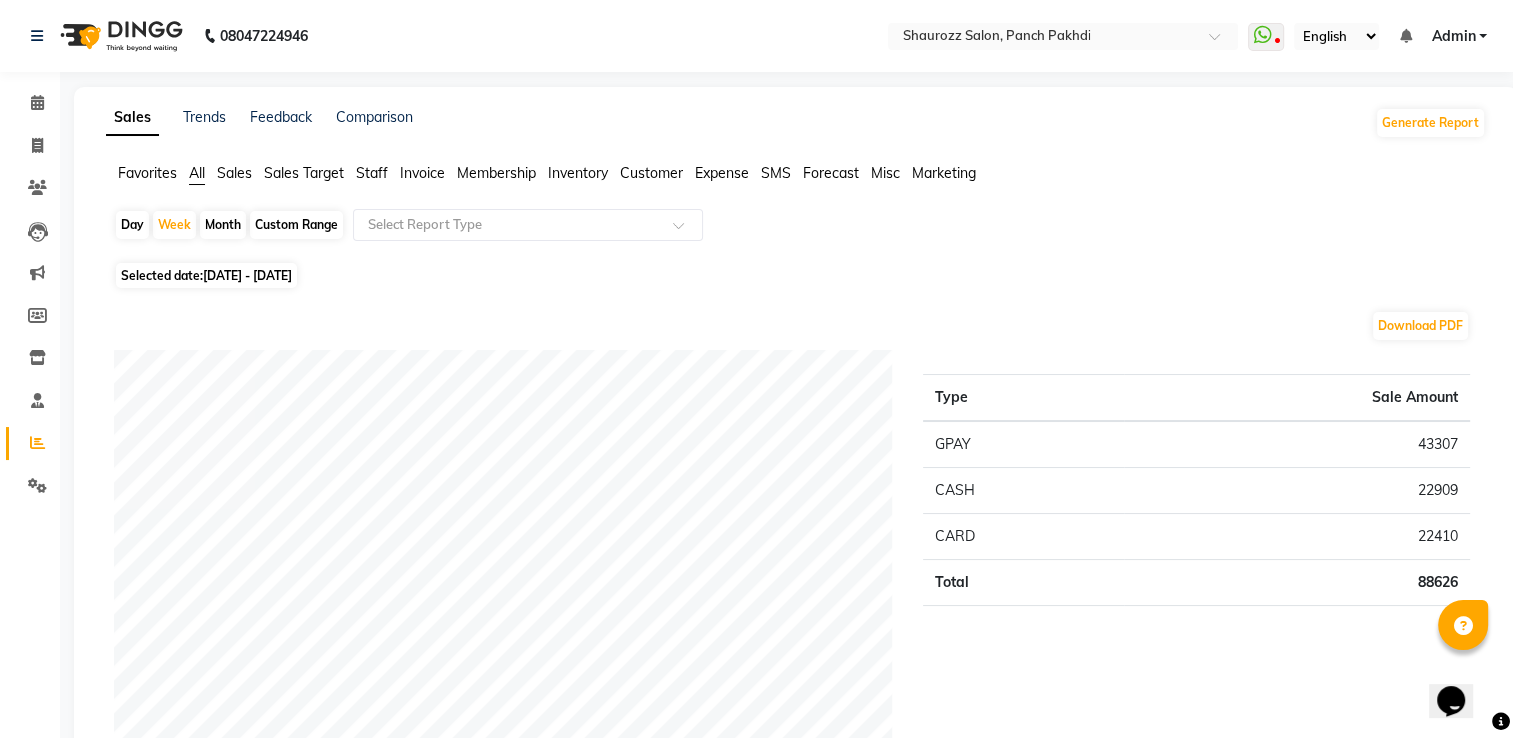 click on "Staff" 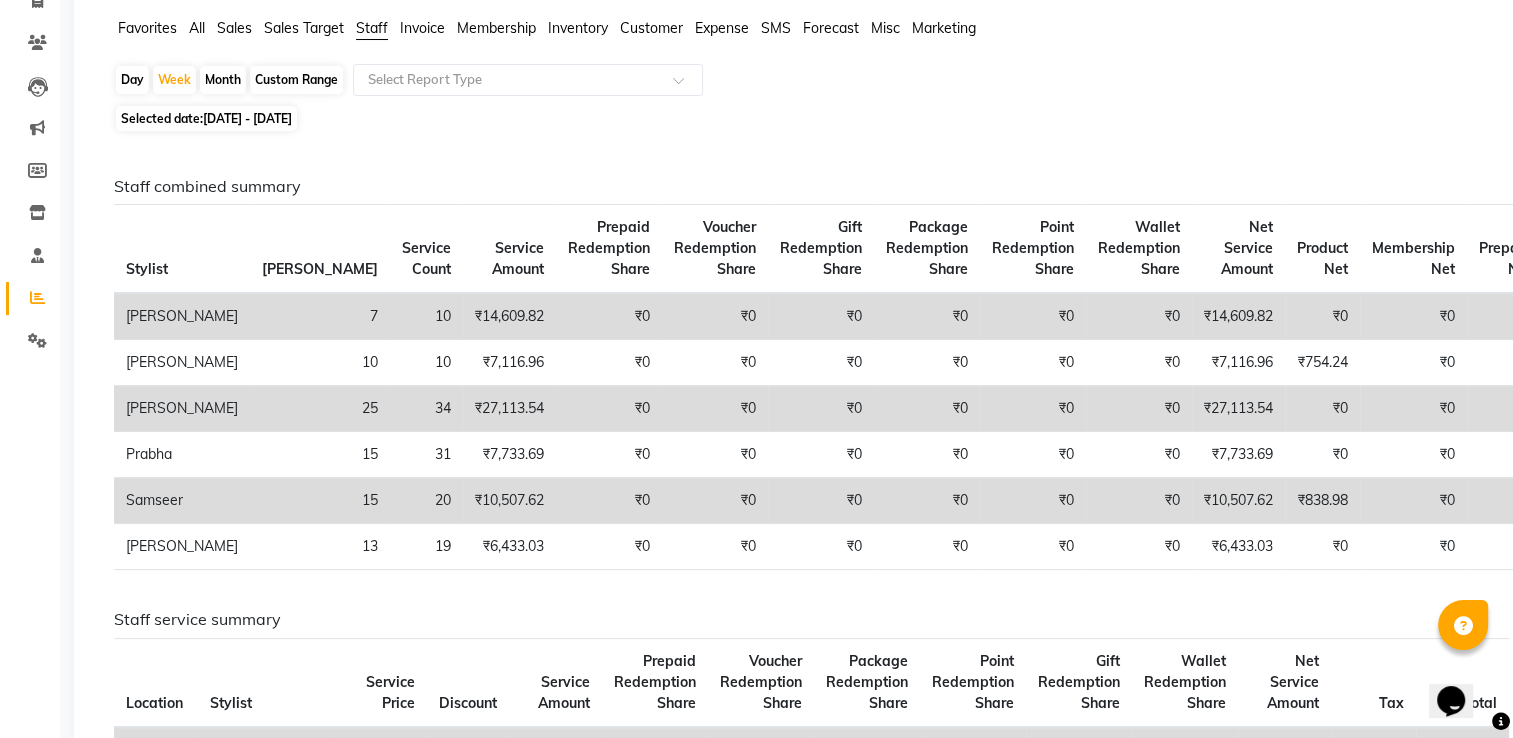scroll, scrollTop: 200, scrollLeft: 0, axis: vertical 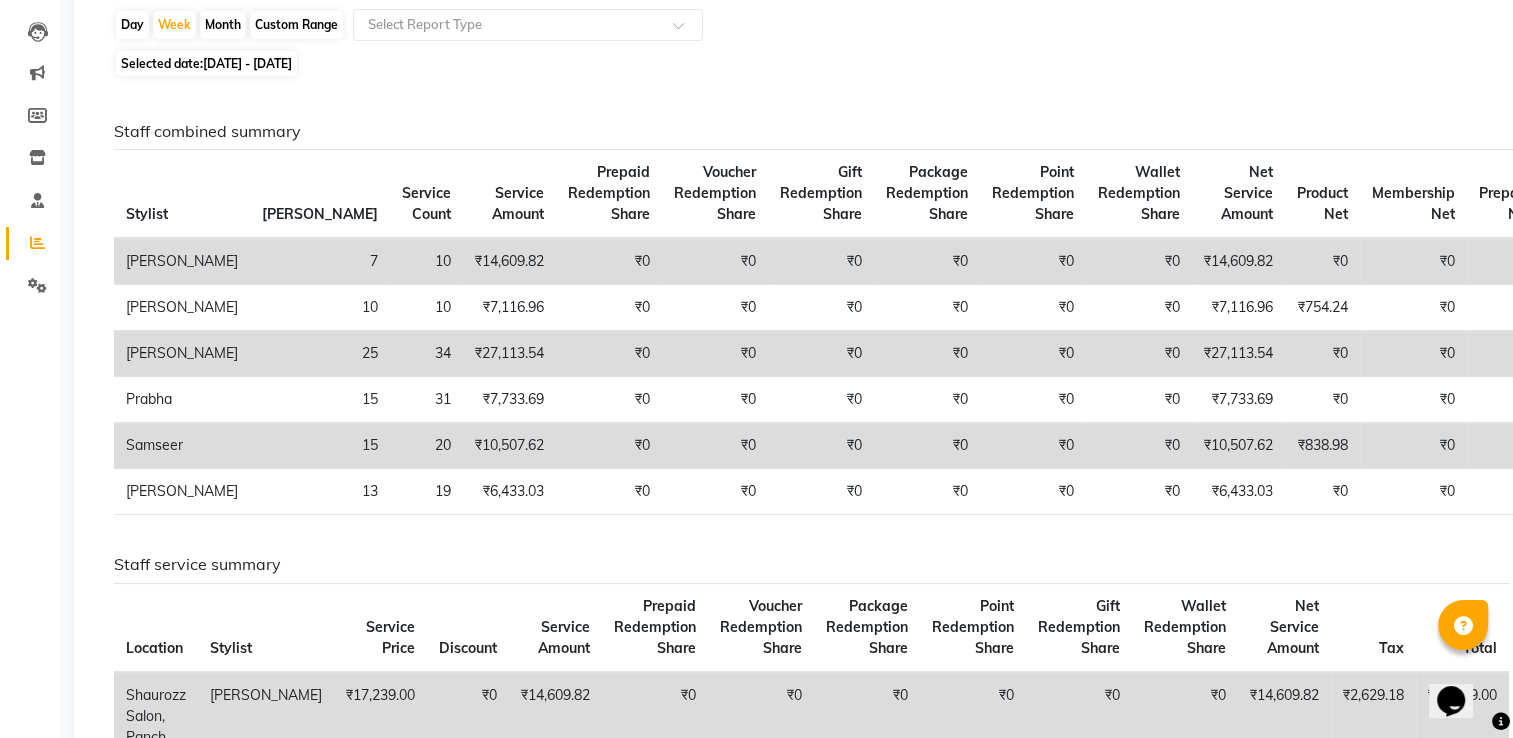 click on "25" 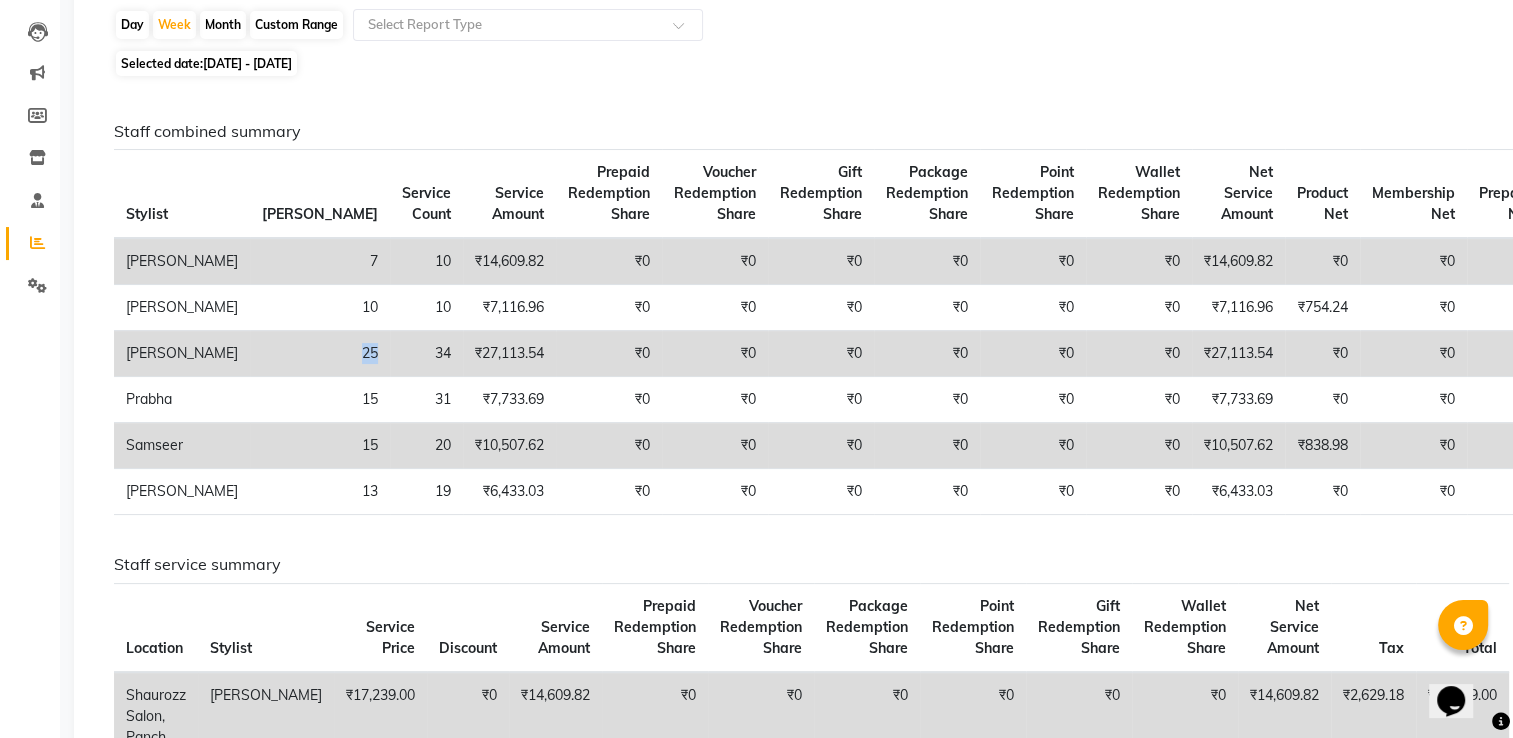 click on "25" 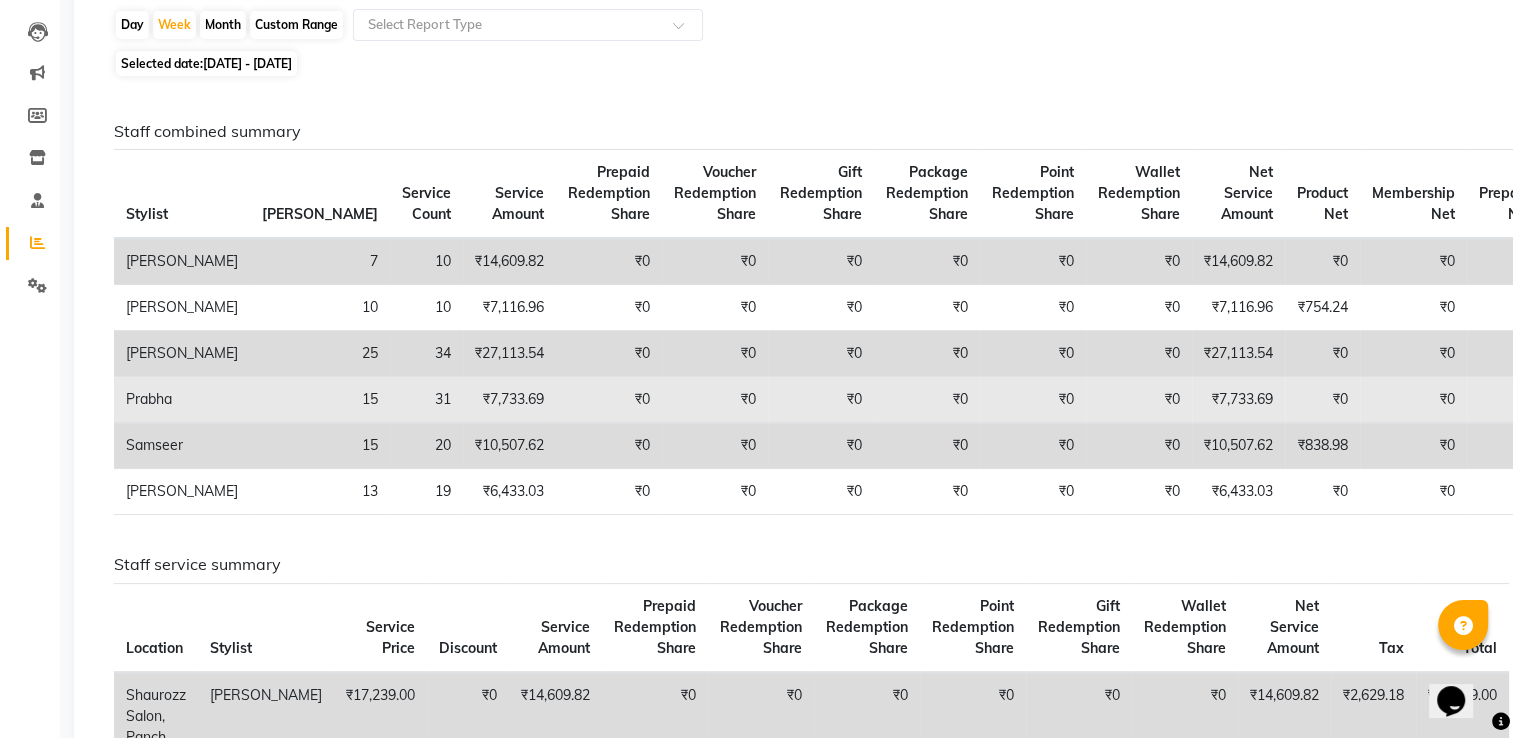 click on "15" 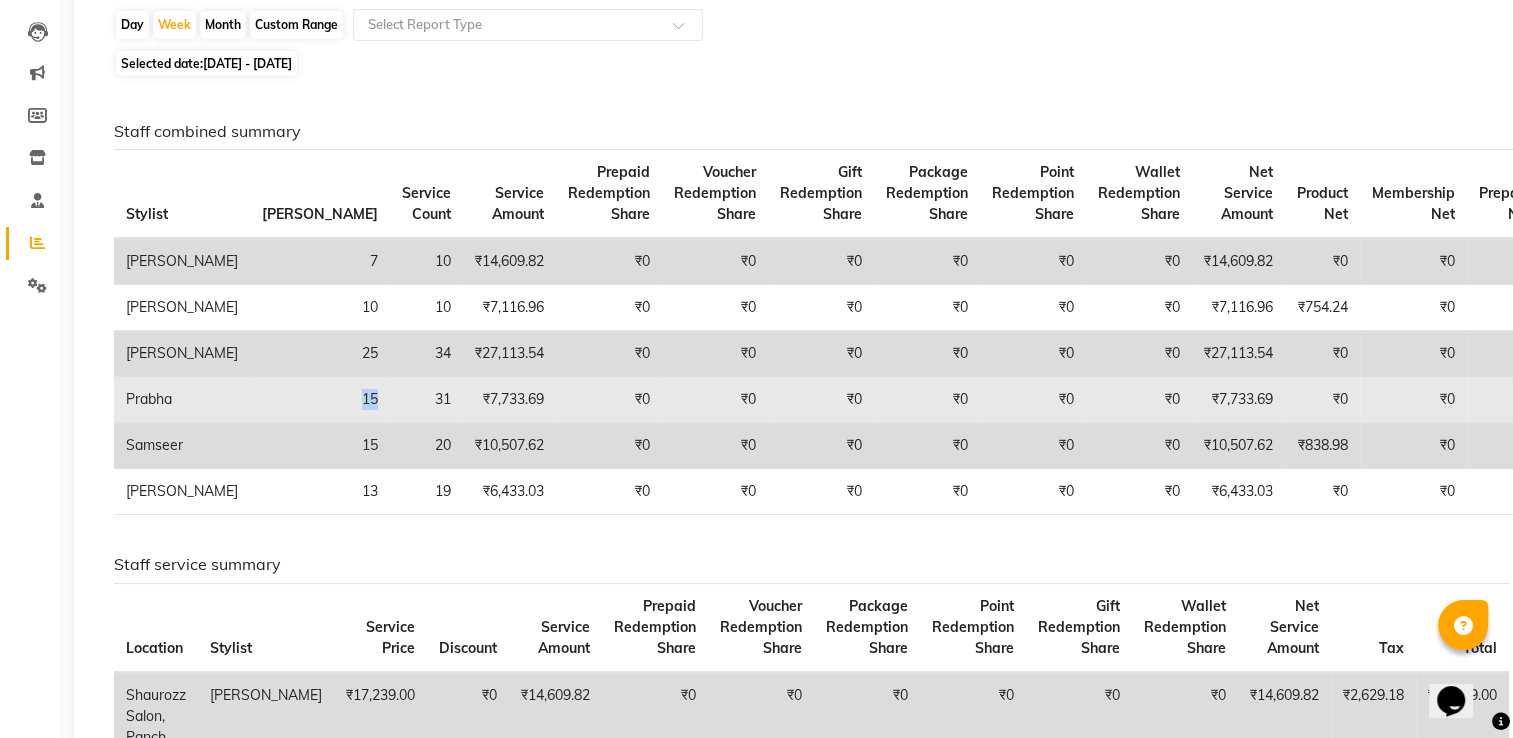 click on "15" 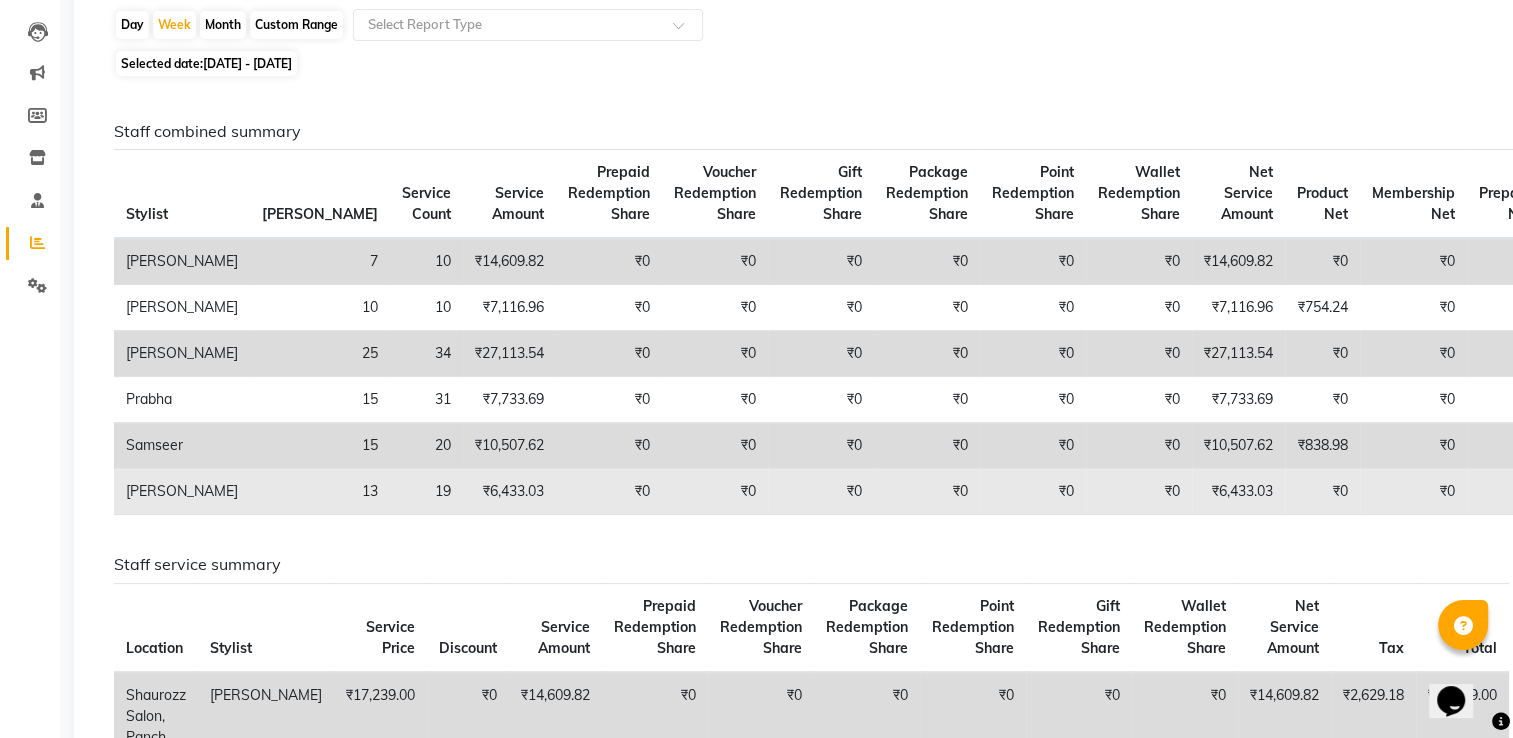 click on "13" 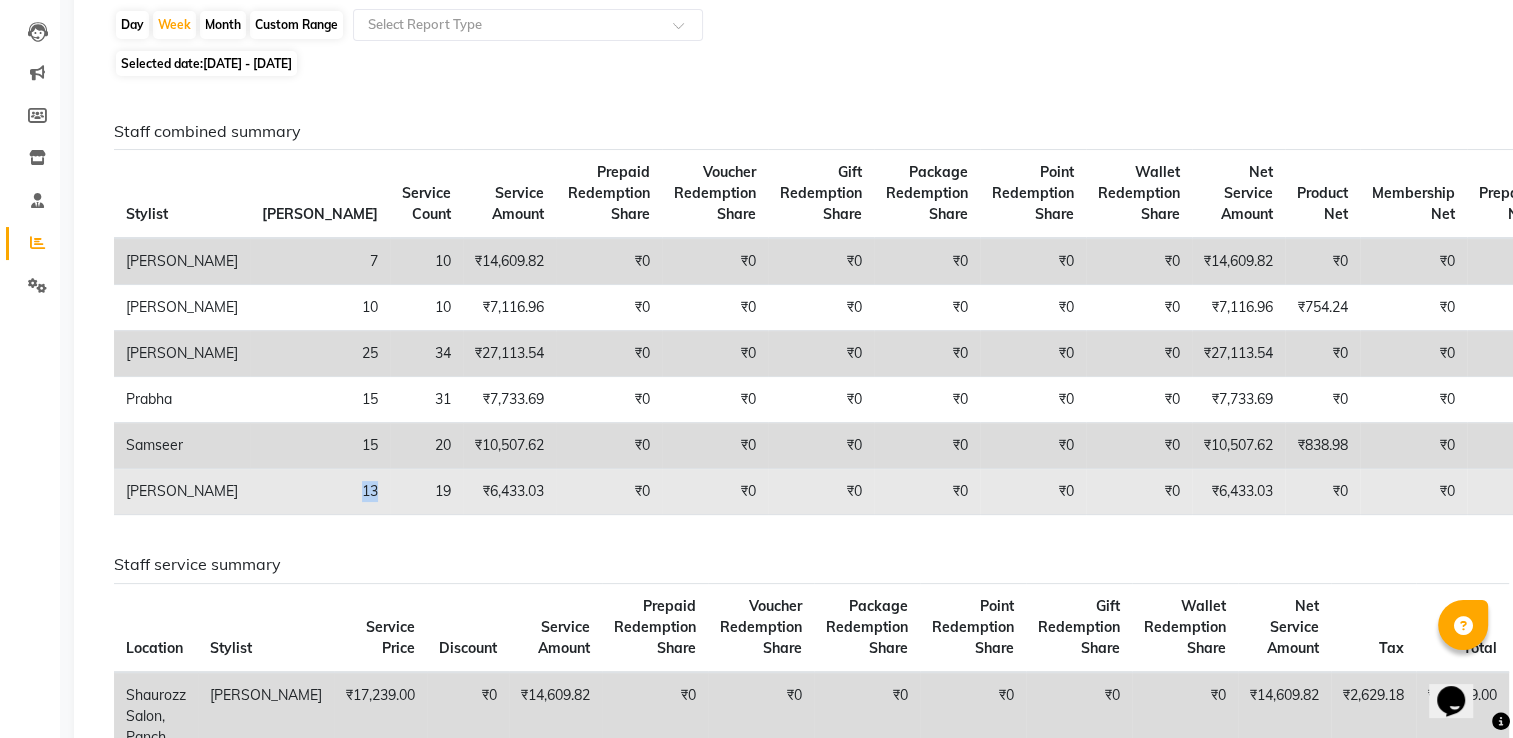 click on "13" 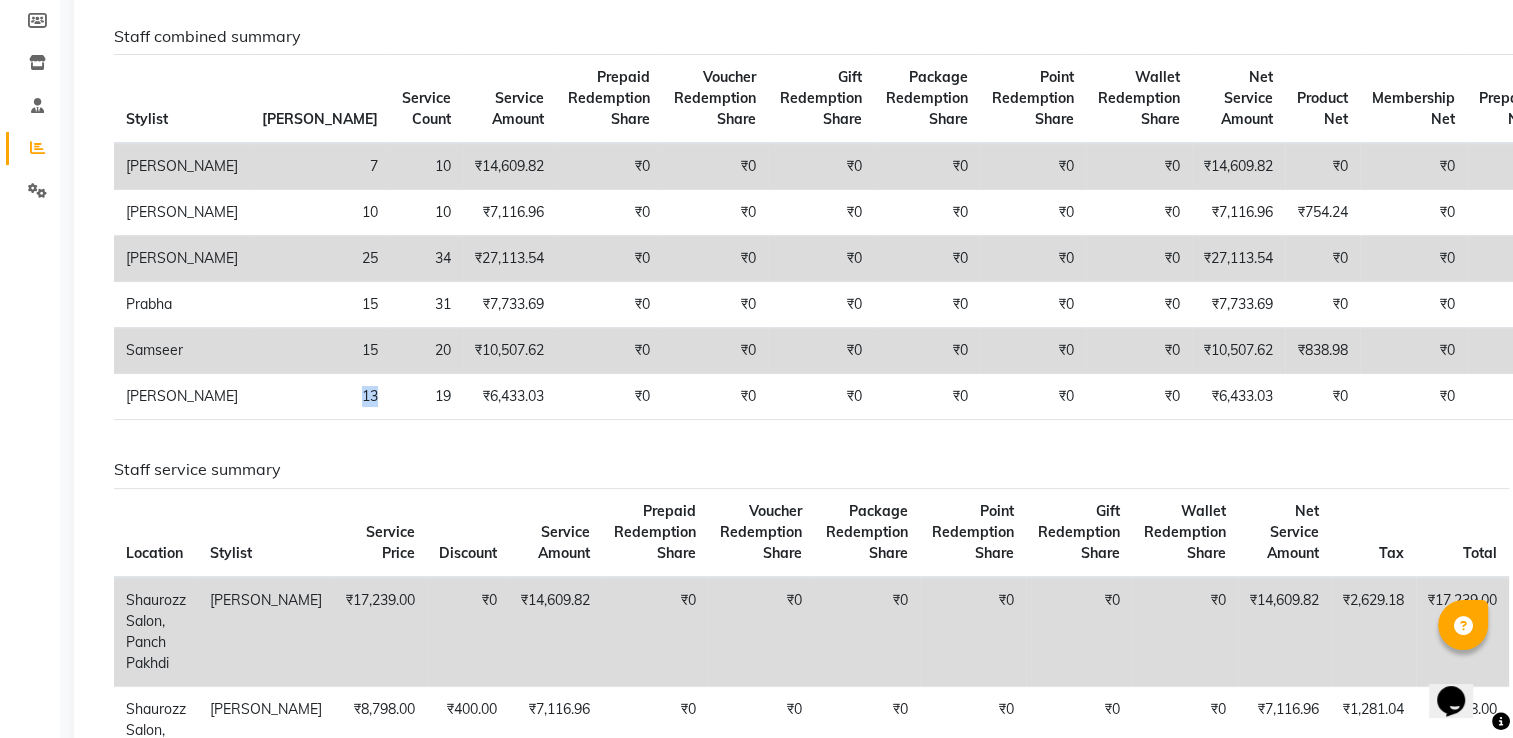 scroll, scrollTop: 300, scrollLeft: 0, axis: vertical 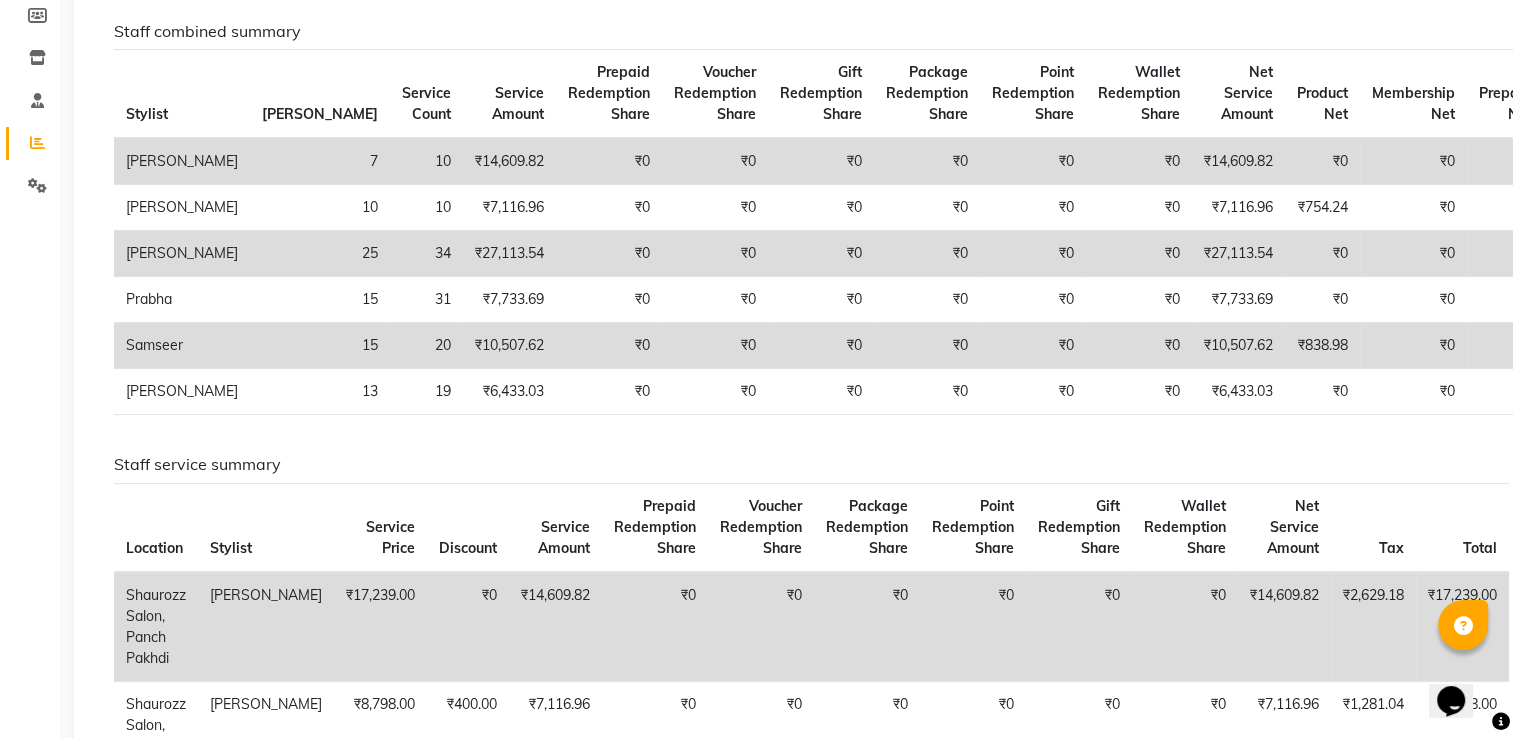 click on "15" 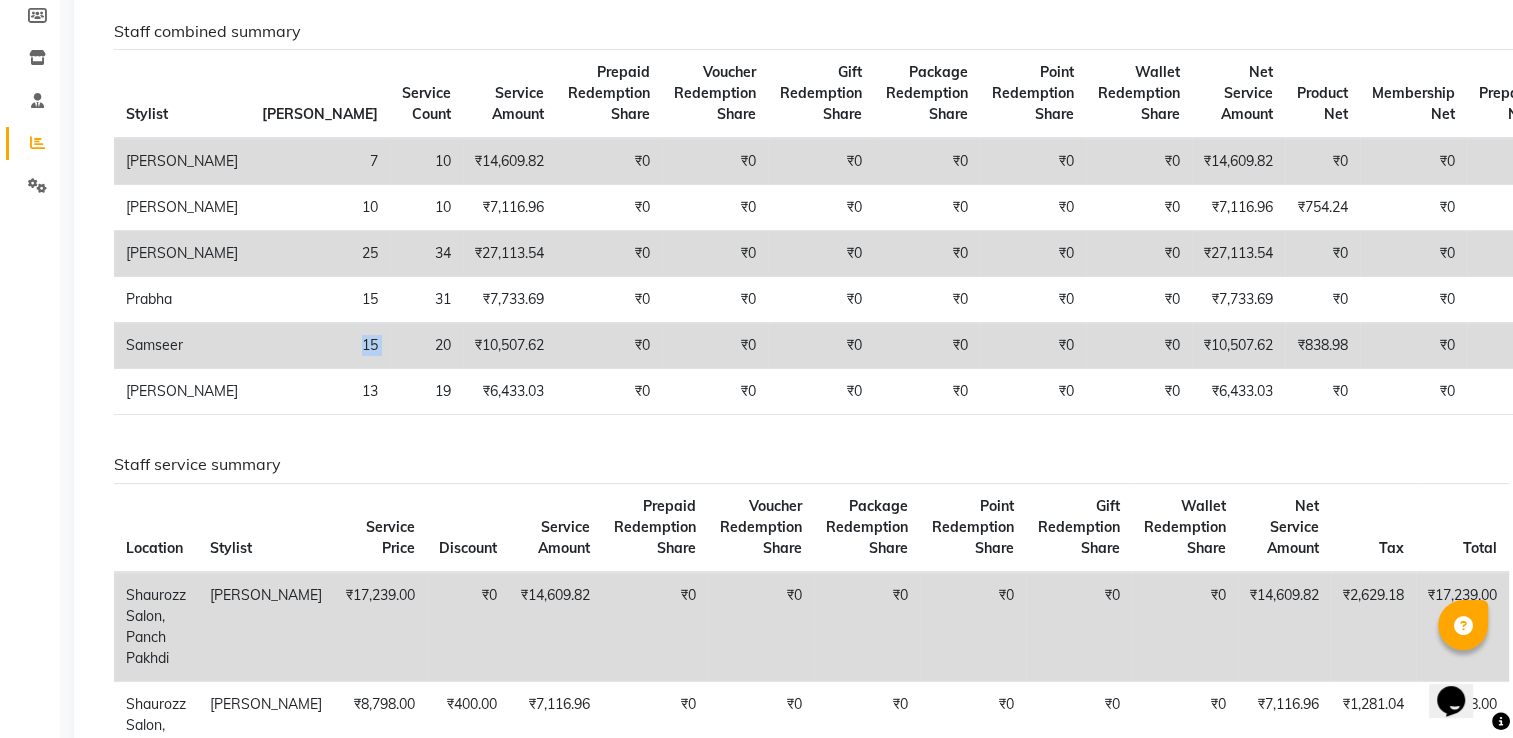 click on "15" 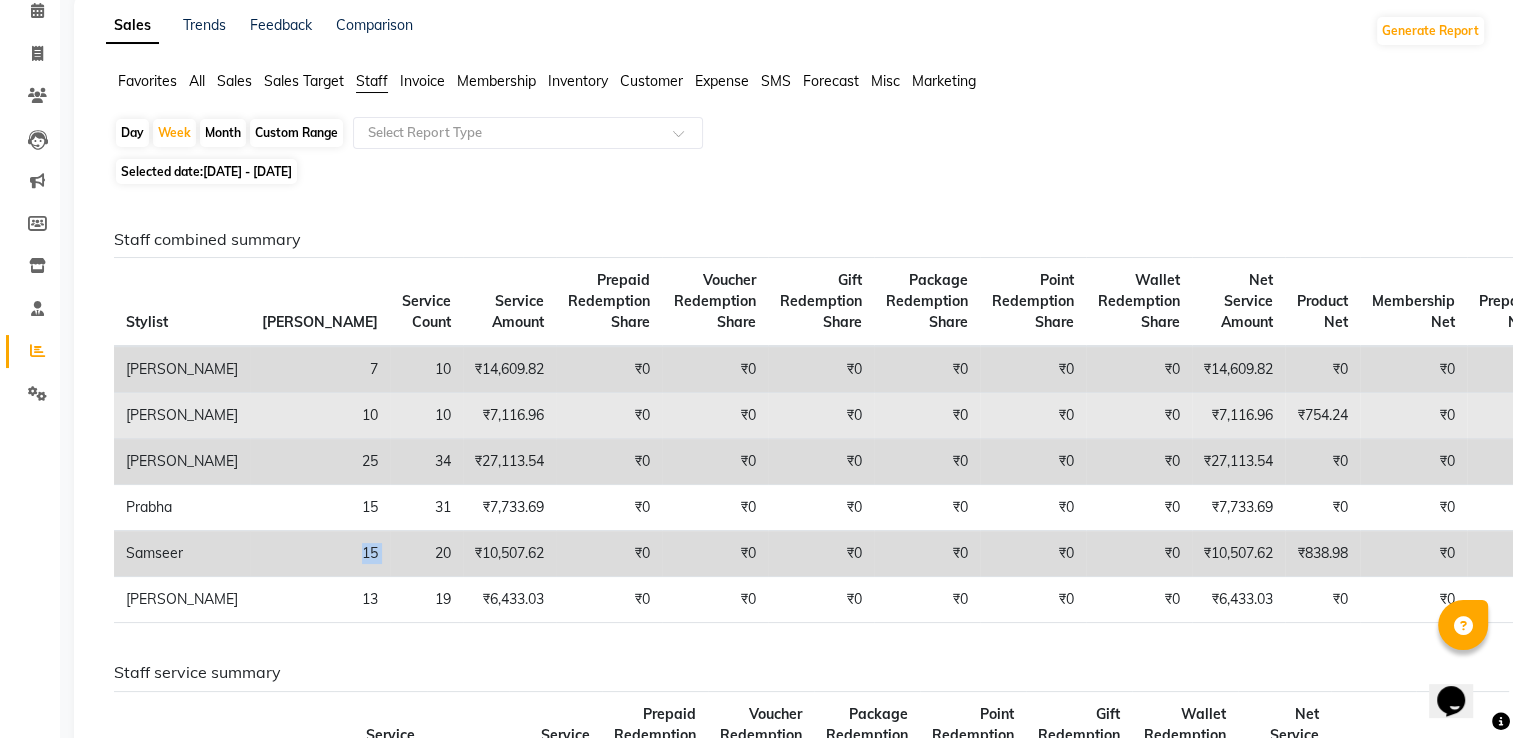 scroll, scrollTop: 100, scrollLeft: 0, axis: vertical 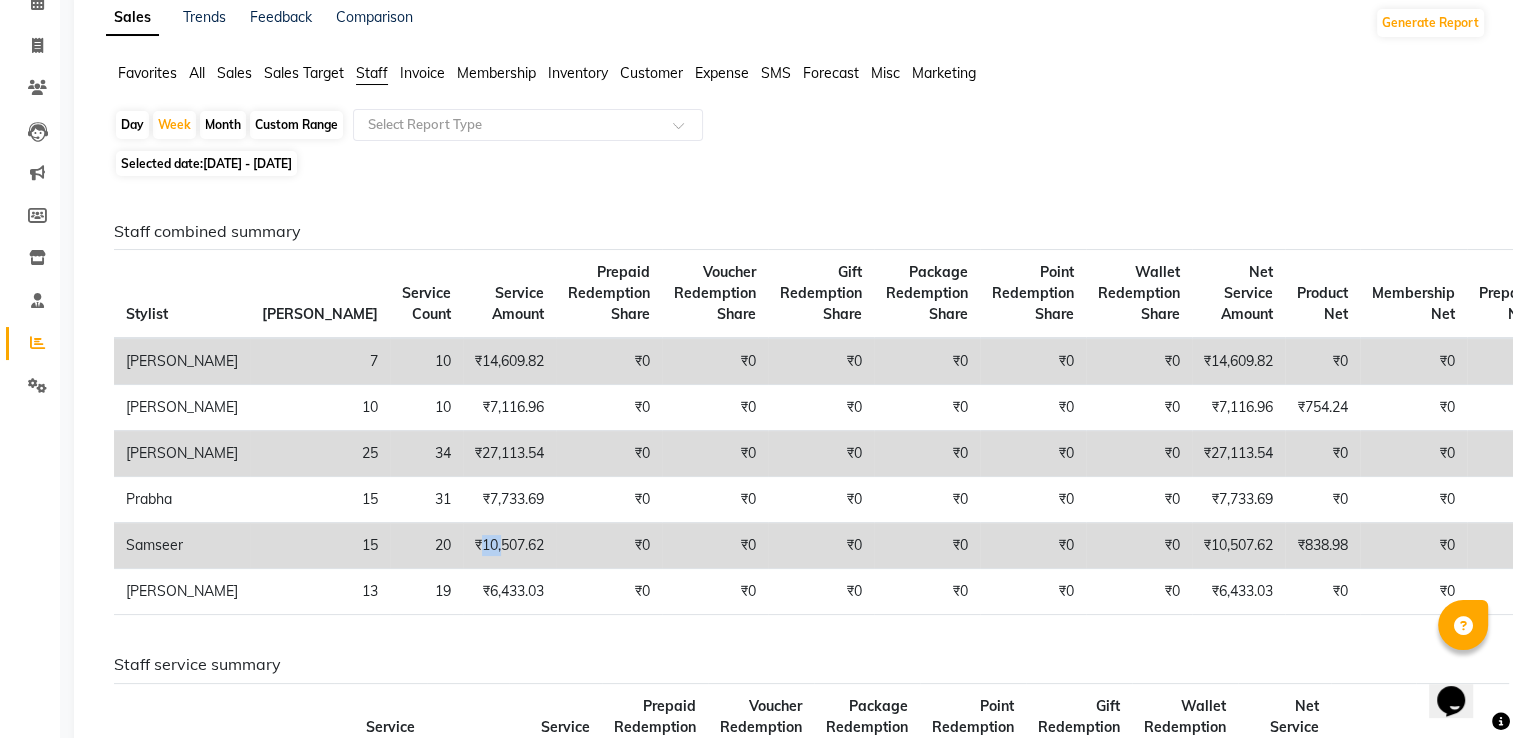 drag, startPoint x: 352, startPoint y: 610, endPoint x: 375, endPoint y: 610, distance: 23 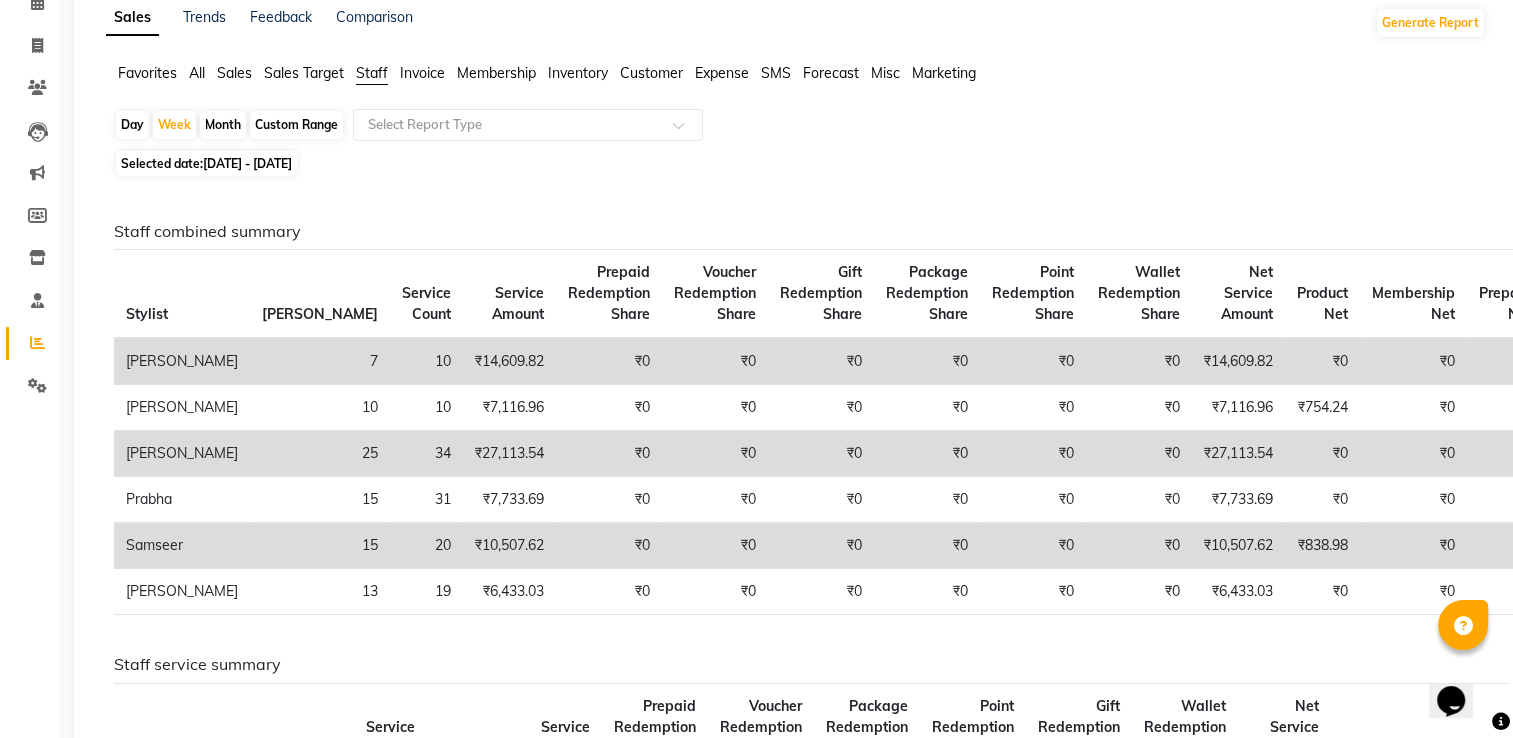 drag, startPoint x: 375, startPoint y: 610, endPoint x: 472, endPoint y: 536, distance: 122.0041 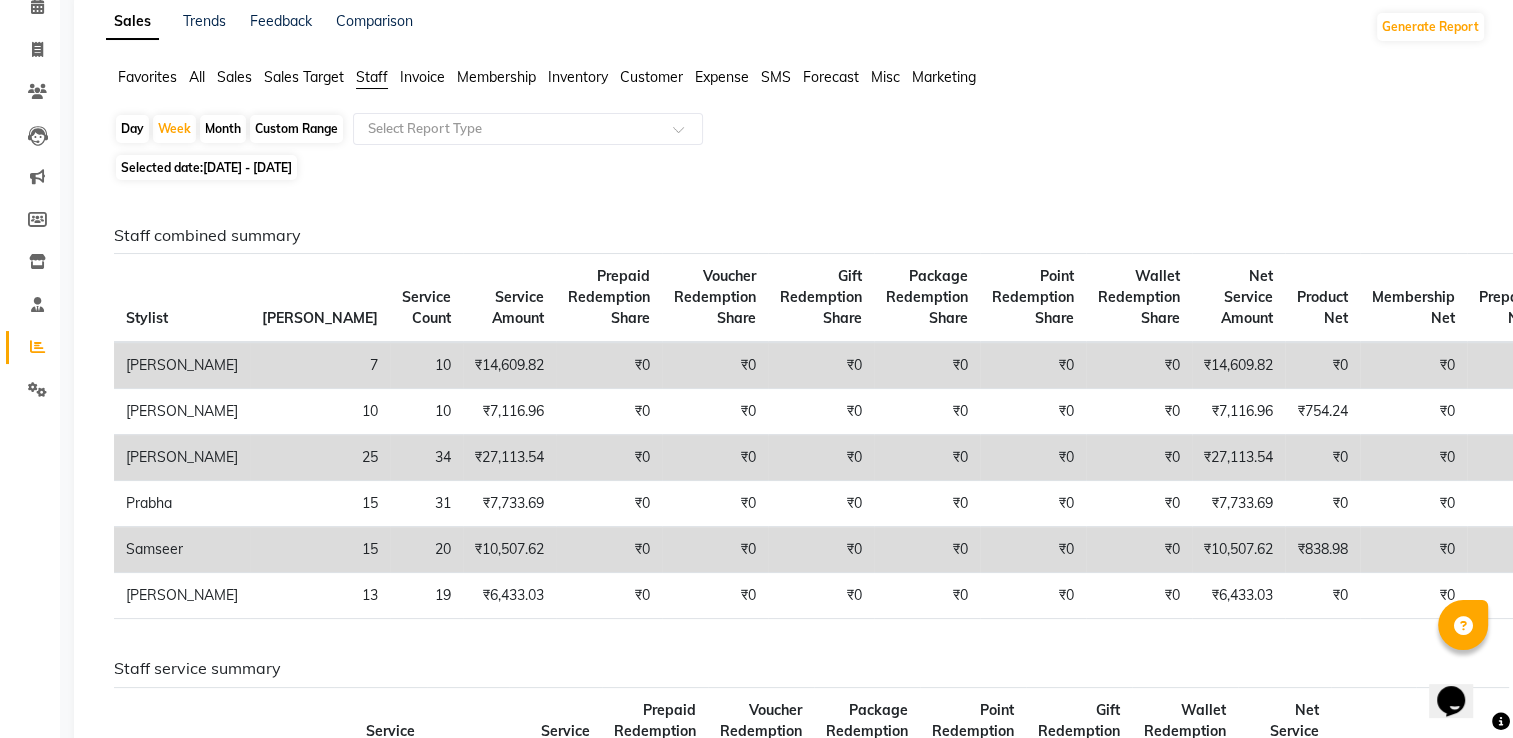 scroll, scrollTop: 0, scrollLeft: 0, axis: both 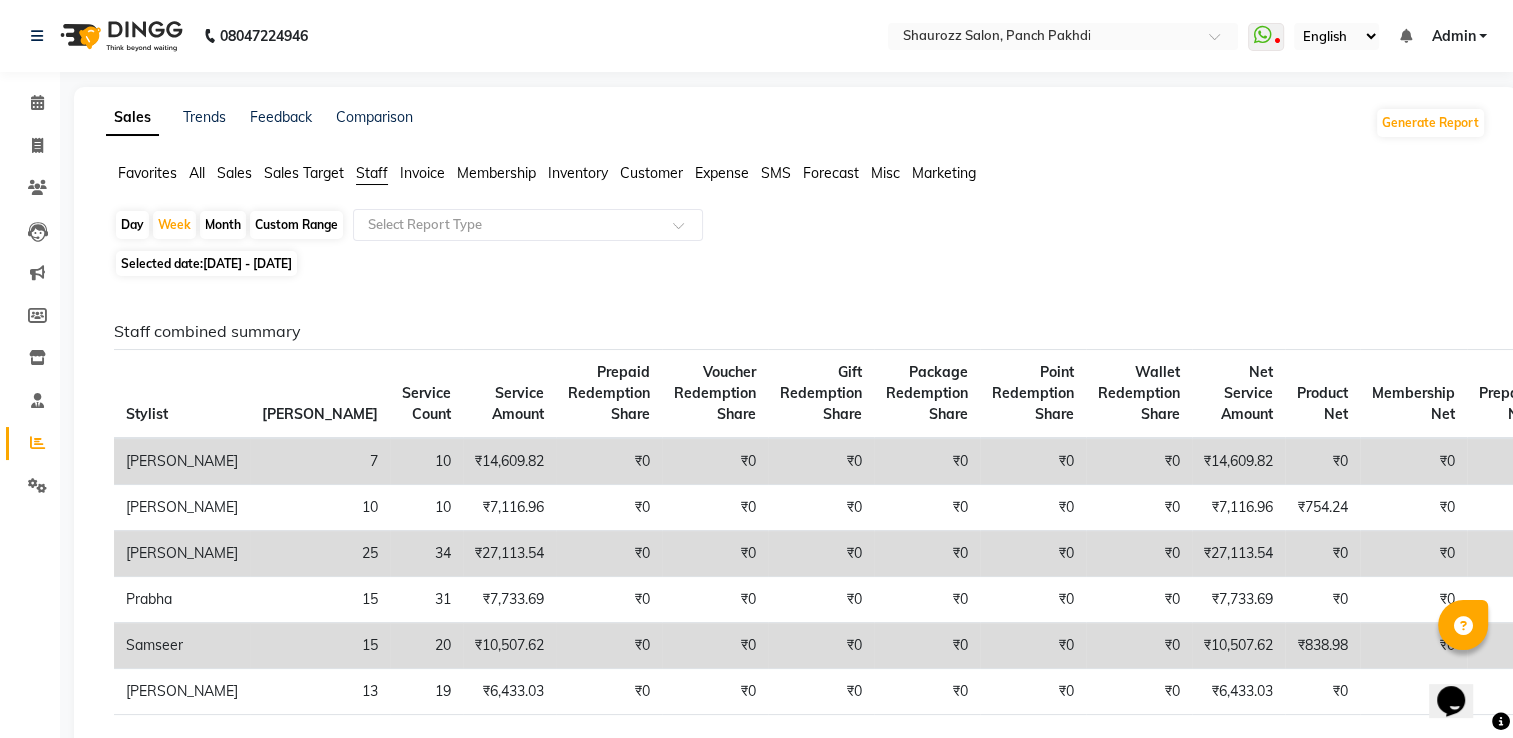 click on "Sales" 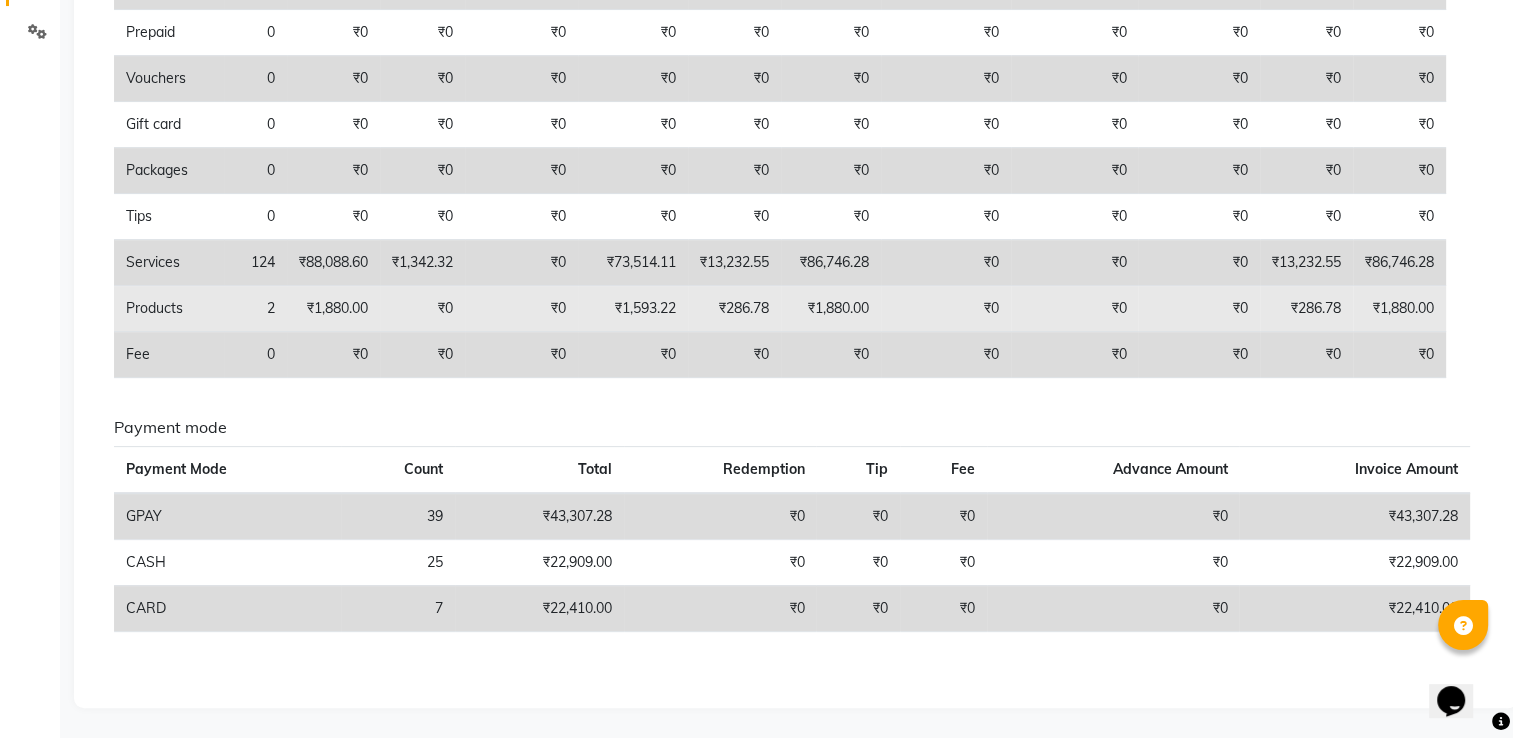scroll, scrollTop: 0, scrollLeft: 0, axis: both 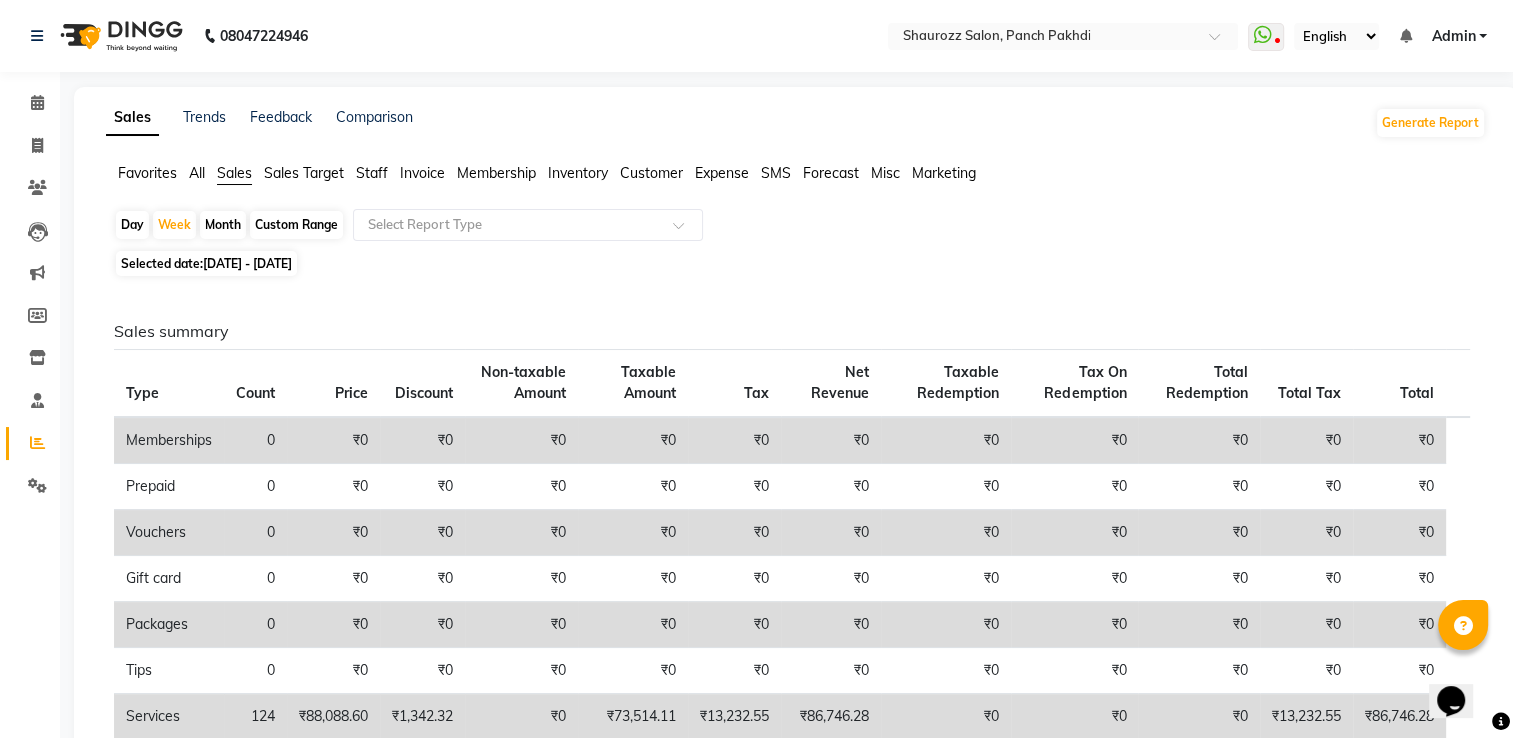 click on "Favorites All Sales Sales Target Staff Invoice Membership Inventory Customer Expense SMS Forecast Misc Marketing" 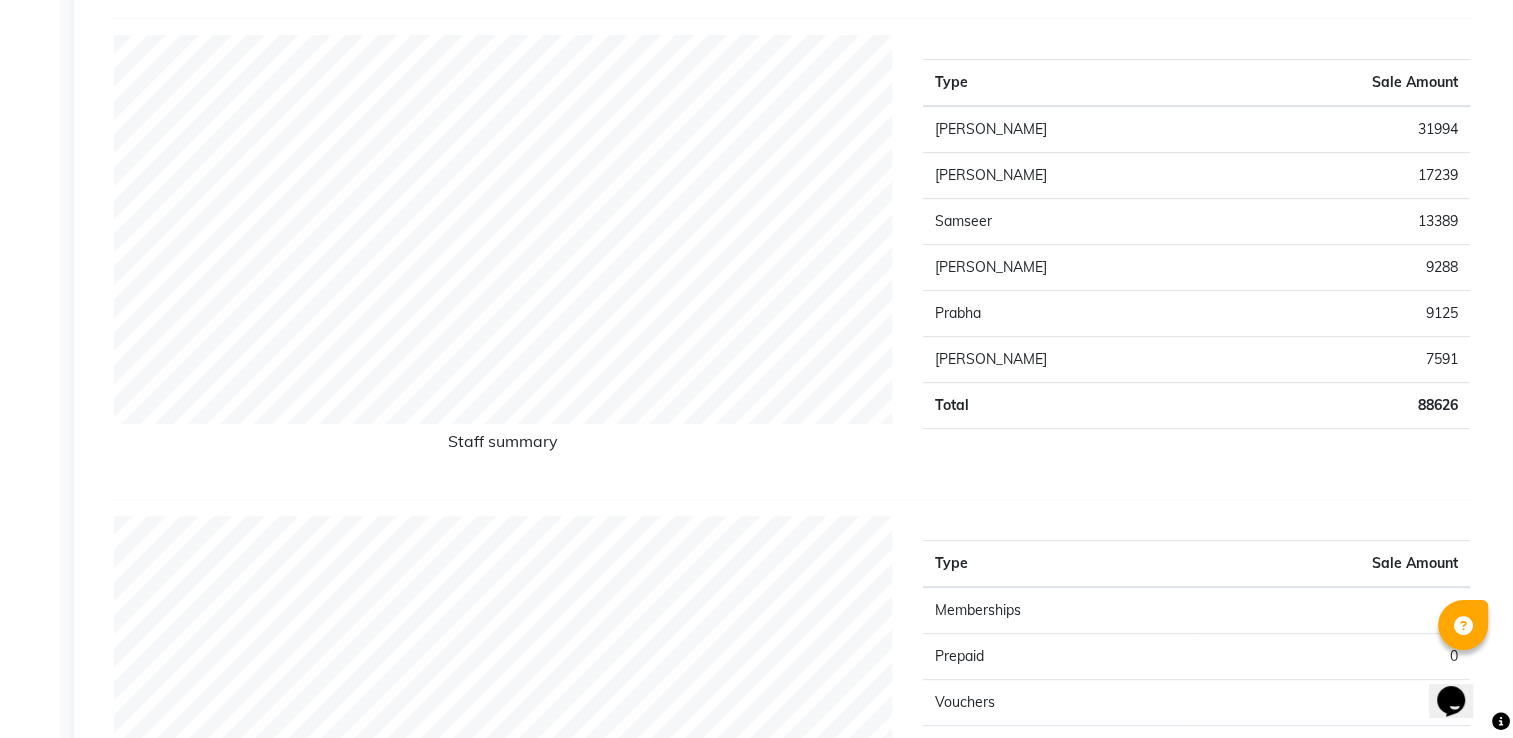 scroll, scrollTop: 800, scrollLeft: 0, axis: vertical 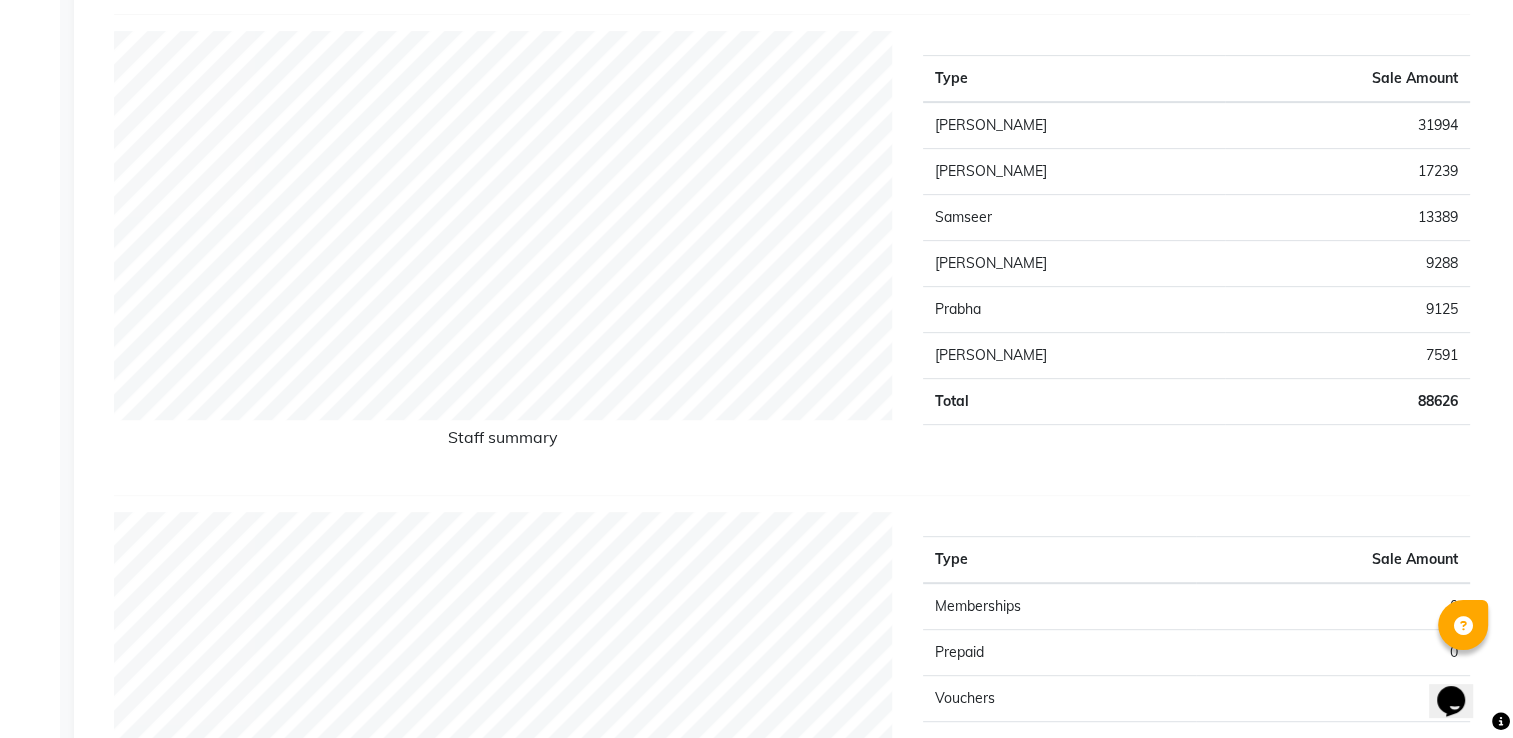 click on "13389" 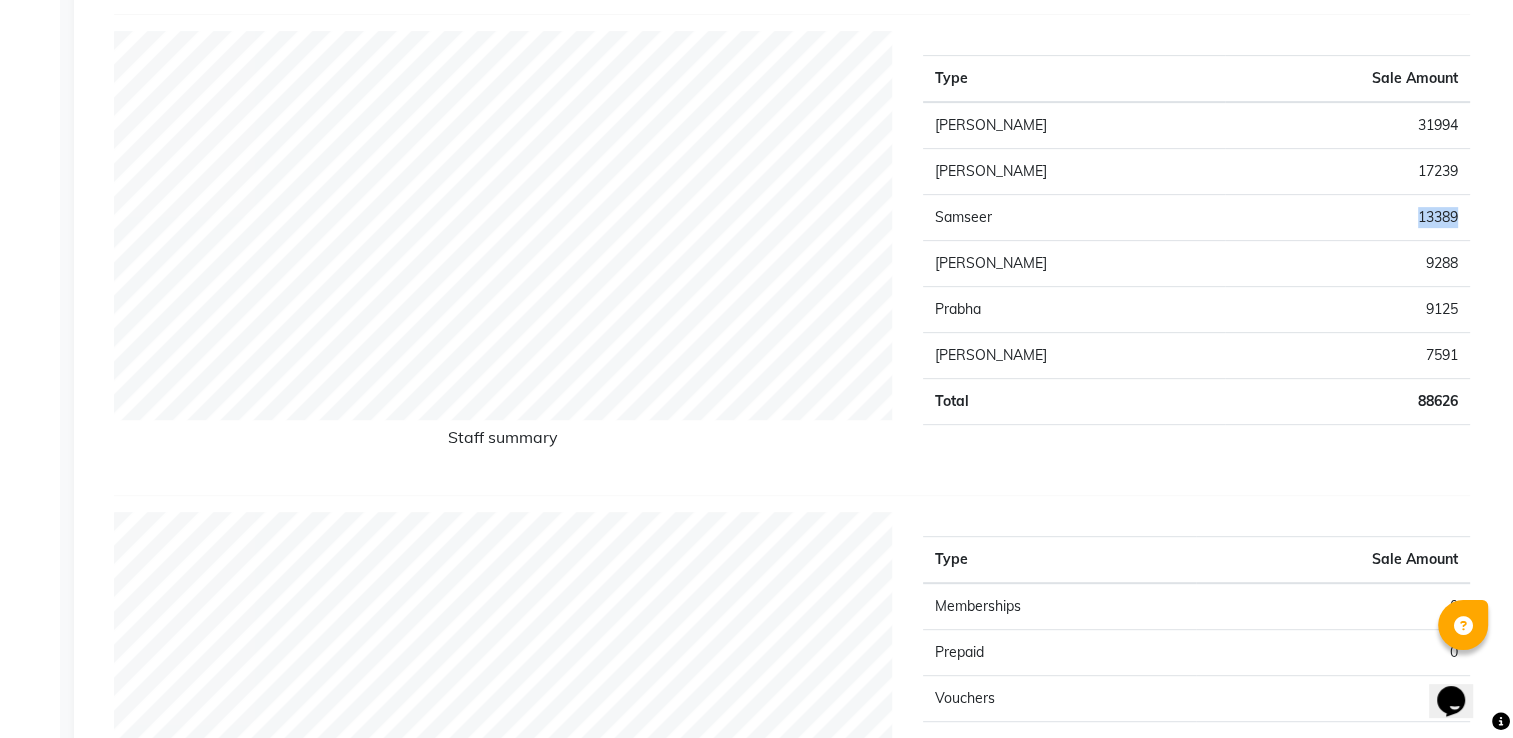 click on "13389" 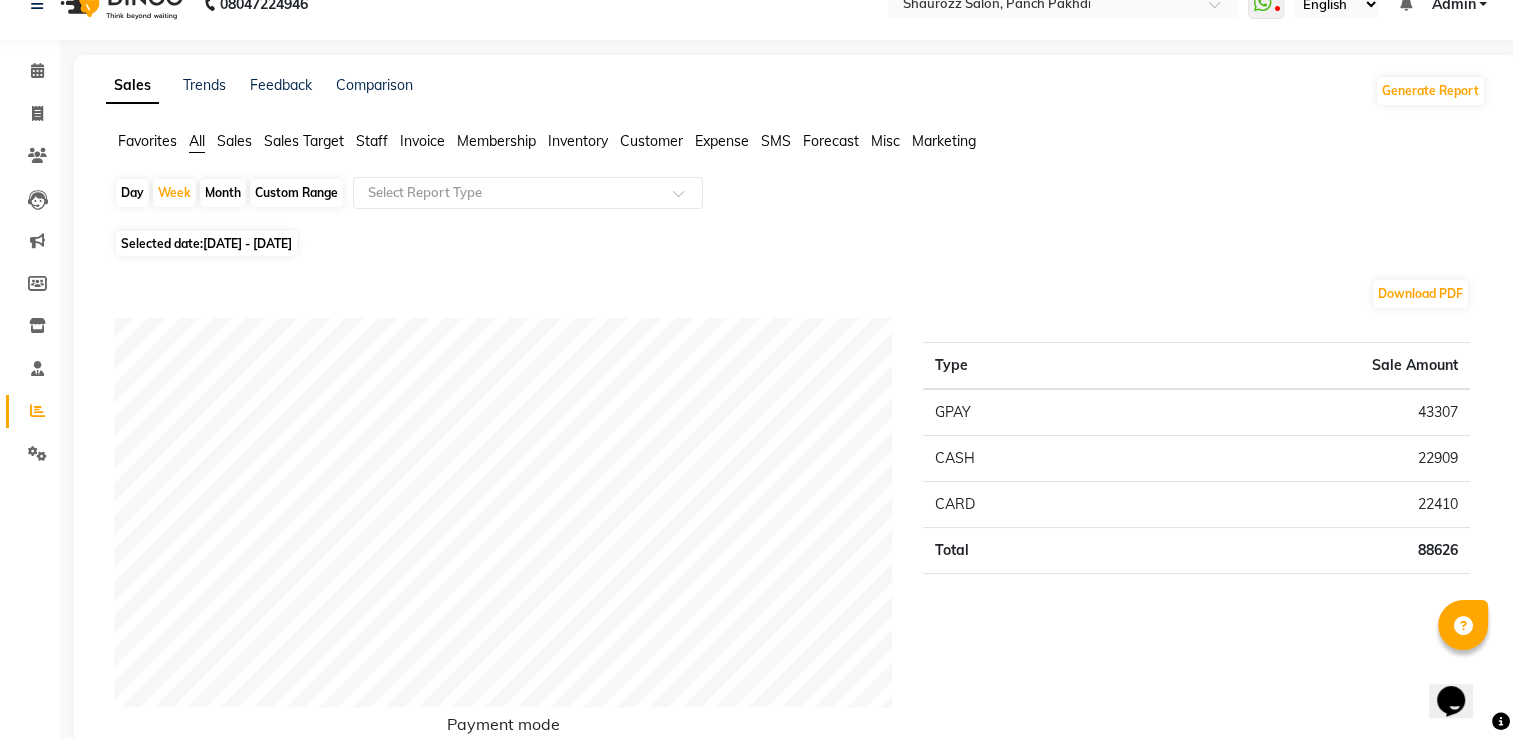 scroll, scrollTop: 0, scrollLeft: 0, axis: both 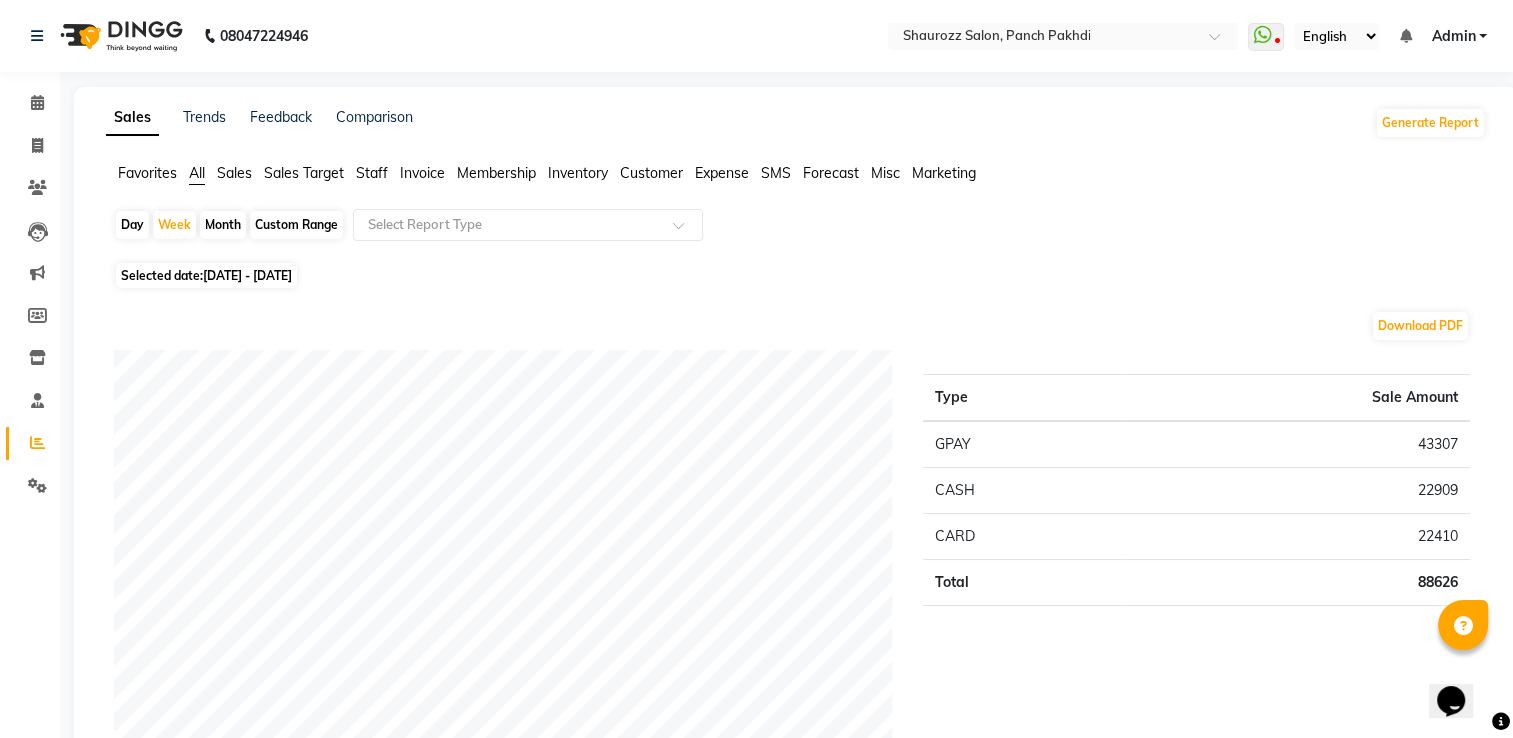 click on "Invoice" 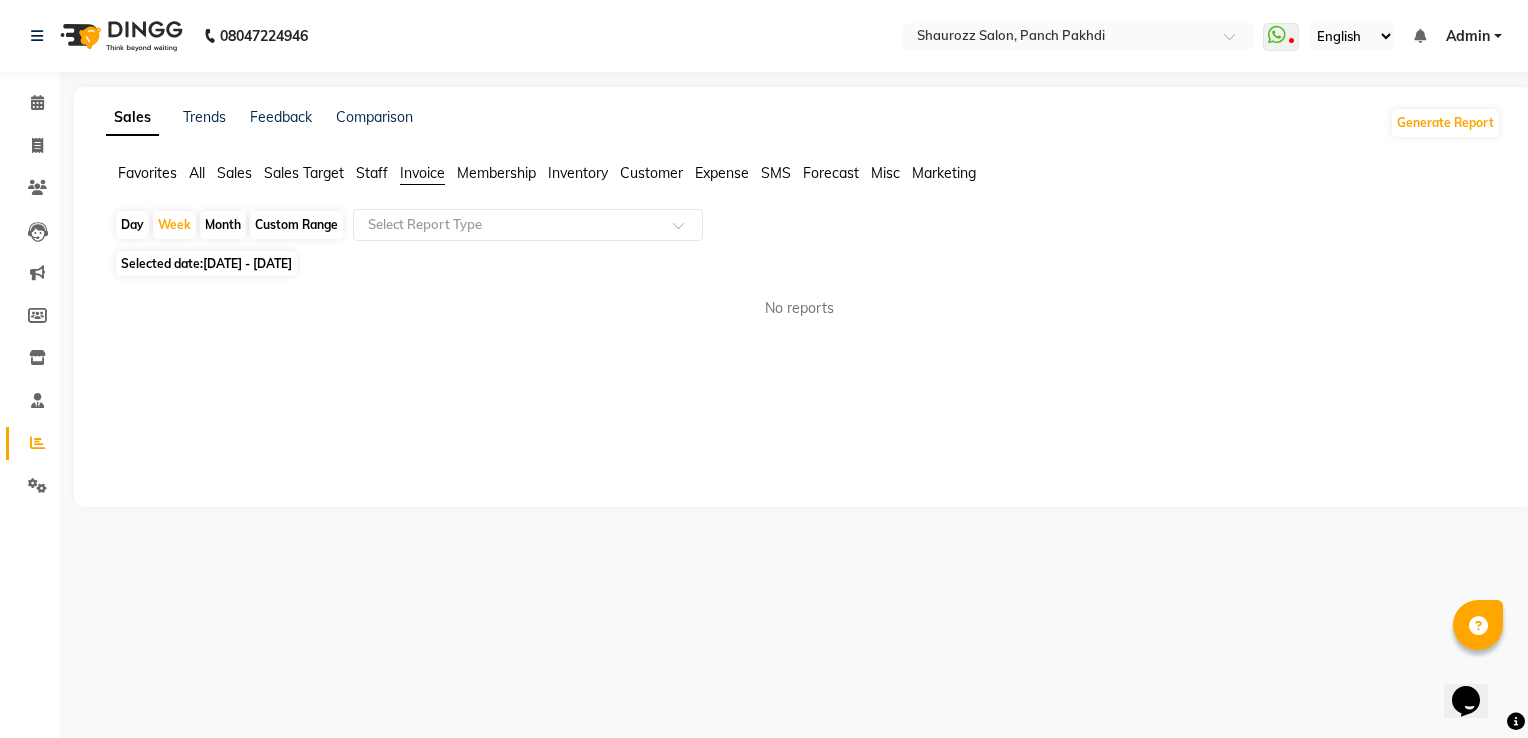 click on "Inventory" 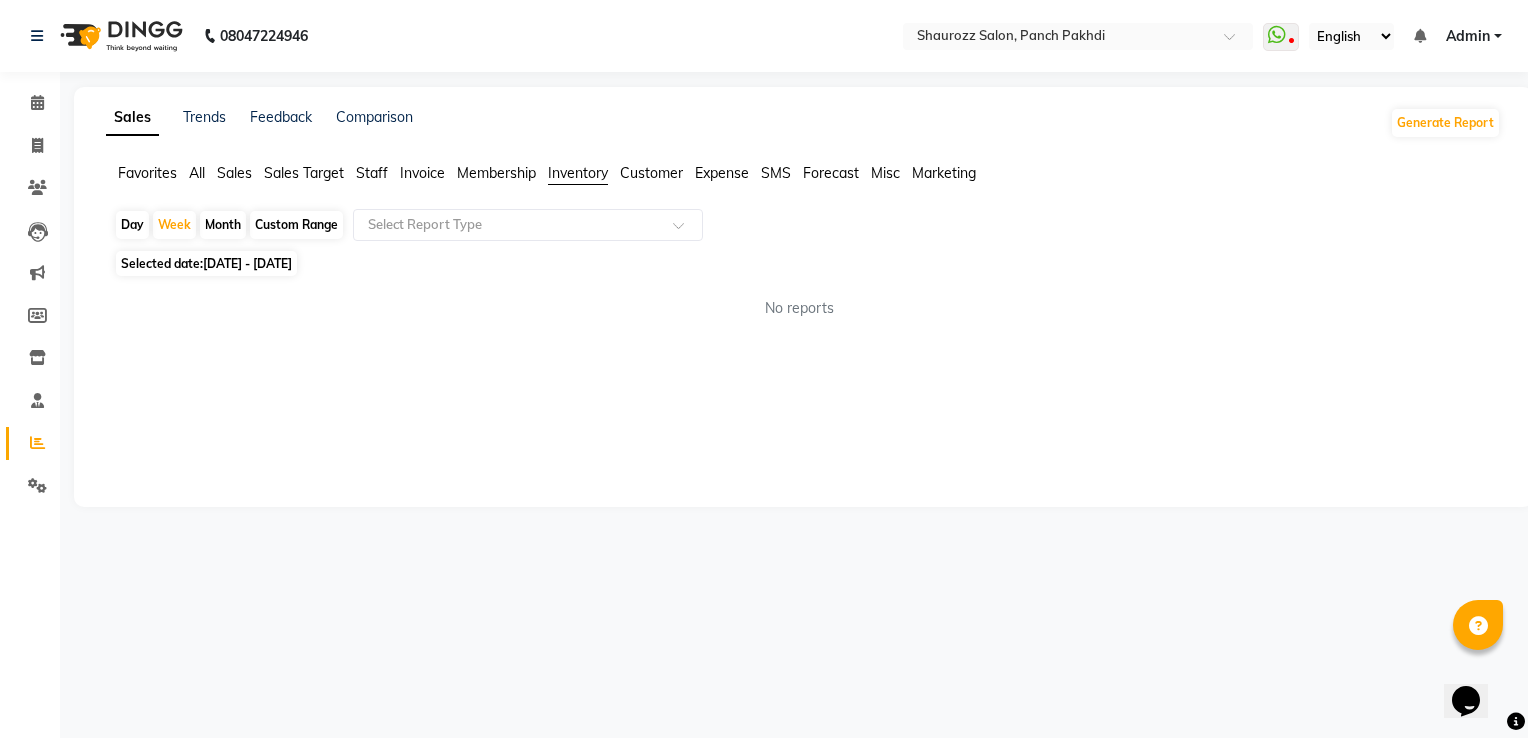 click on "Month" 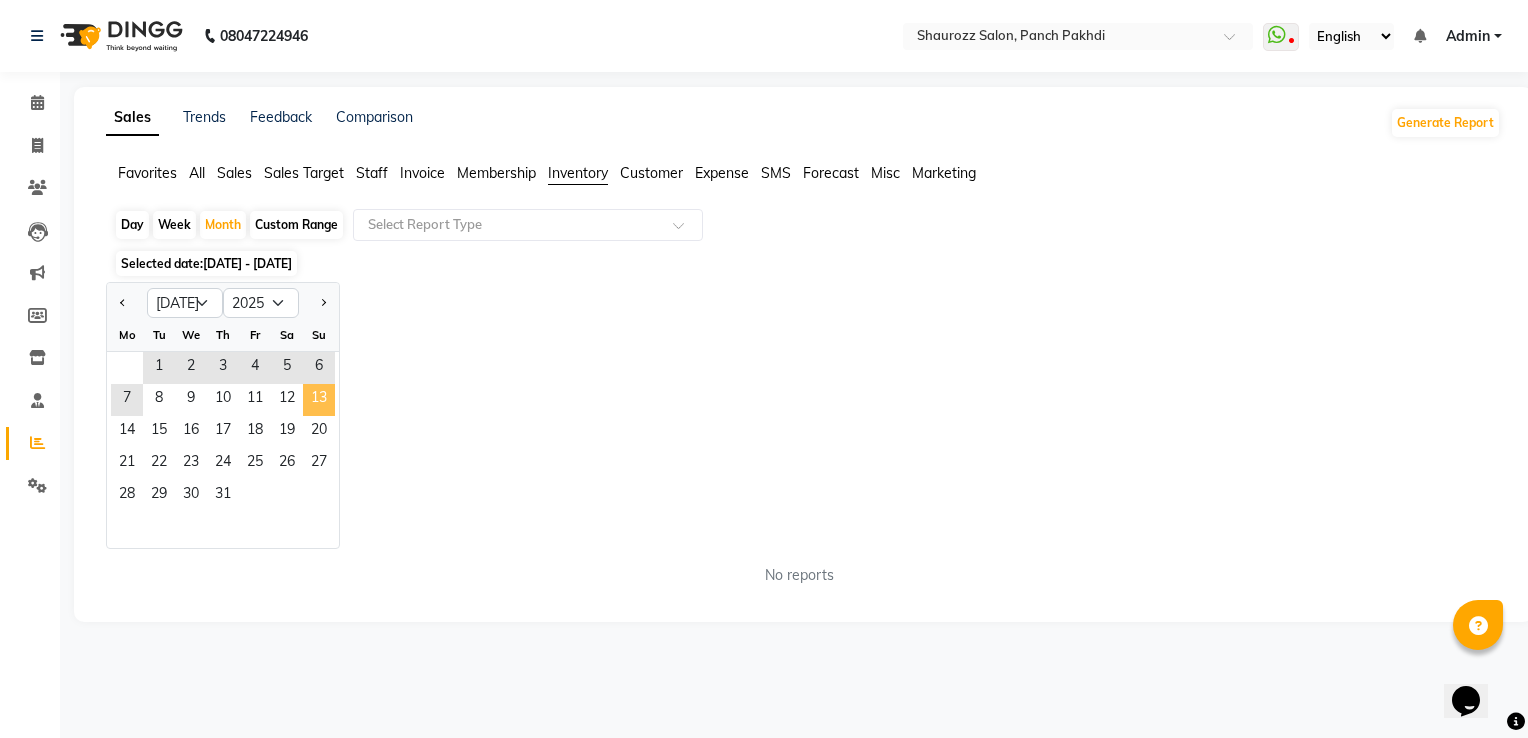drag, startPoint x: 157, startPoint y: 354, endPoint x: 323, endPoint y: 401, distance: 172.52536 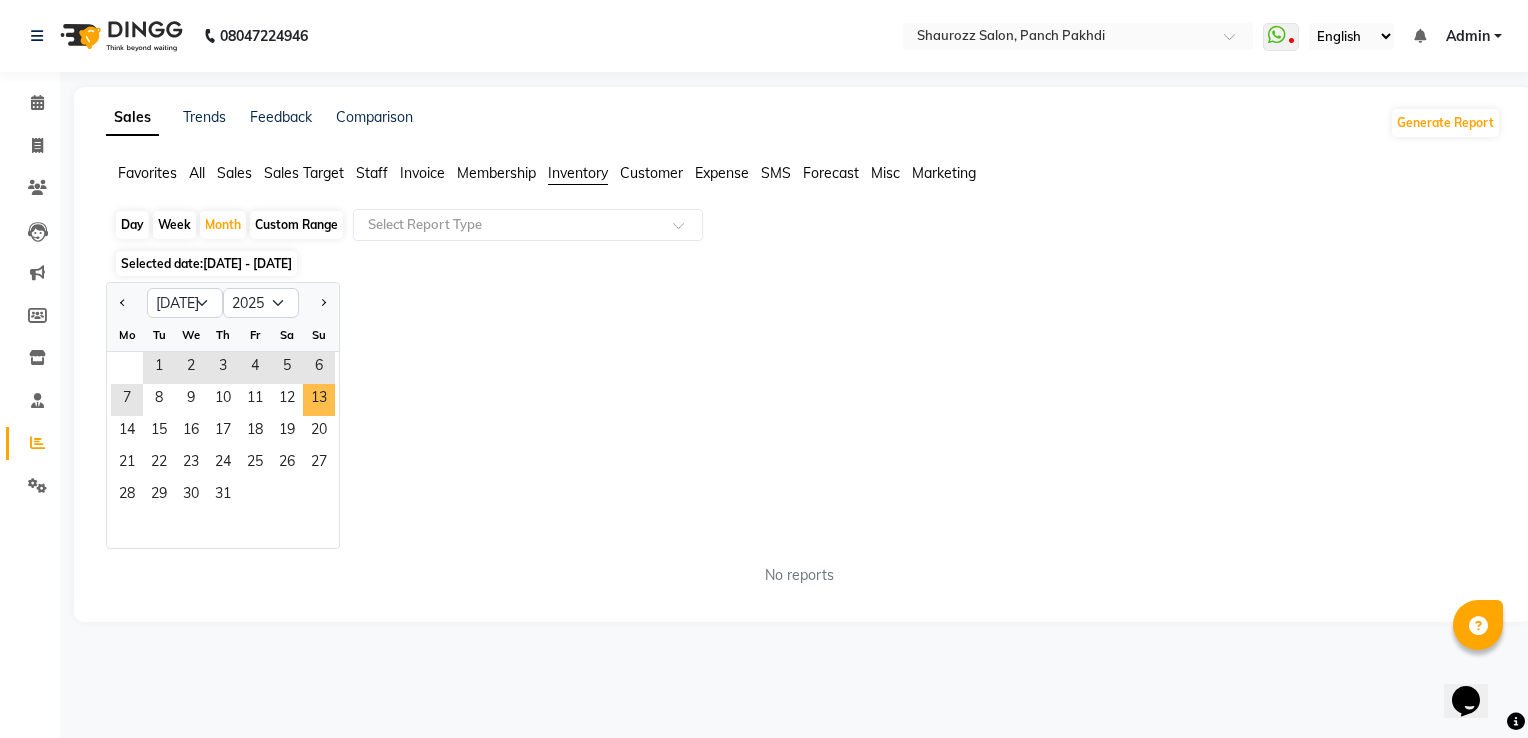 drag, startPoint x: 323, startPoint y: 401, endPoint x: 448, endPoint y: 402, distance: 125.004 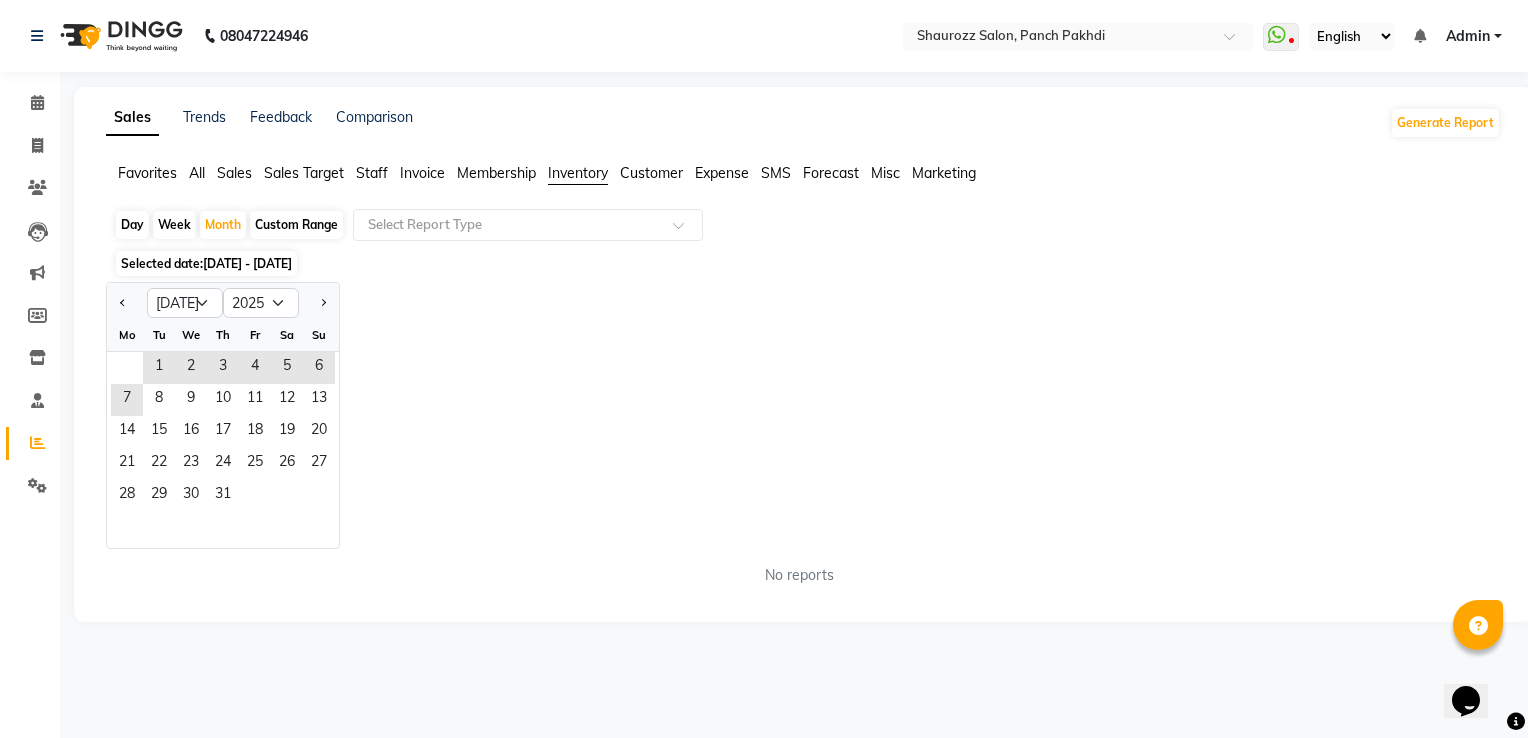 click on "Week" 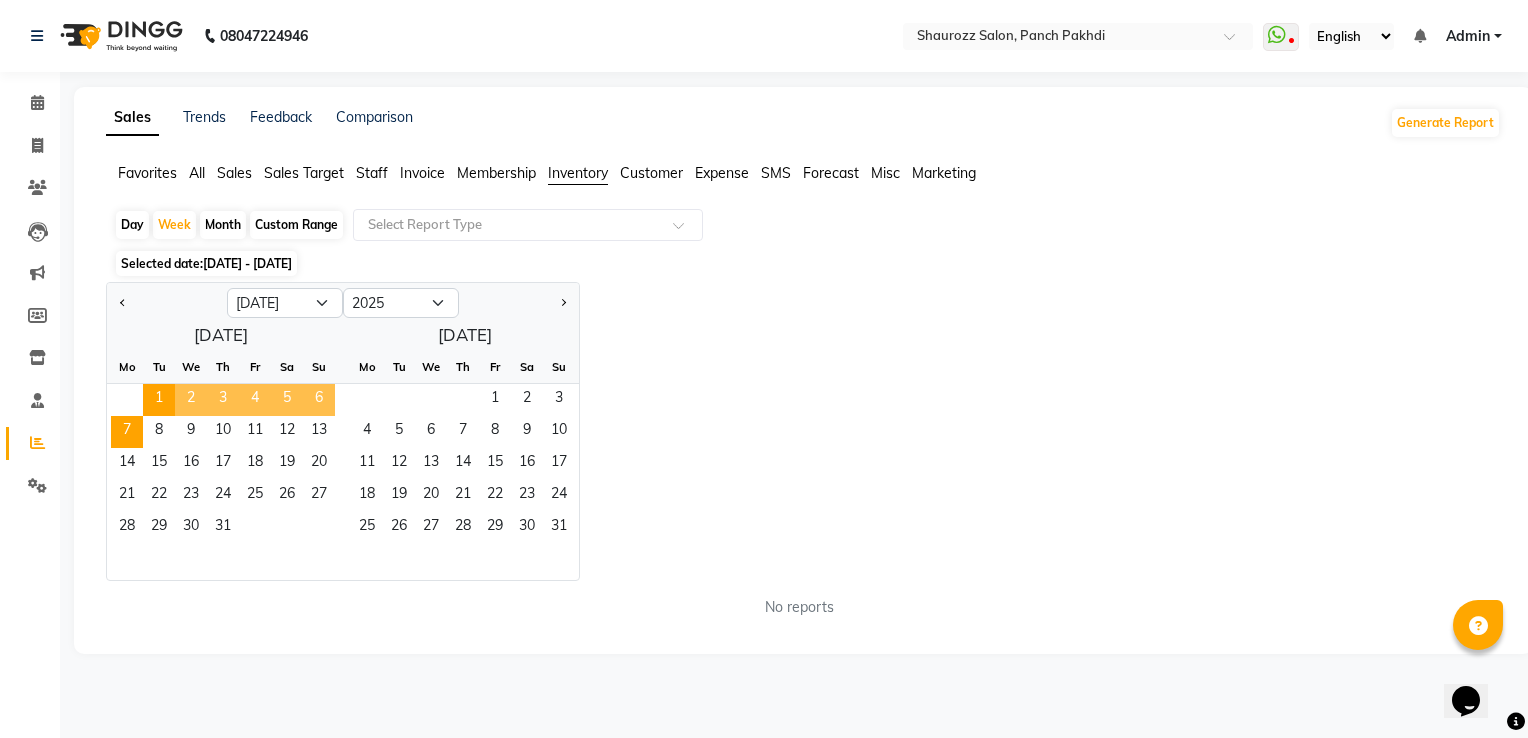 click on "Day" 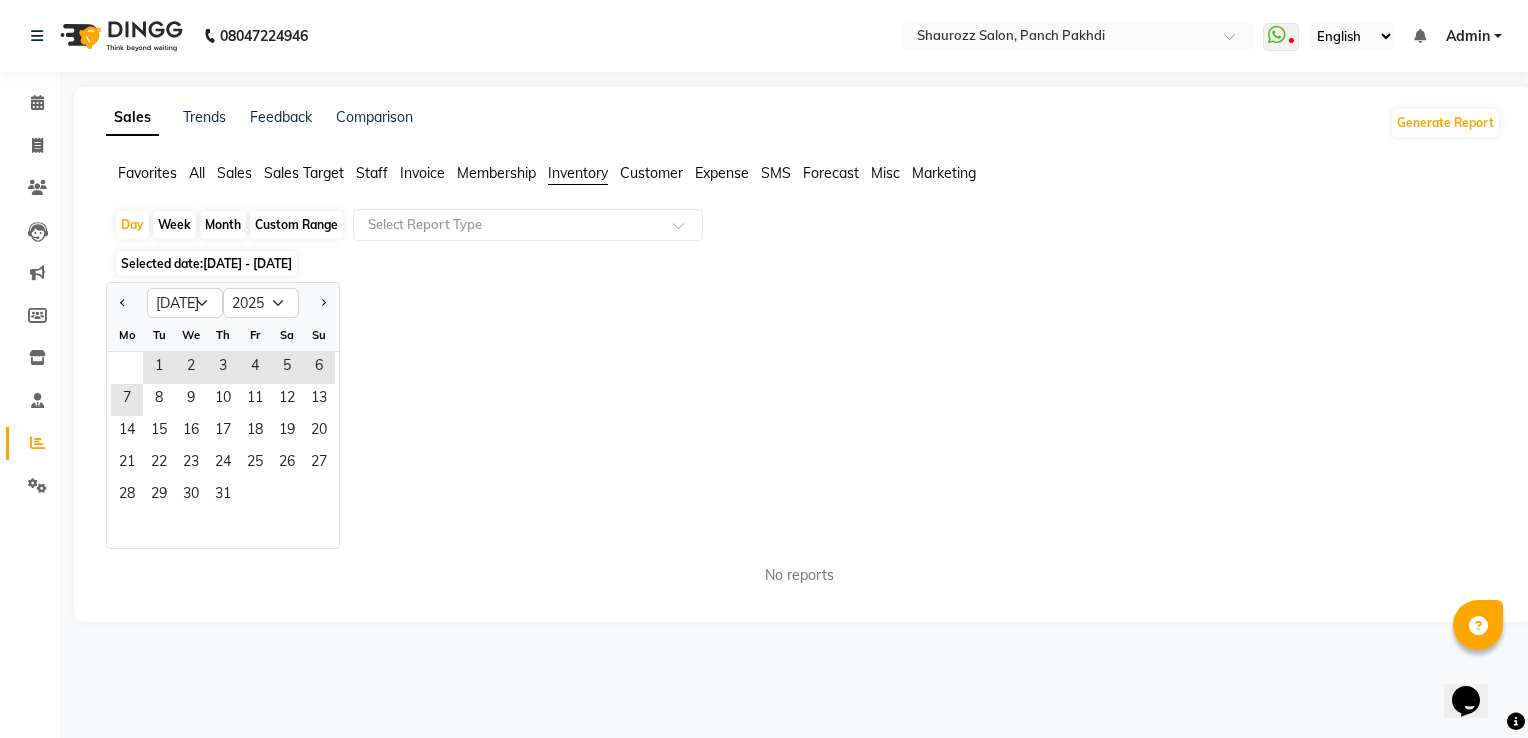 click on "Week" 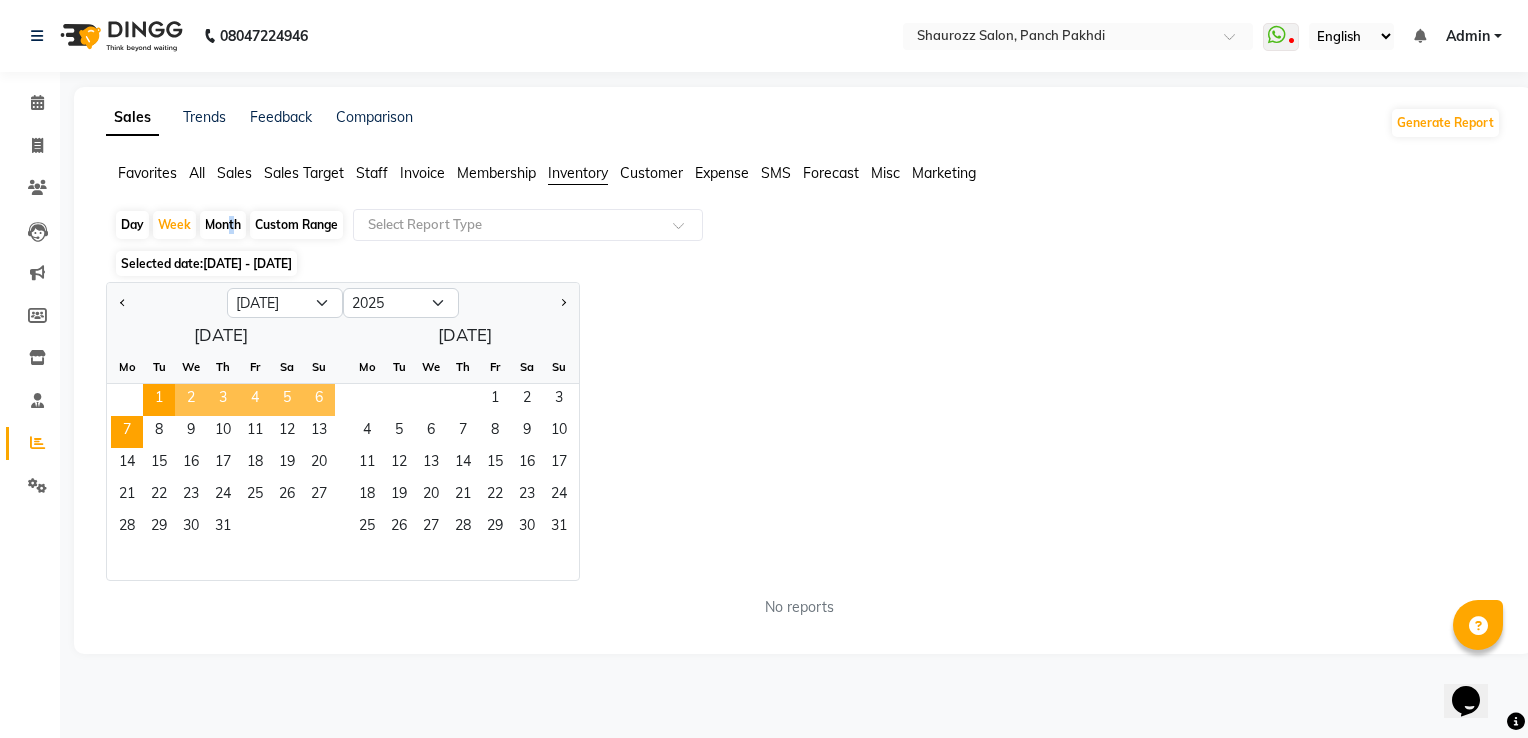 click on "Month" 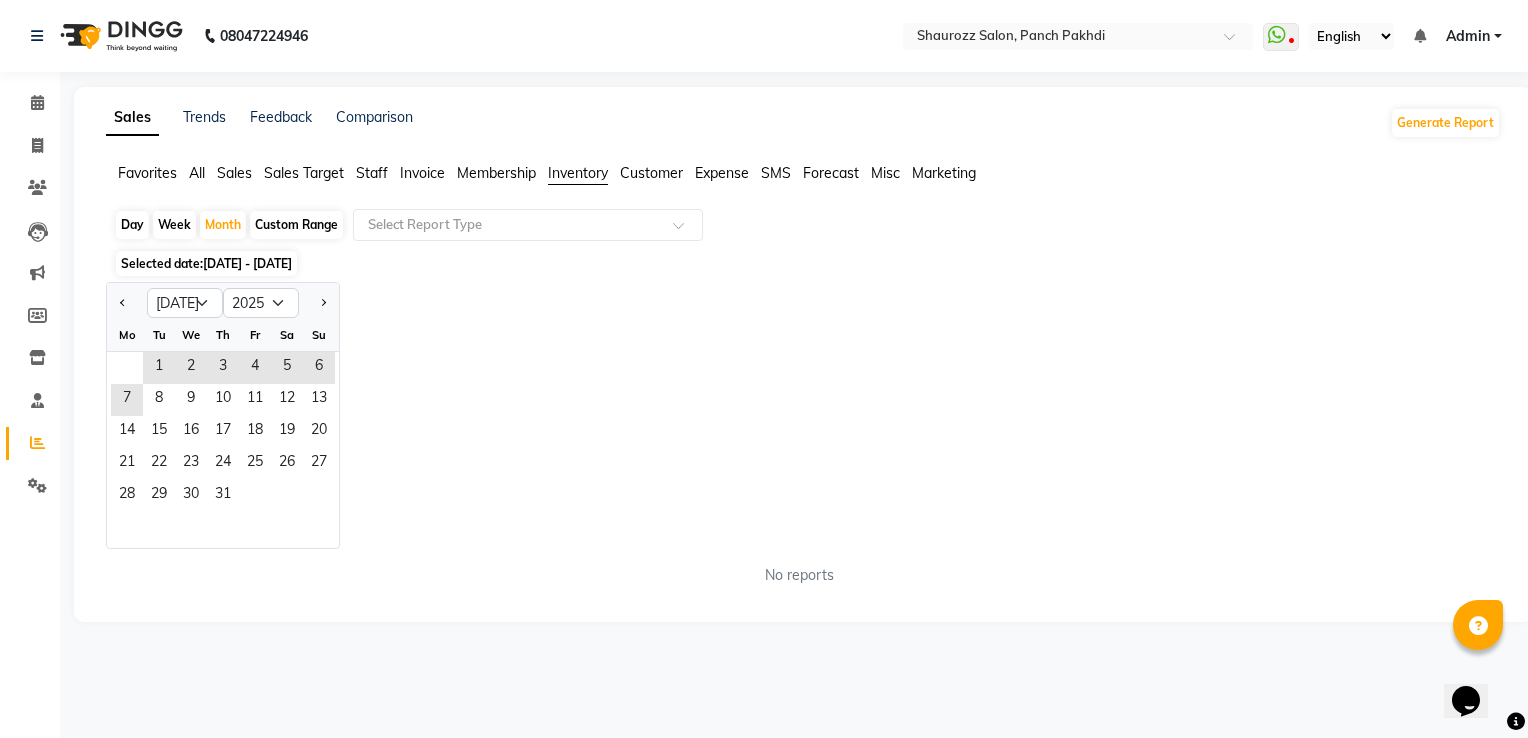 drag, startPoint x: 227, startPoint y: 230, endPoint x: 508, endPoint y: 260, distance: 282.5969 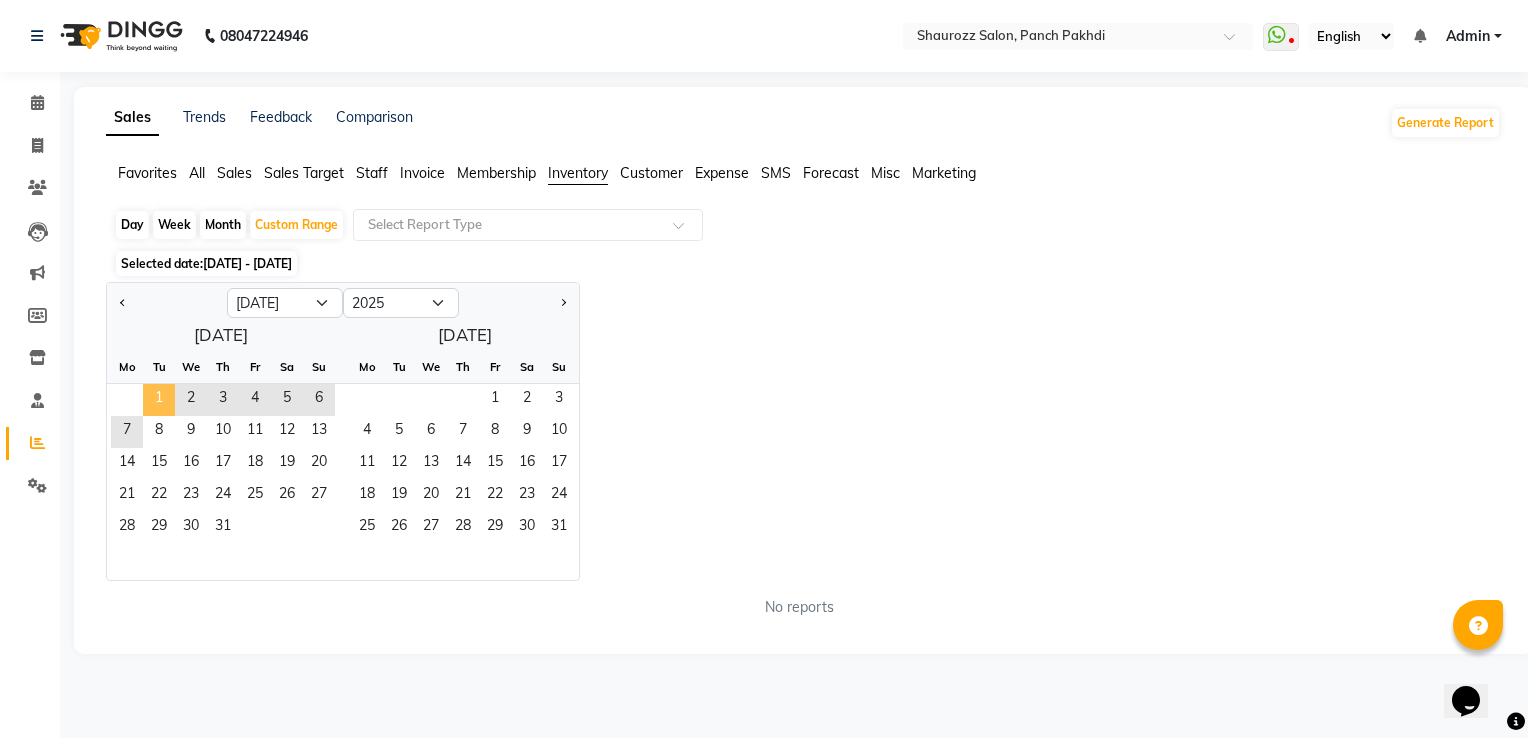 click on "1" 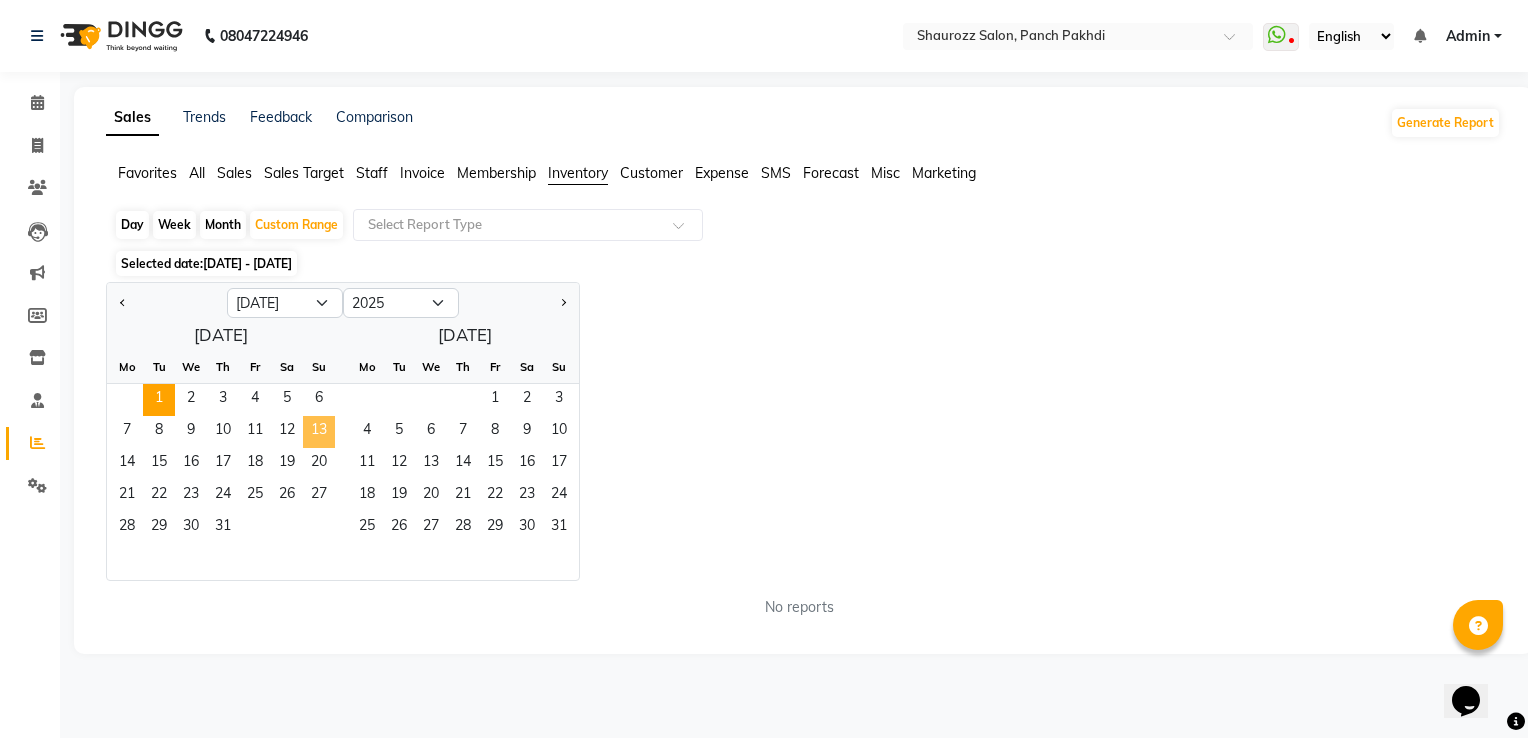 drag, startPoint x: 158, startPoint y: 398, endPoint x: 331, endPoint y: 432, distance: 176.30939 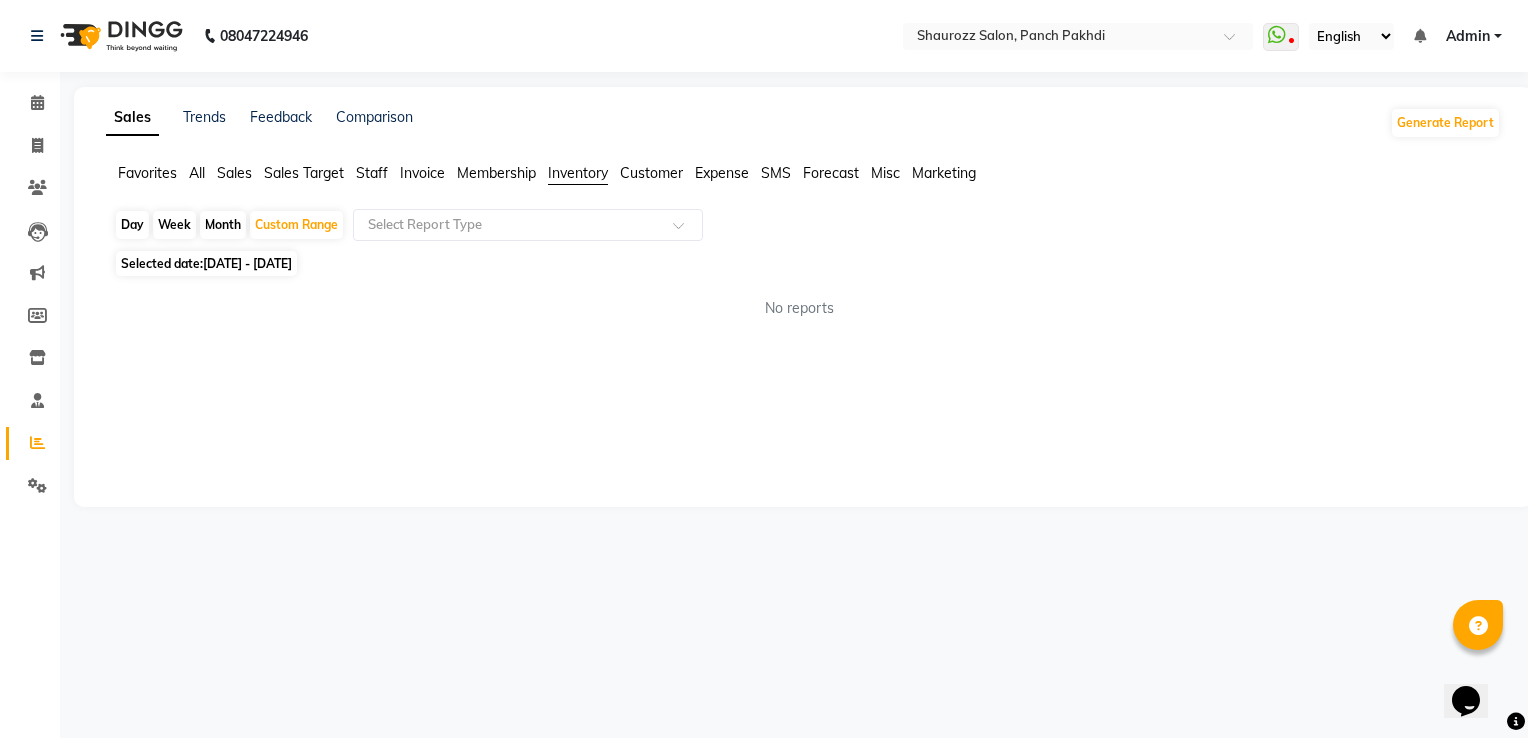 click on "Sales" 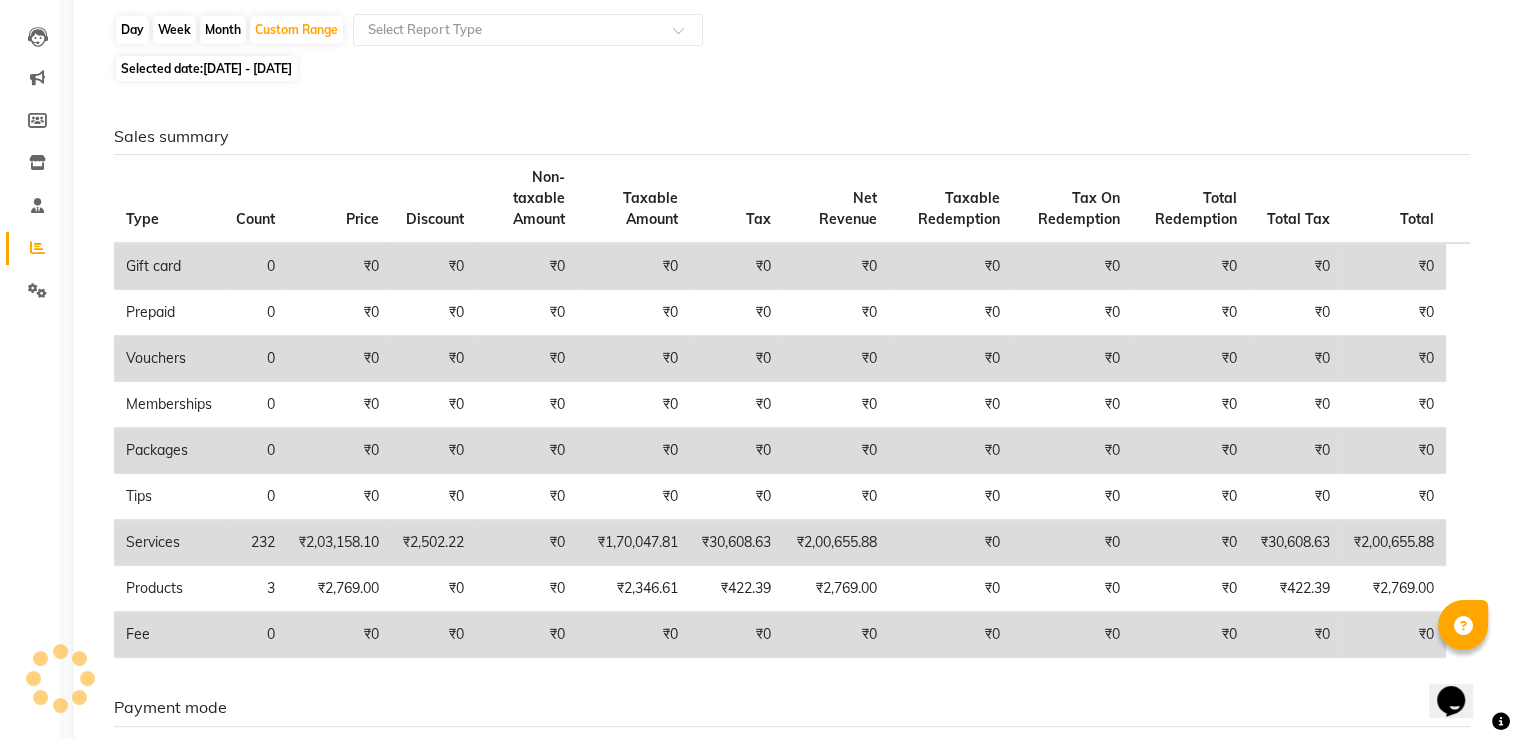 scroll, scrollTop: 0, scrollLeft: 0, axis: both 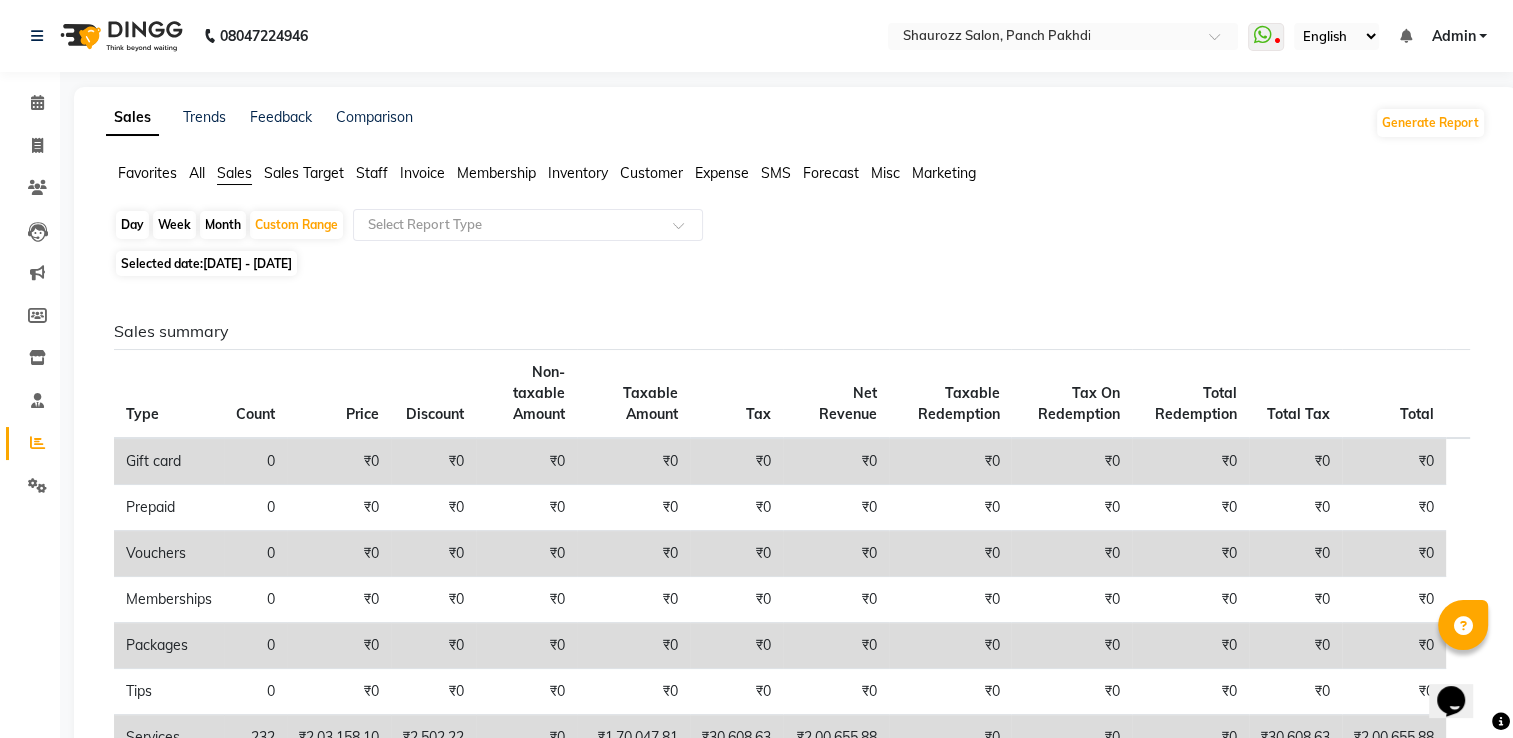 click on "Staff" 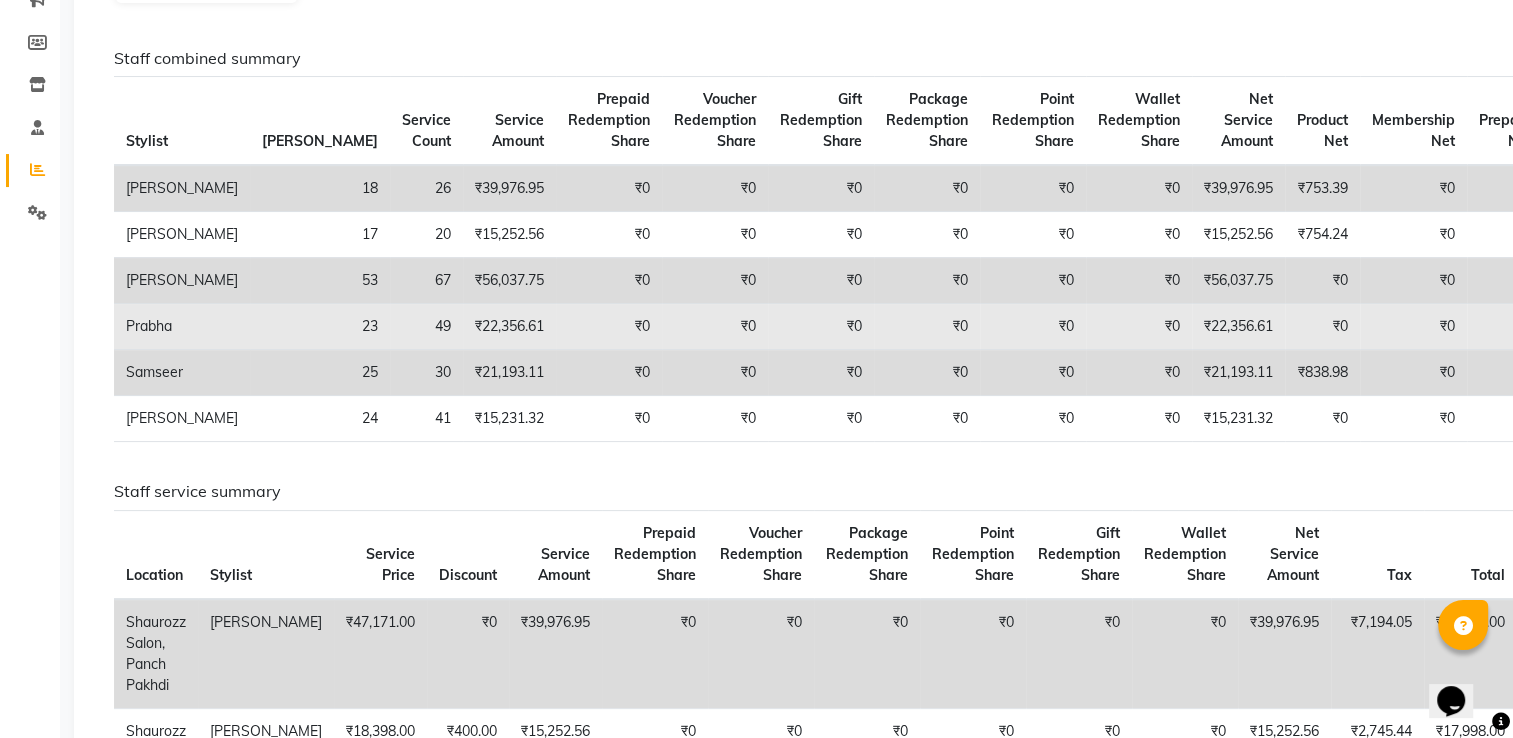 scroll, scrollTop: 300, scrollLeft: 0, axis: vertical 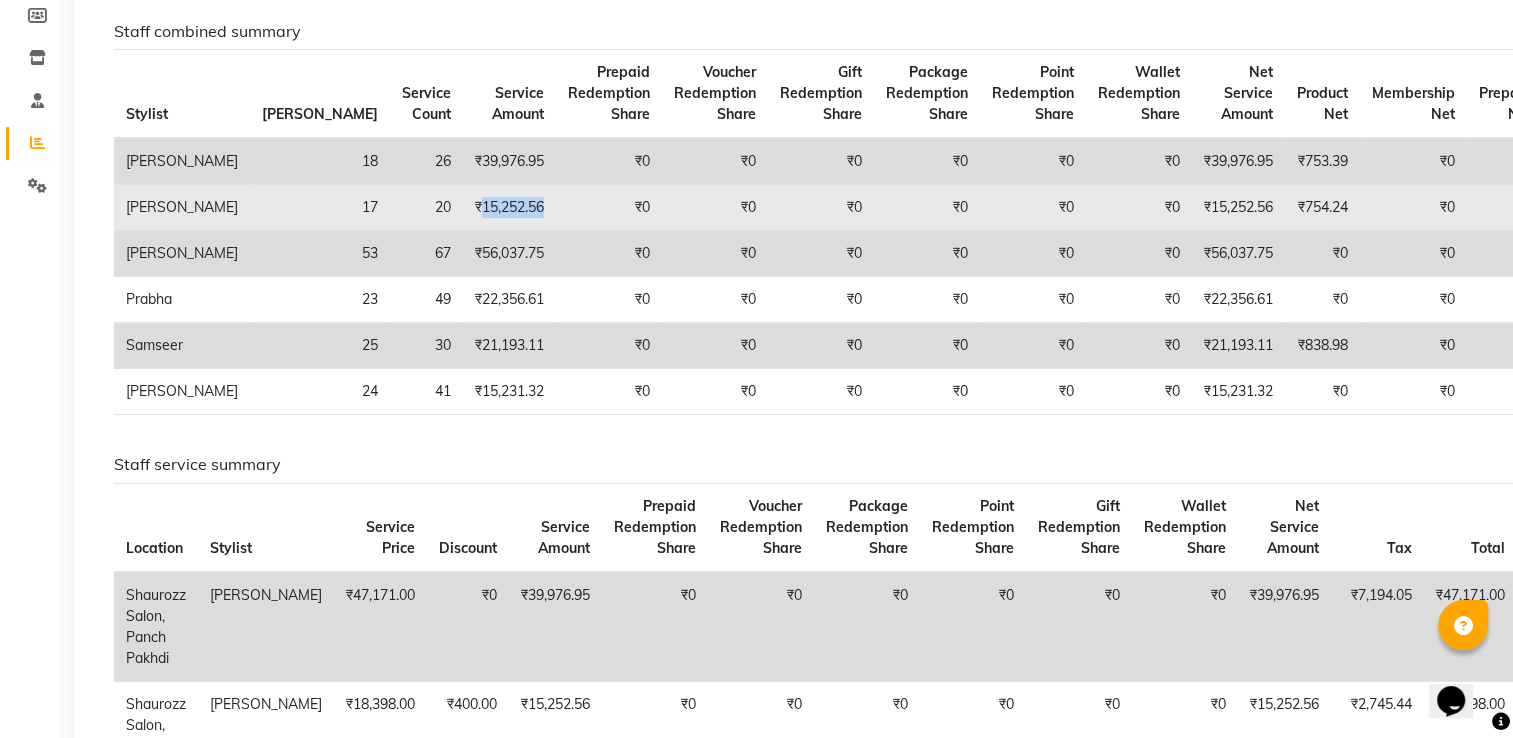 drag, startPoint x: 348, startPoint y: 230, endPoint x: 416, endPoint y: 230, distance: 68 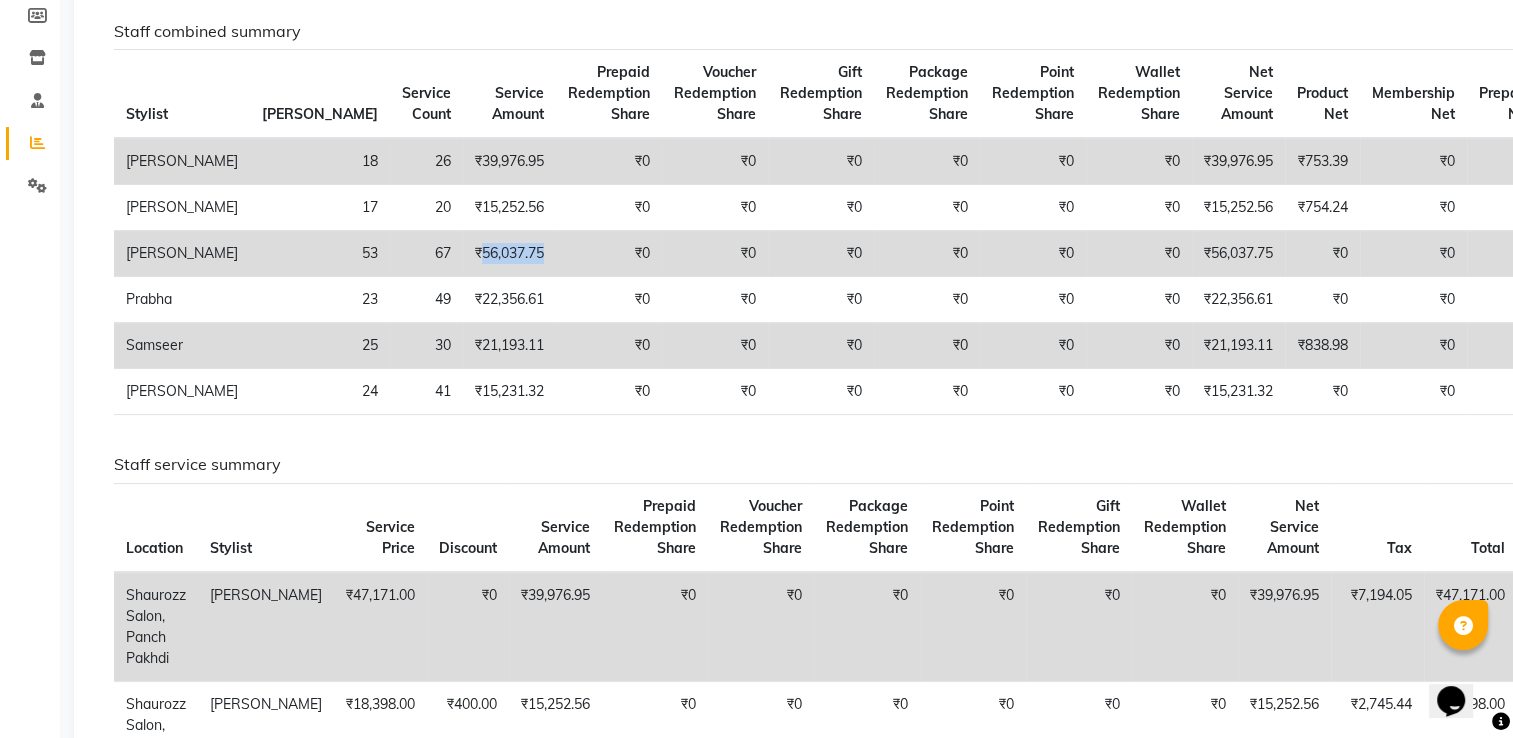 drag, startPoint x: 349, startPoint y: 292, endPoint x: 421, endPoint y: 294, distance: 72.02777 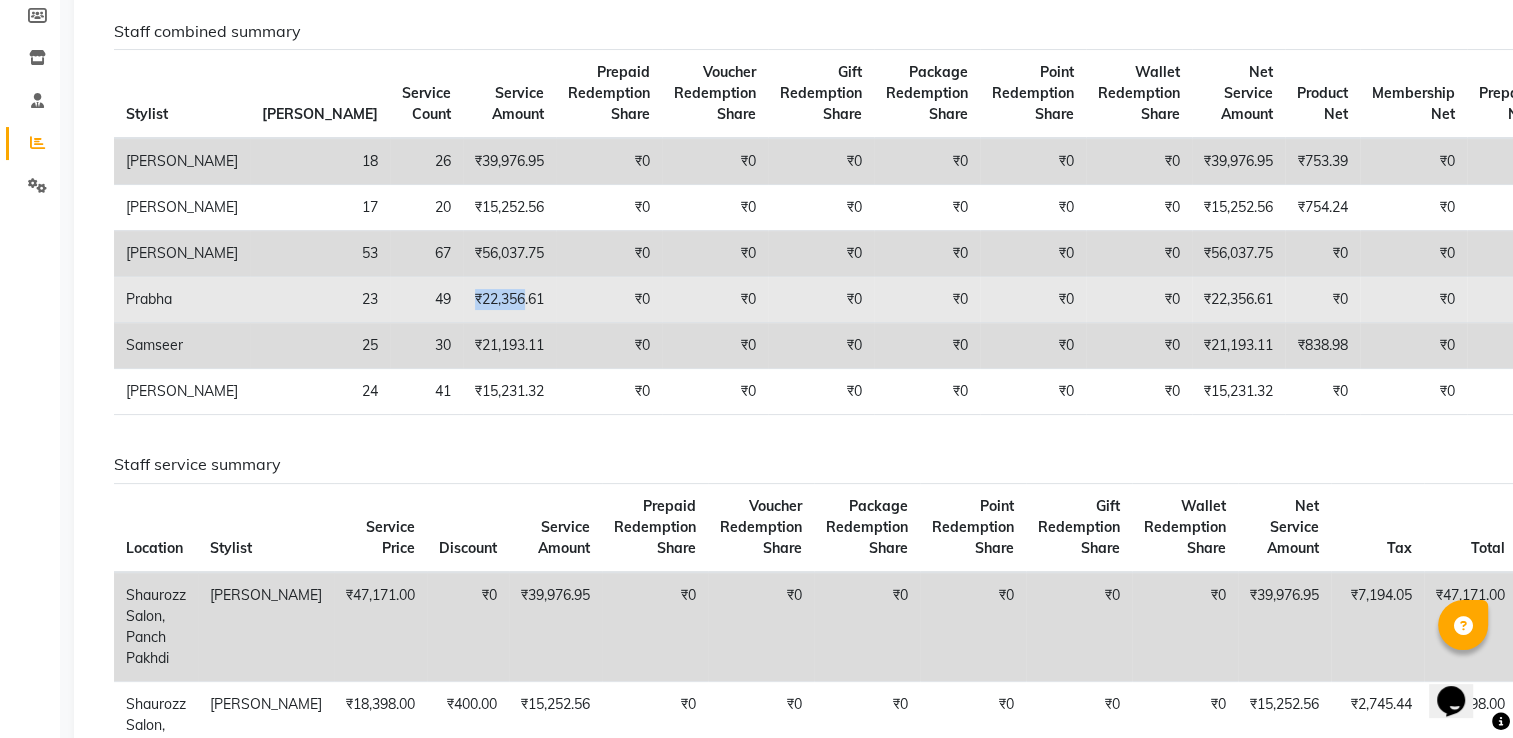 drag, startPoint x: 347, startPoint y: 358, endPoint x: 393, endPoint y: 366, distance: 46.69047 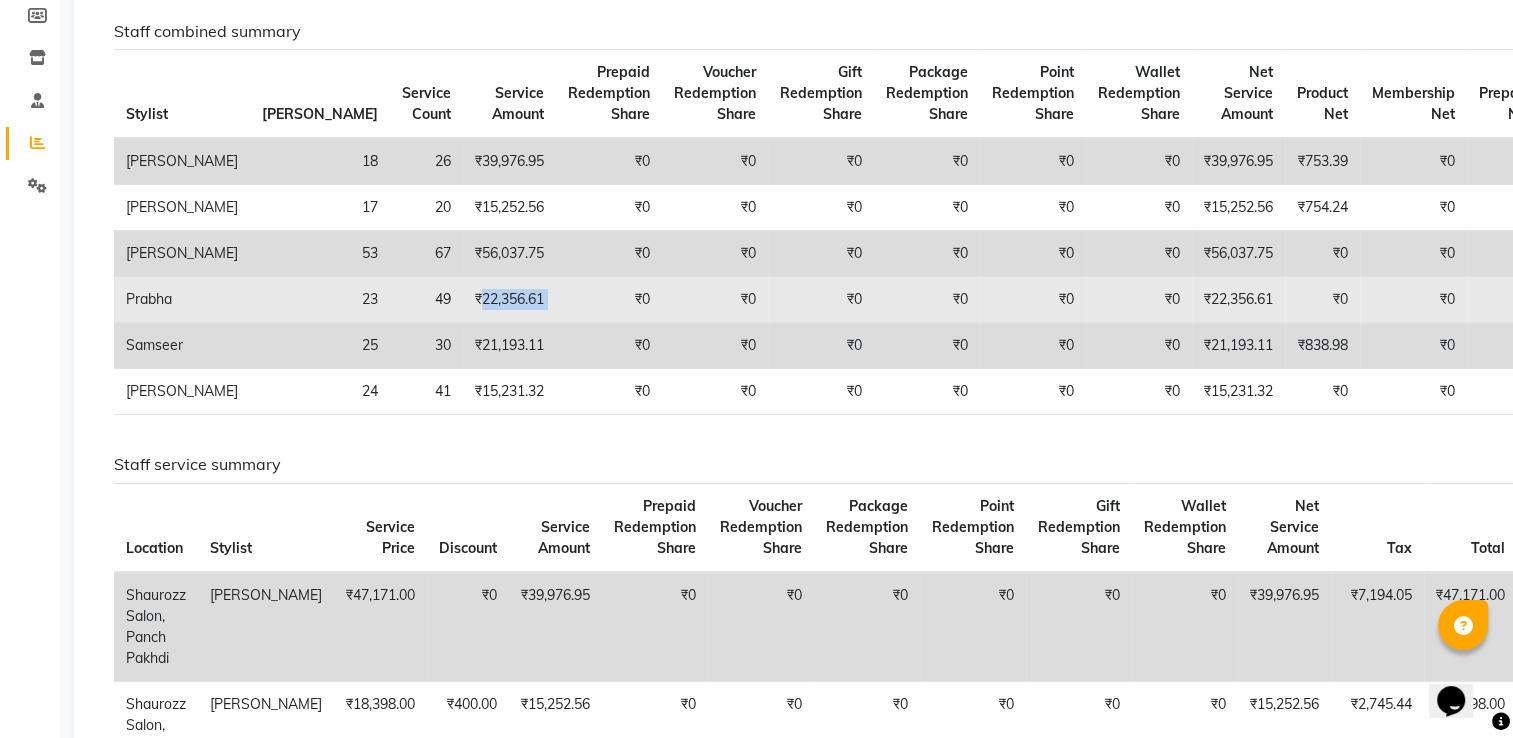 drag, startPoint x: 352, startPoint y: 366, endPoint x: 439, endPoint y: 366, distance: 87 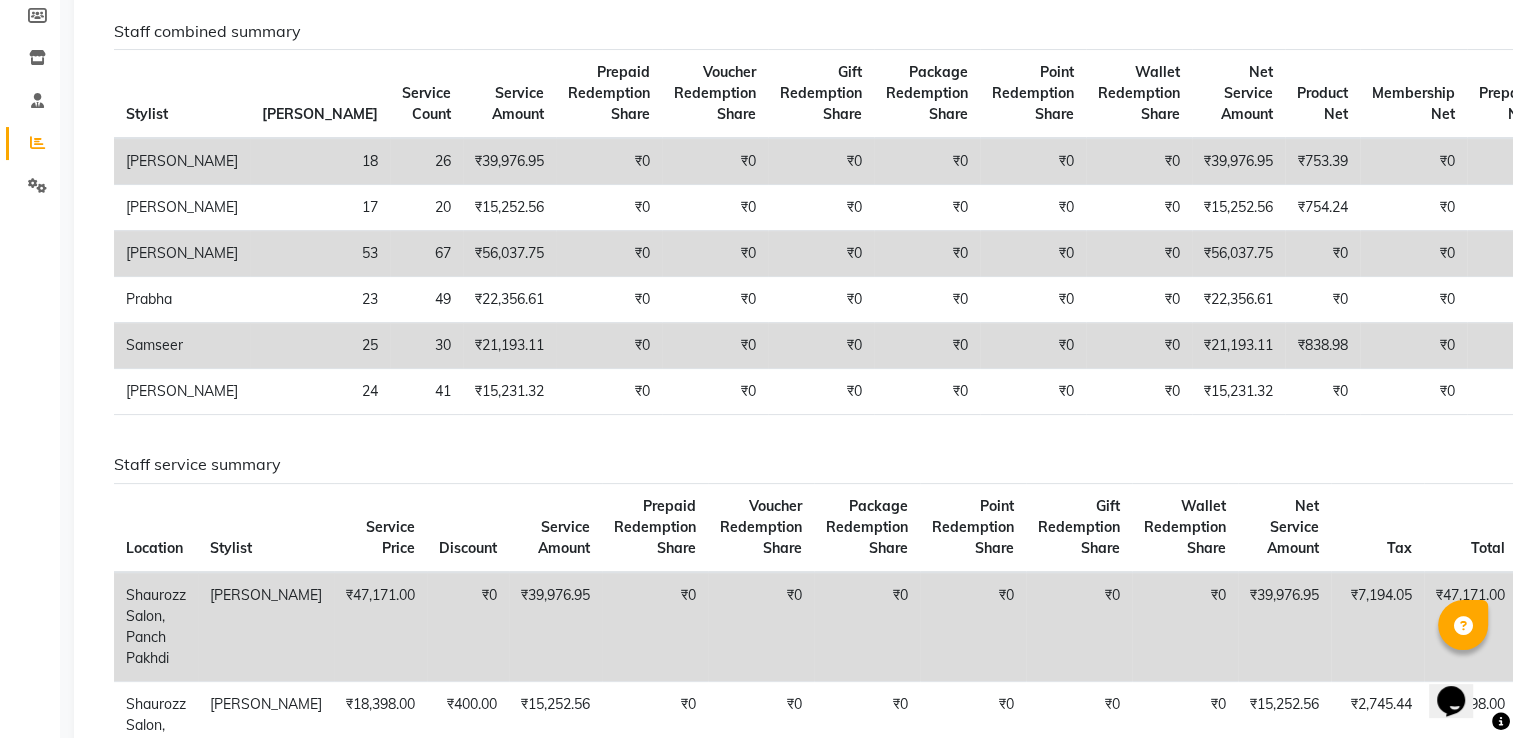 click on "₹56,037.75" 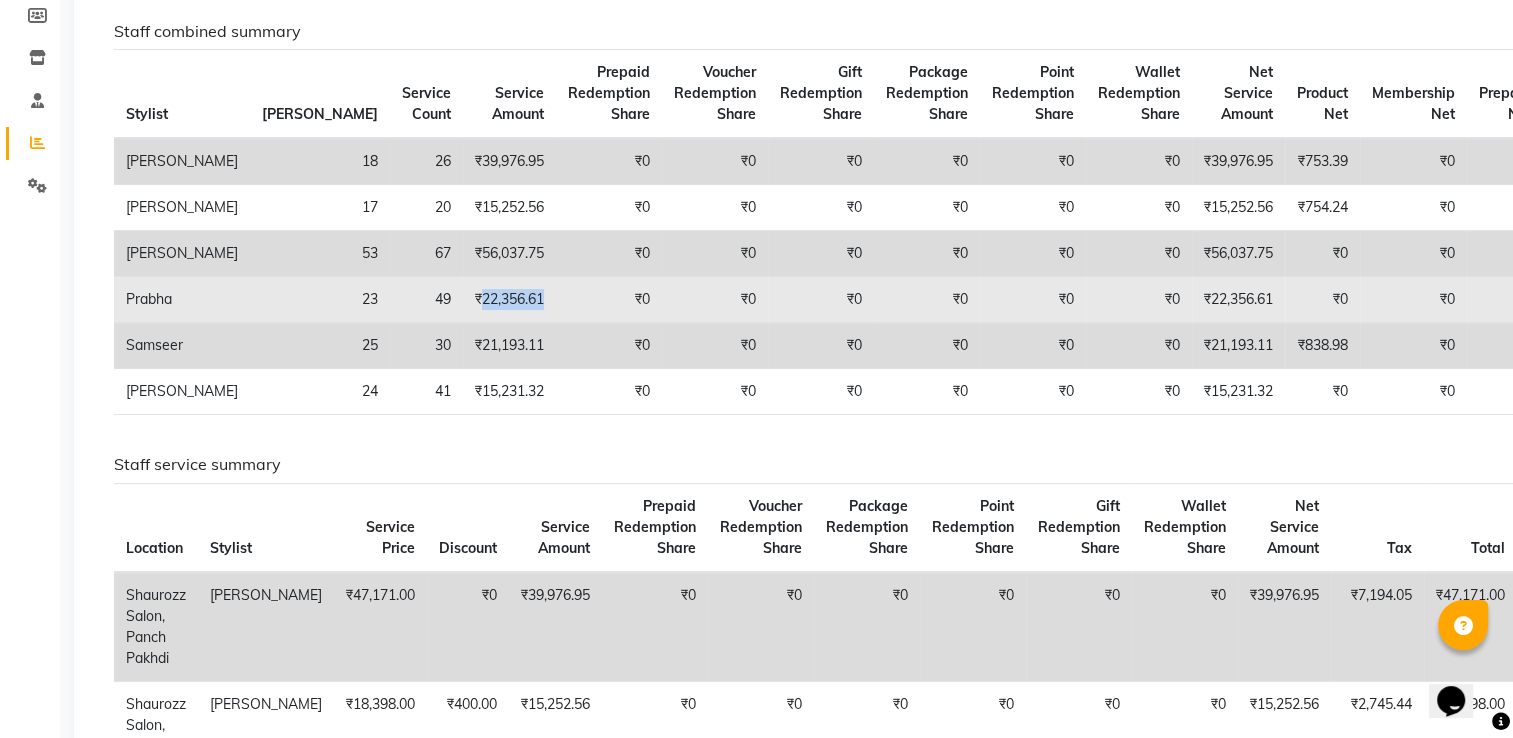 drag, startPoint x: 350, startPoint y: 359, endPoint x: 421, endPoint y: 367, distance: 71.44928 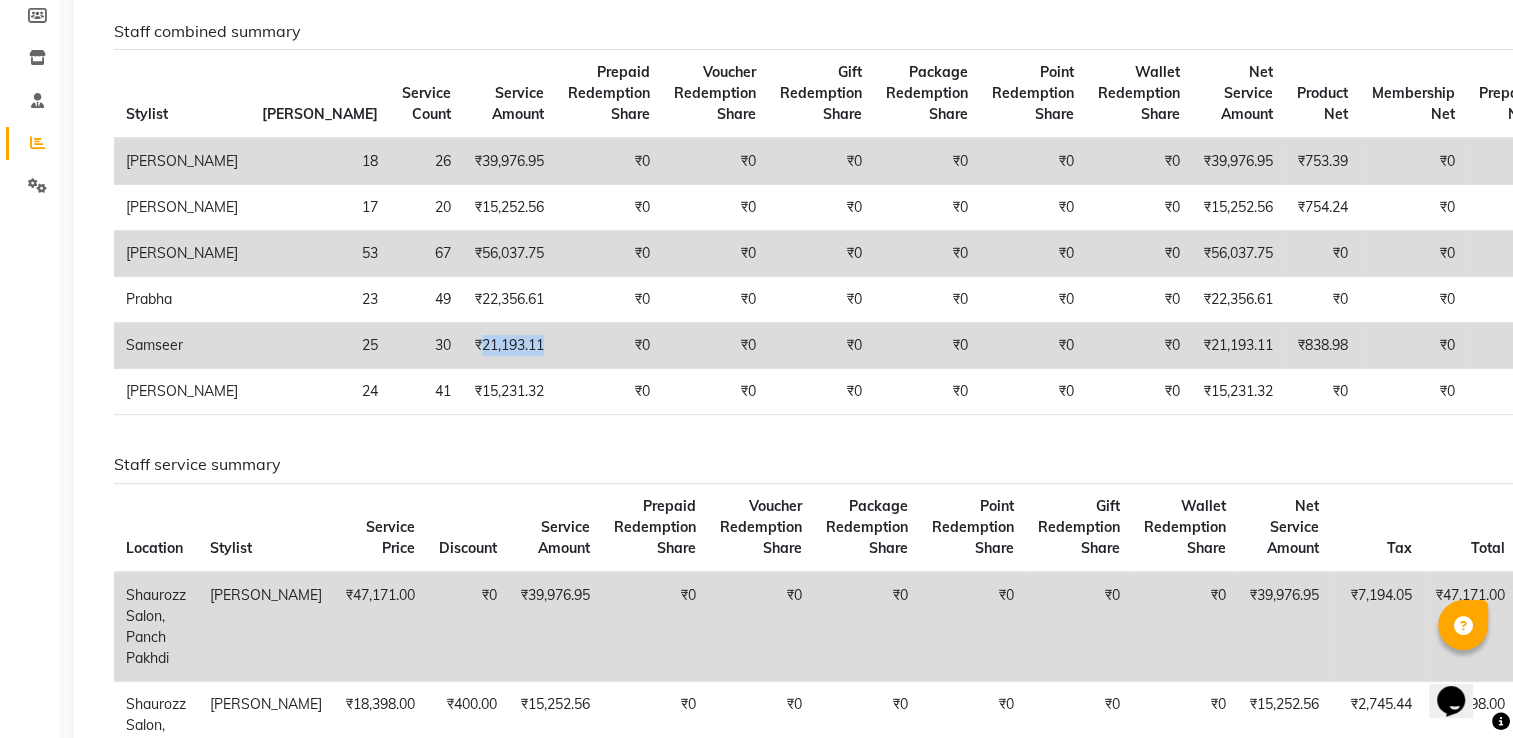 drag, startPoint x: 349, startPoint y: 412, endPoint x: 421, endPoint y: 417, distance: 72.1734 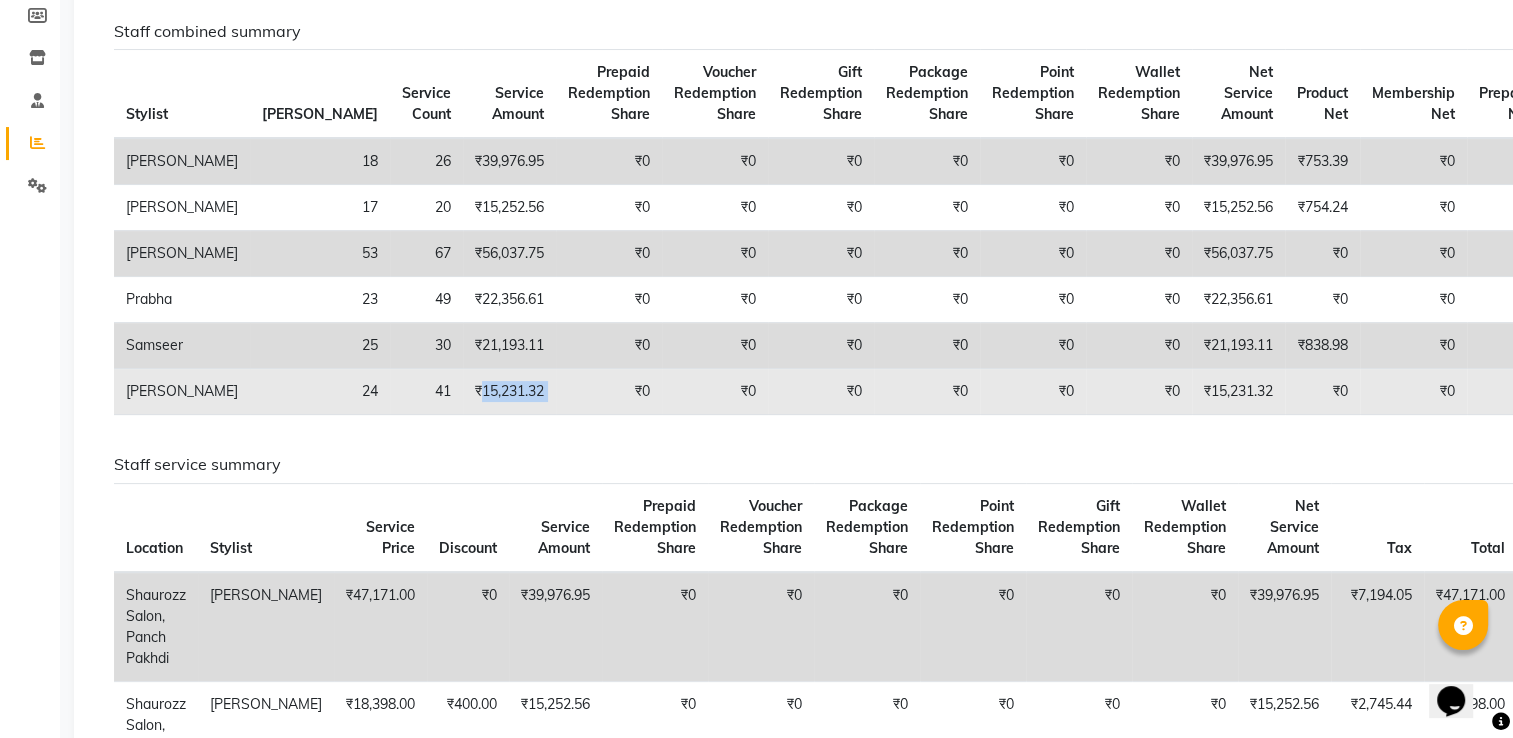 drag, startPoint x: 352, startPoint y: 450, endPoint x: 432, endPoint y: 452, distance: 80.024994 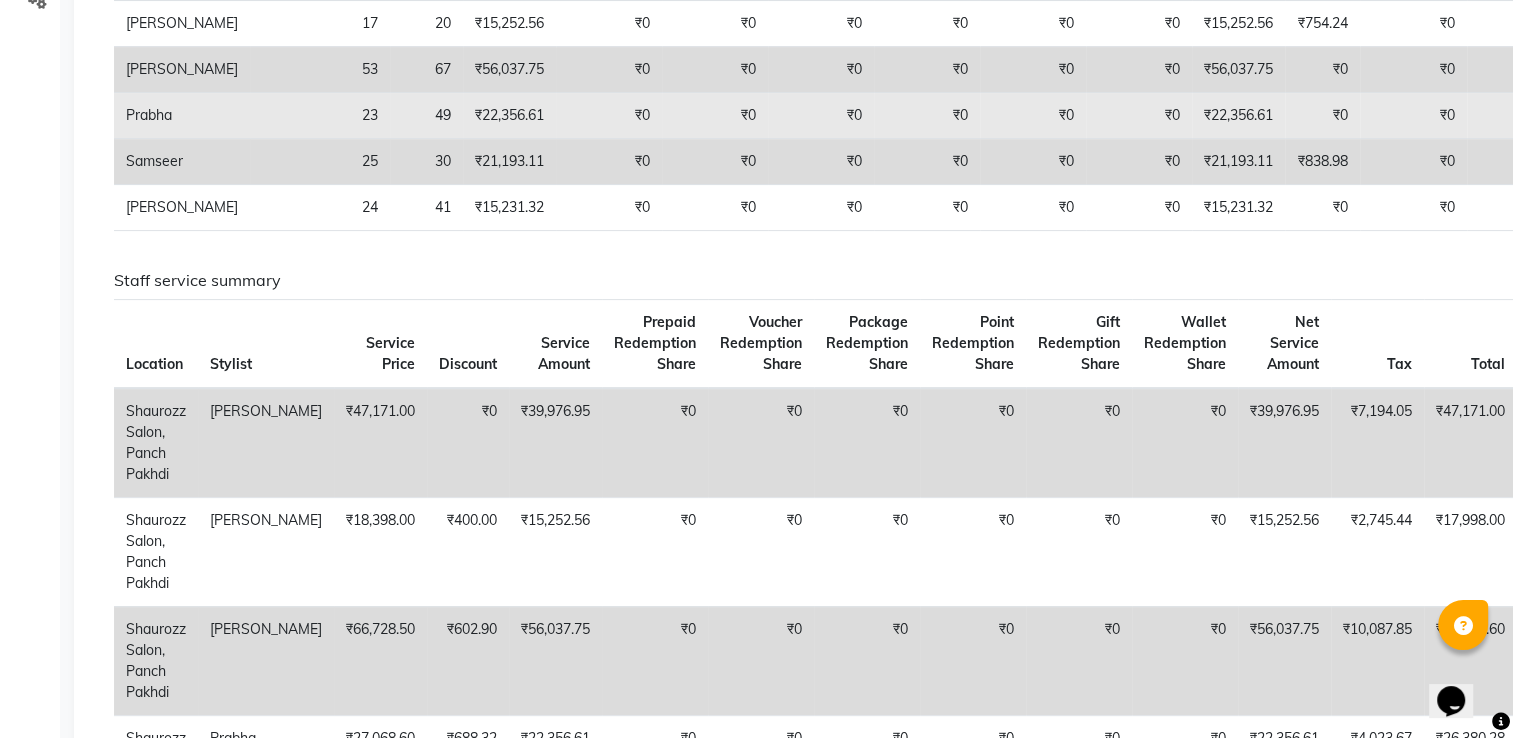 scroll, scrollTop: 0, scrollLeft: 0, axis: both 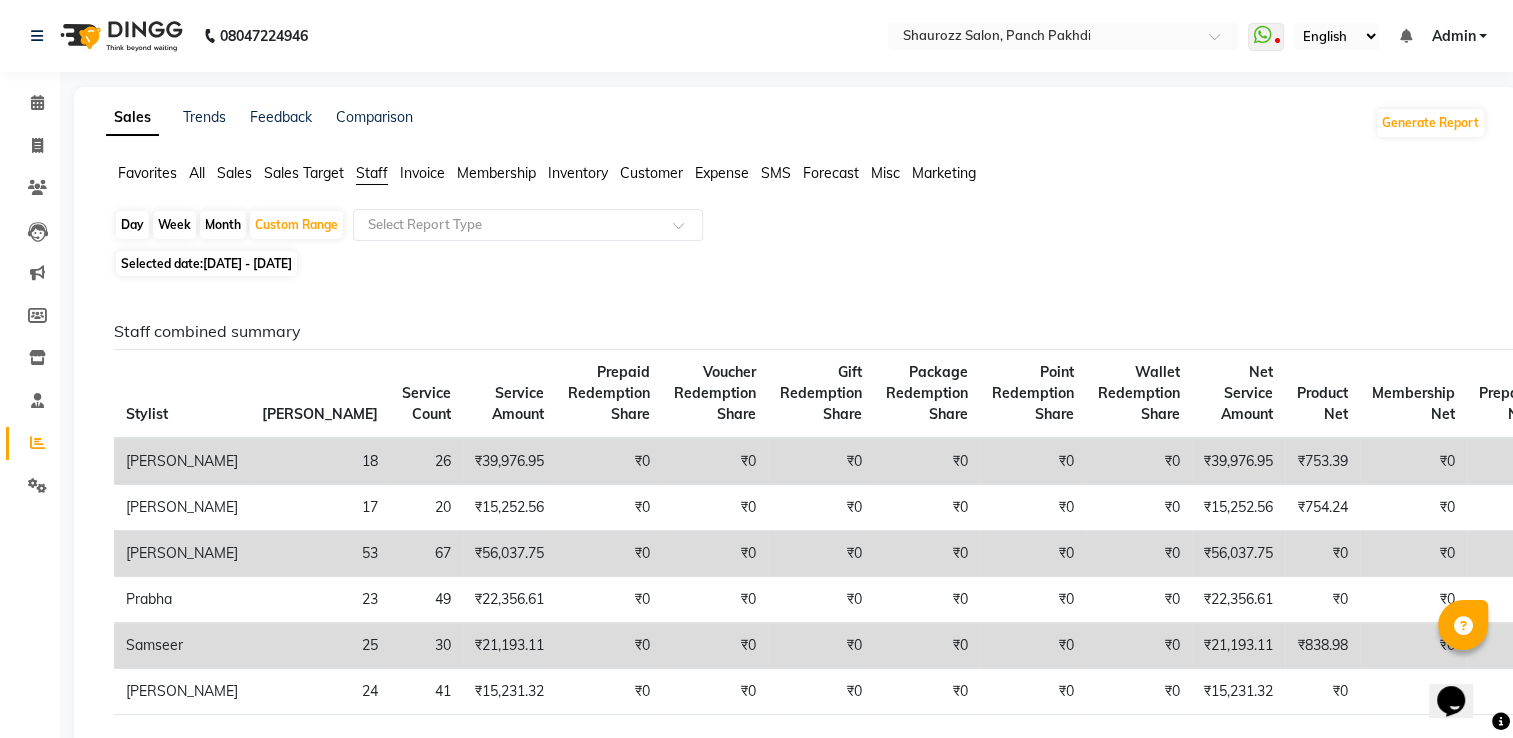 click on "Membership" 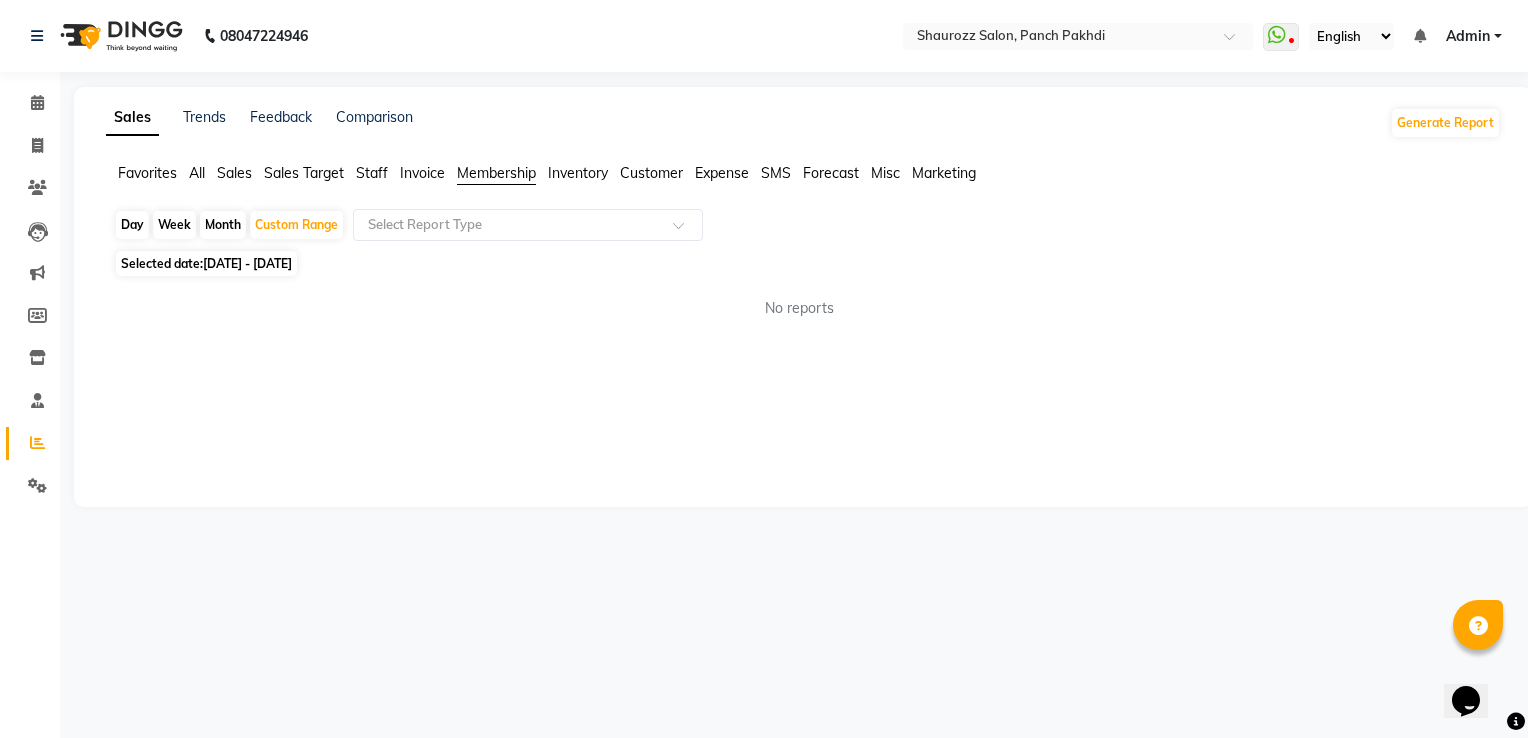 click on "Sales" 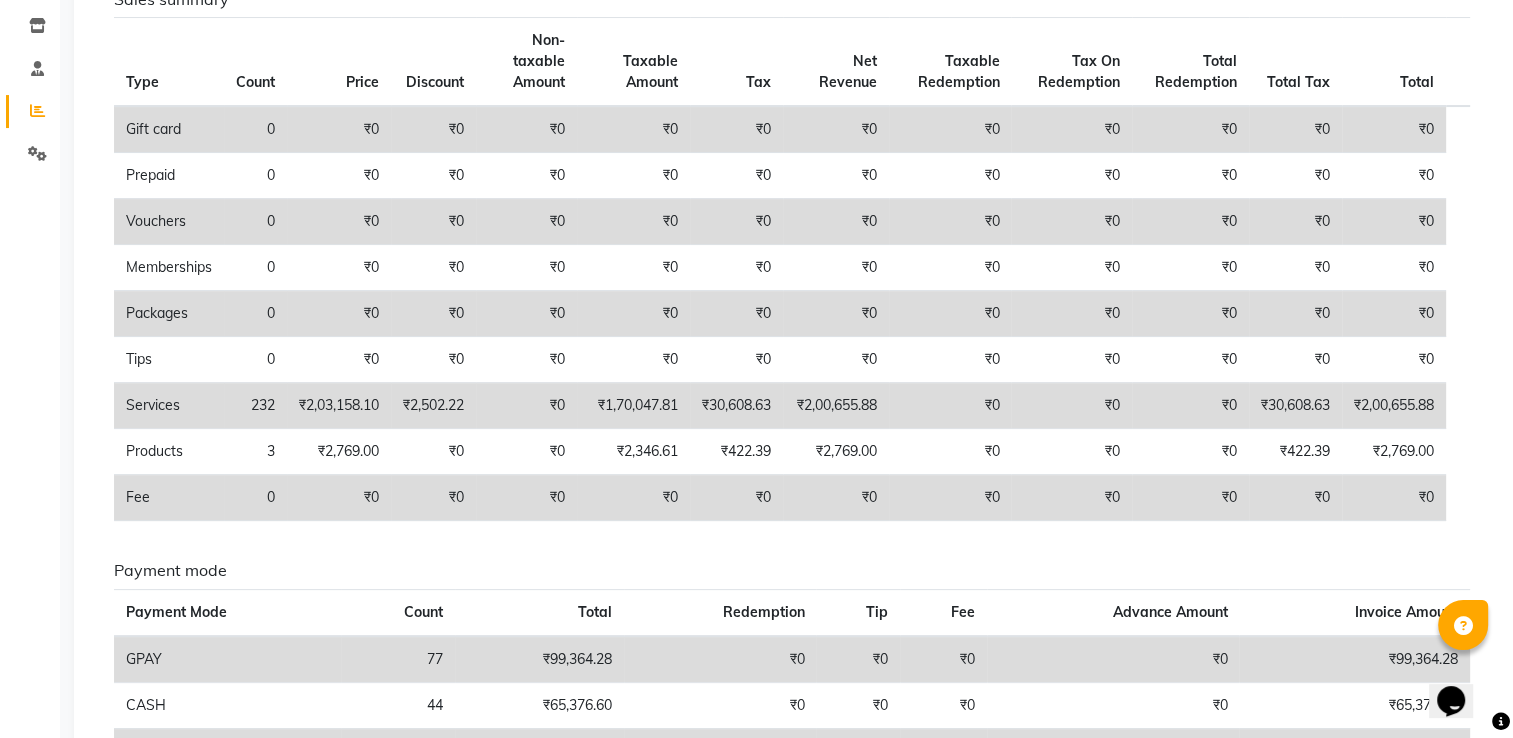 scroll, scrollTop: 0, scrollLeft: 0, axis: both 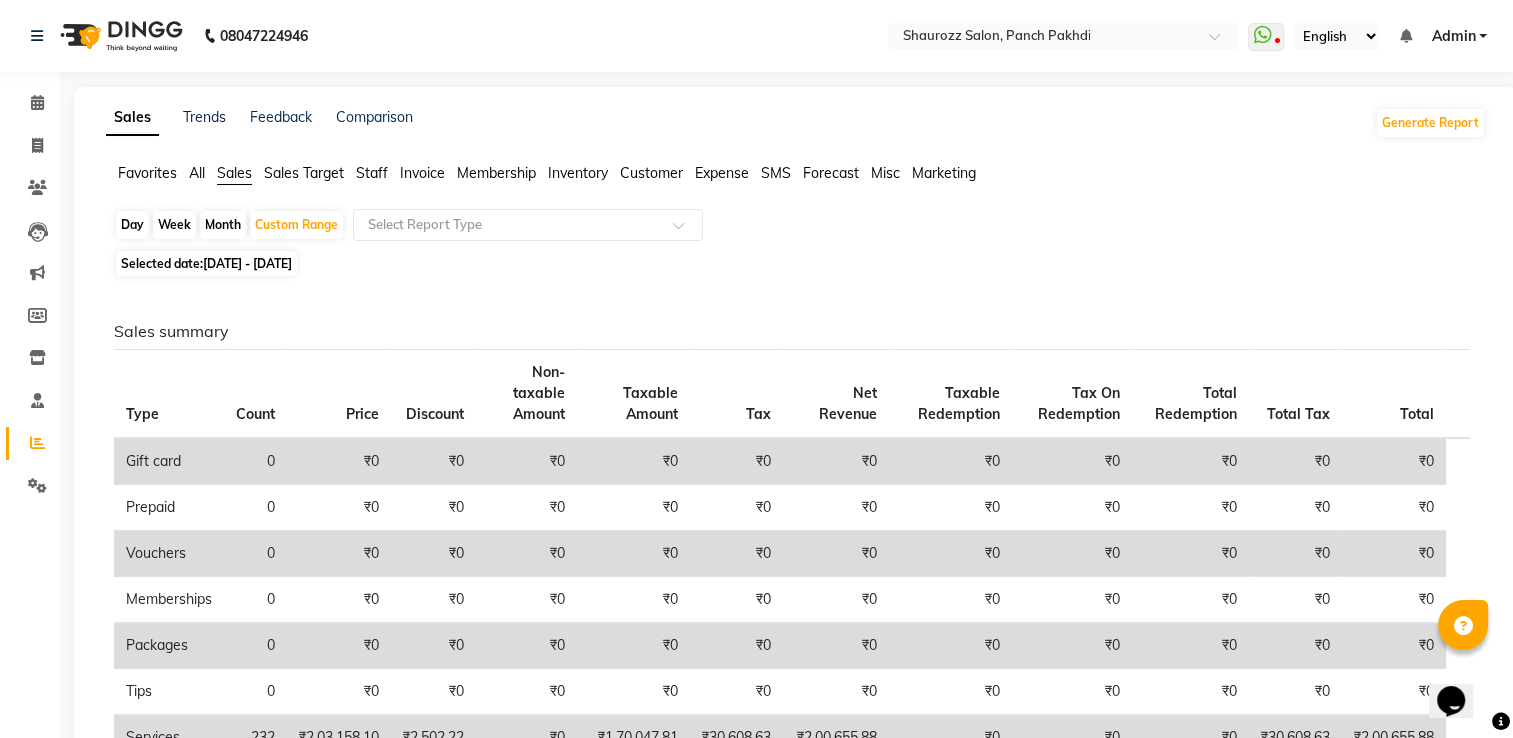 click on "Sales Target" 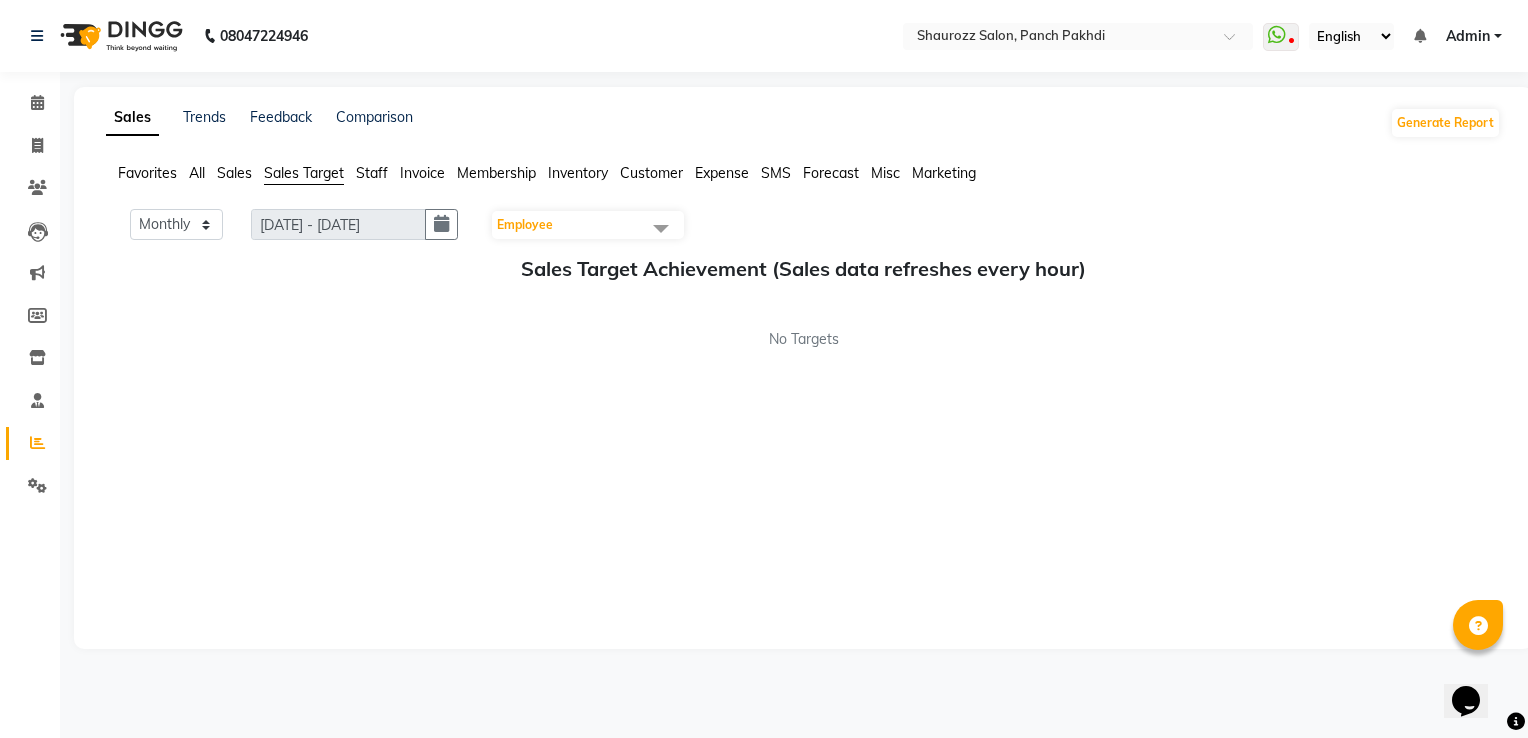click on "Invoice" 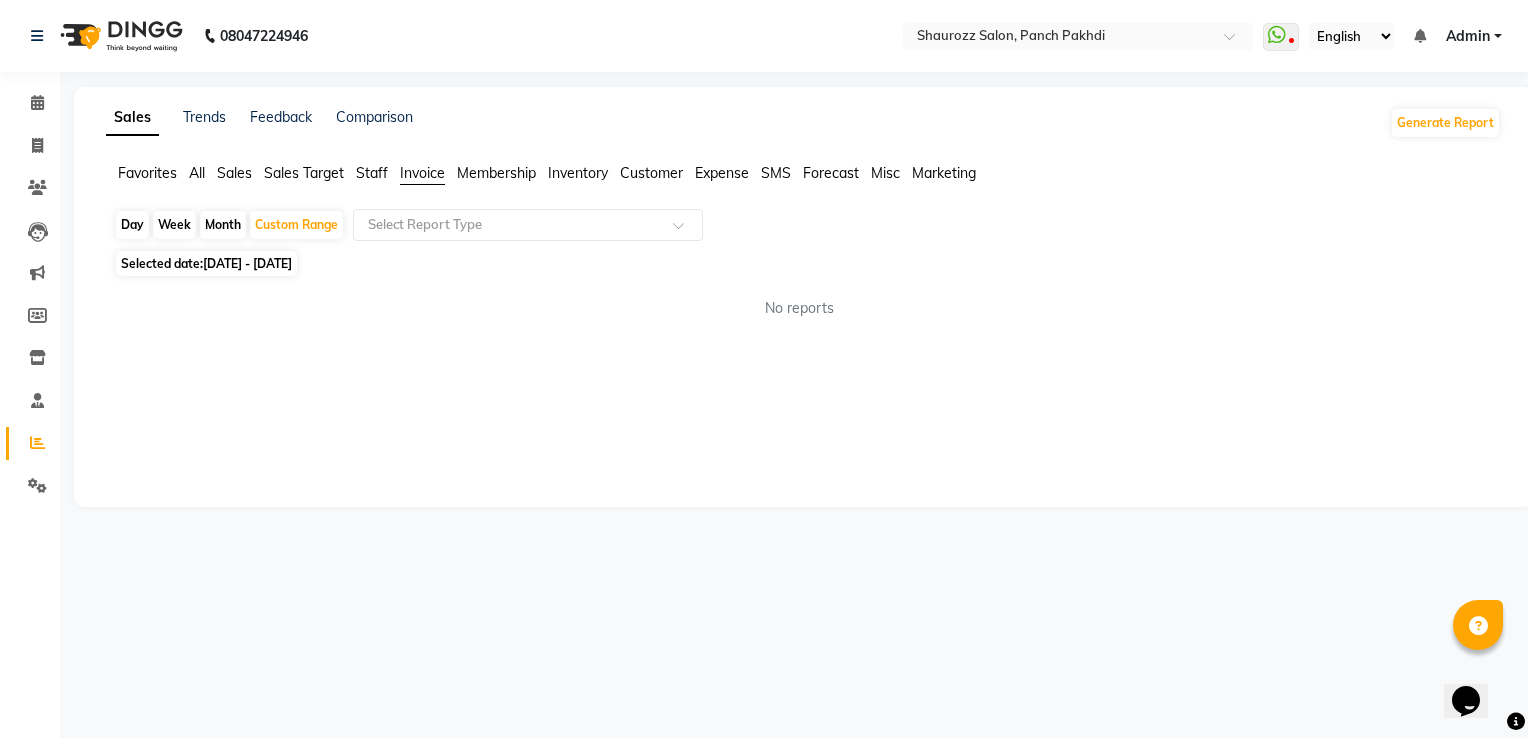 click on "Membership" 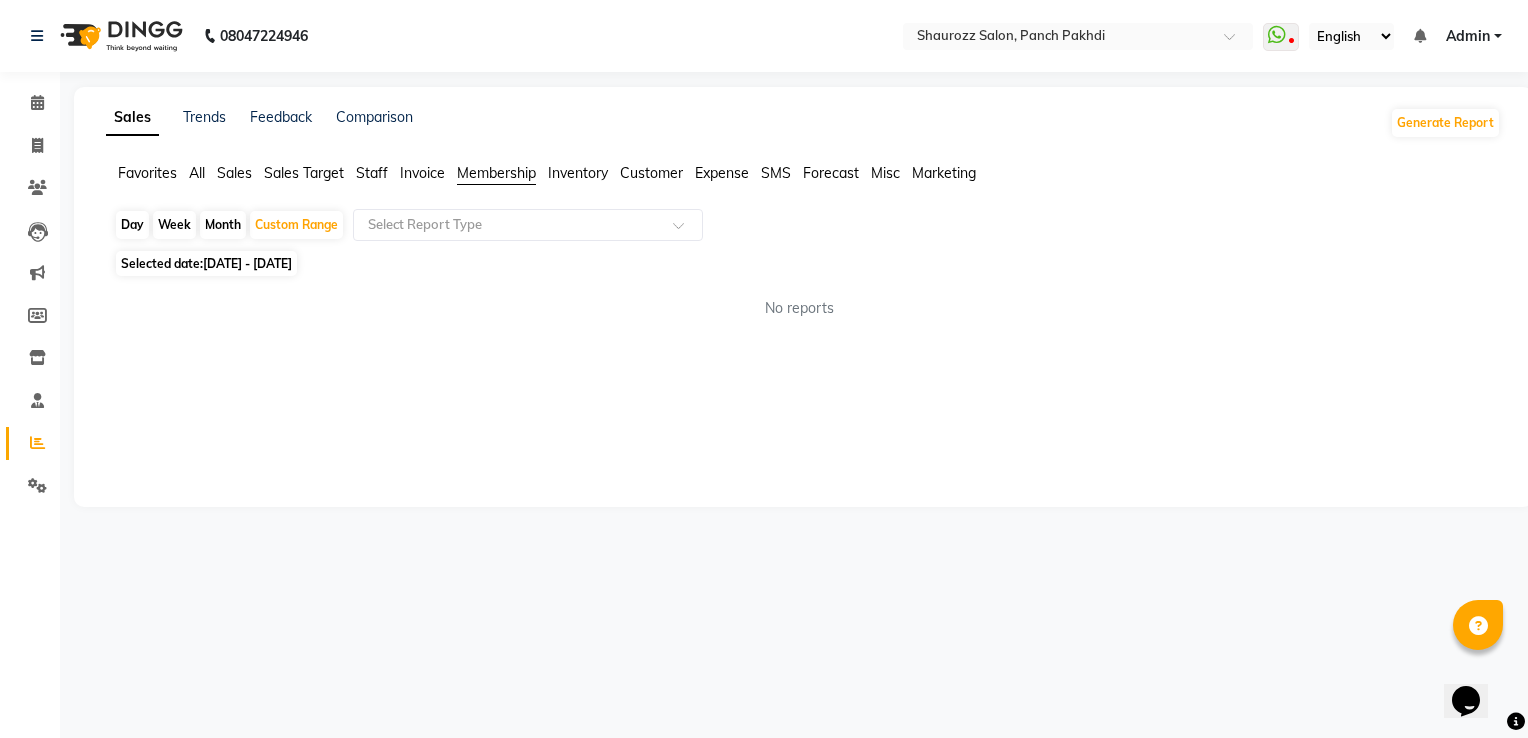 click on "Sales" 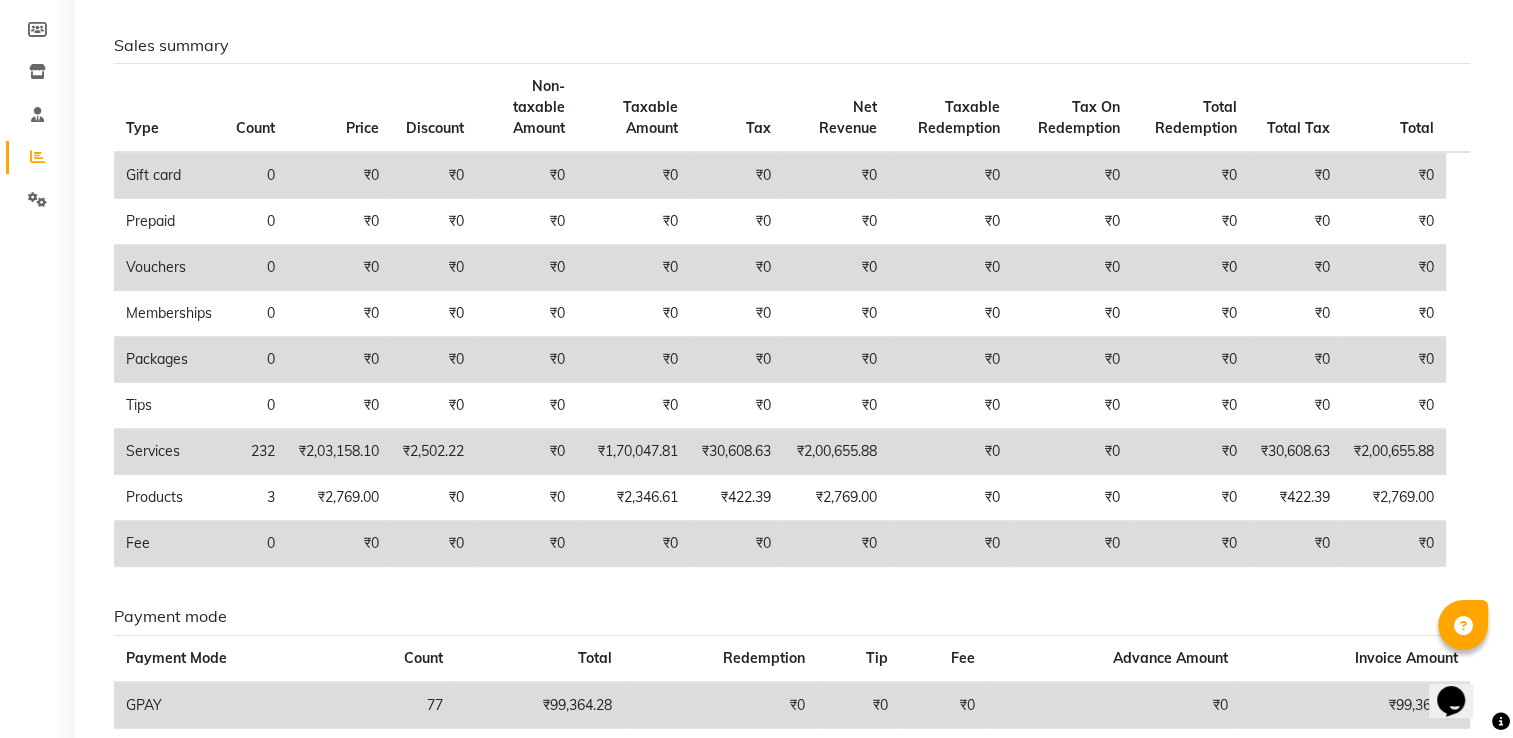 scroll, scrollTop: 0, scrollLeft: 0, axis: both 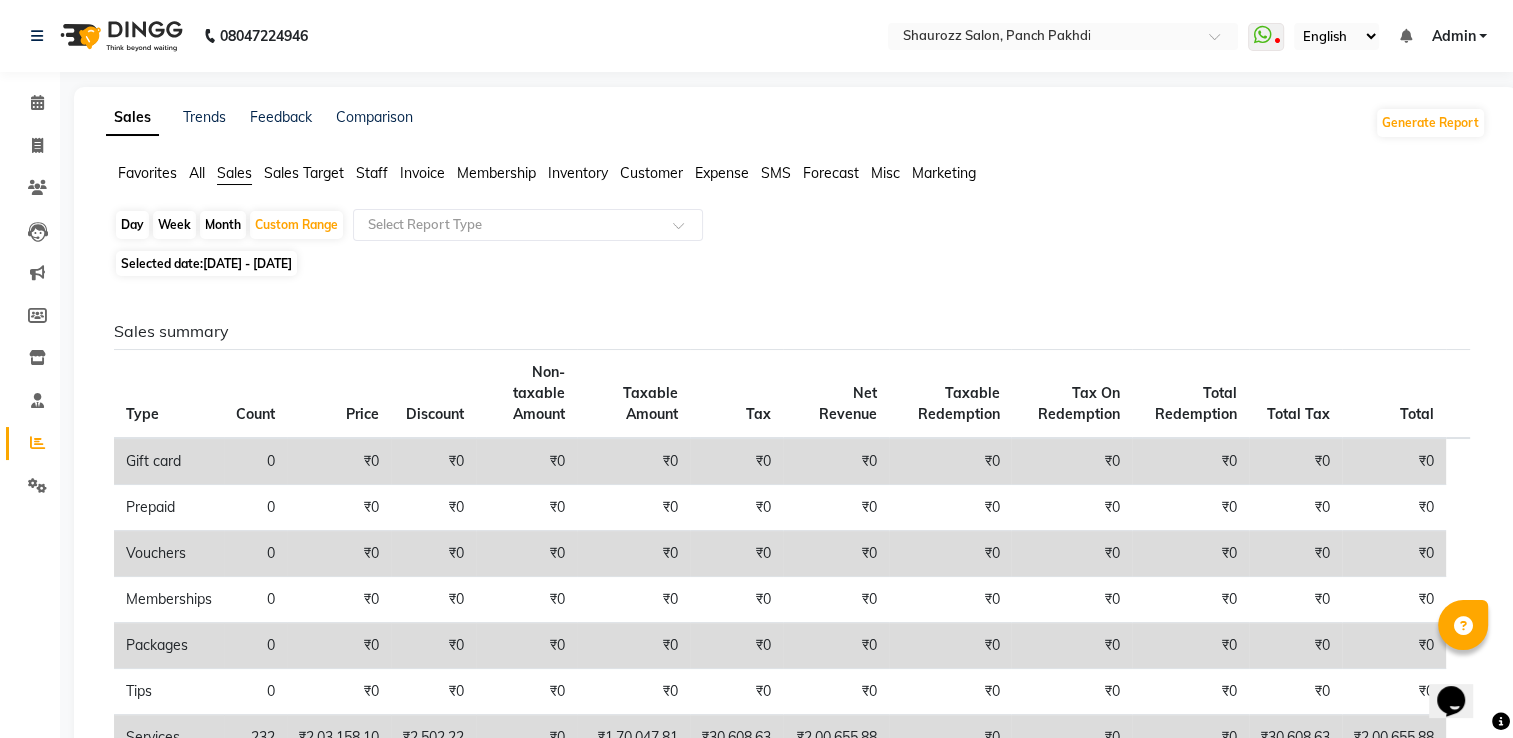 click on "All" 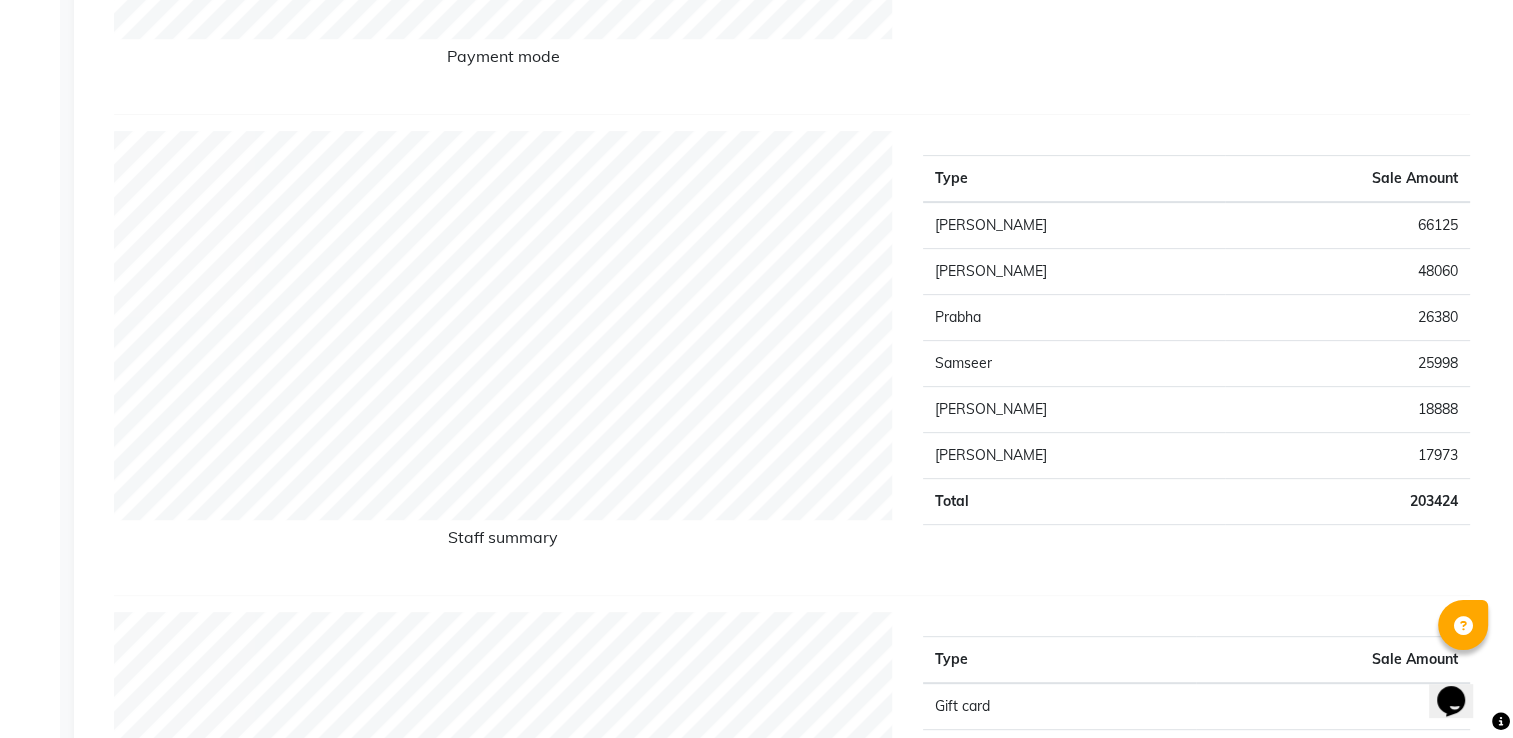 scroll, scrollTop: 800, scrollLeft: 0, axis: vertical 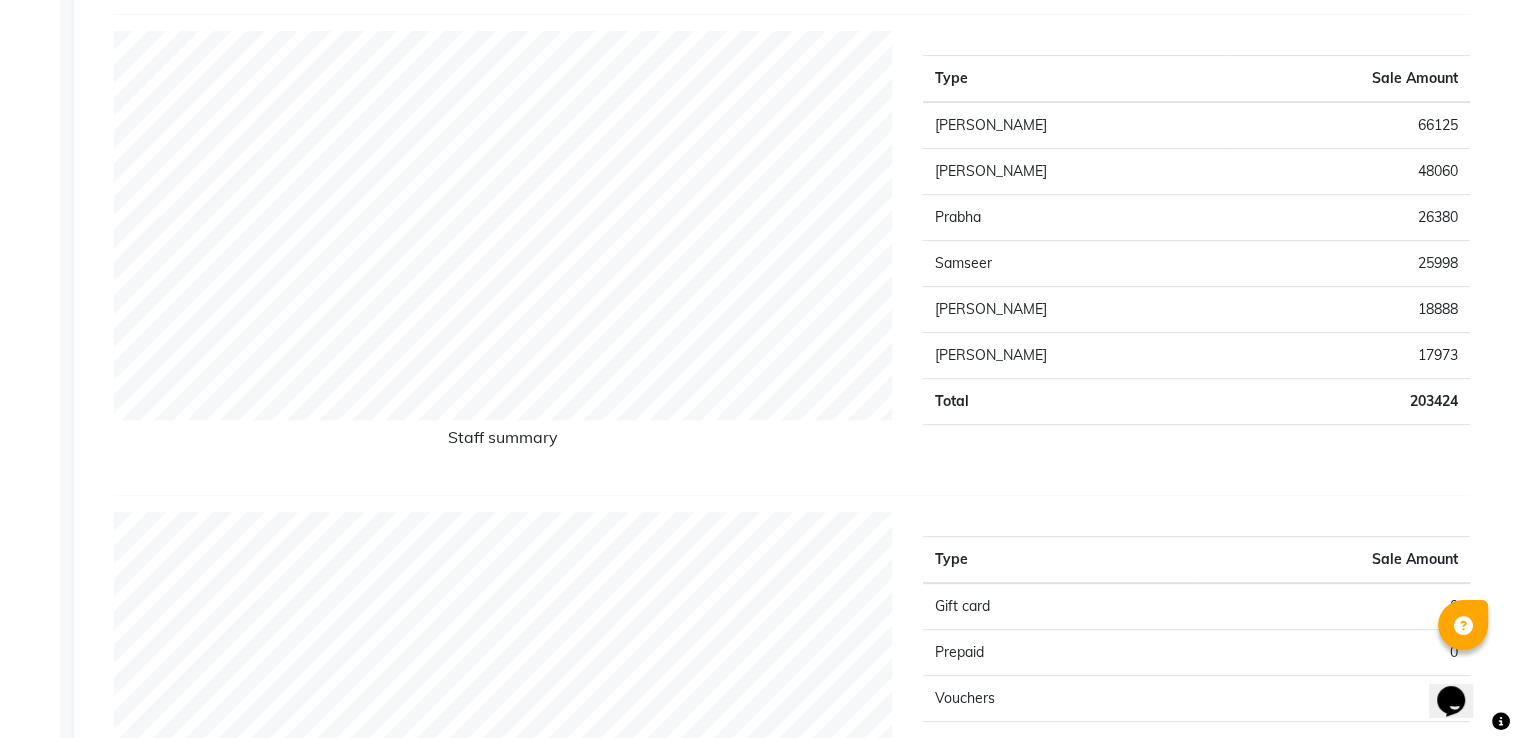 drag, startPoint x: 914, startPoint y: 113, endPoint x: 1392, endPoint y: 410, distance: 562.7548 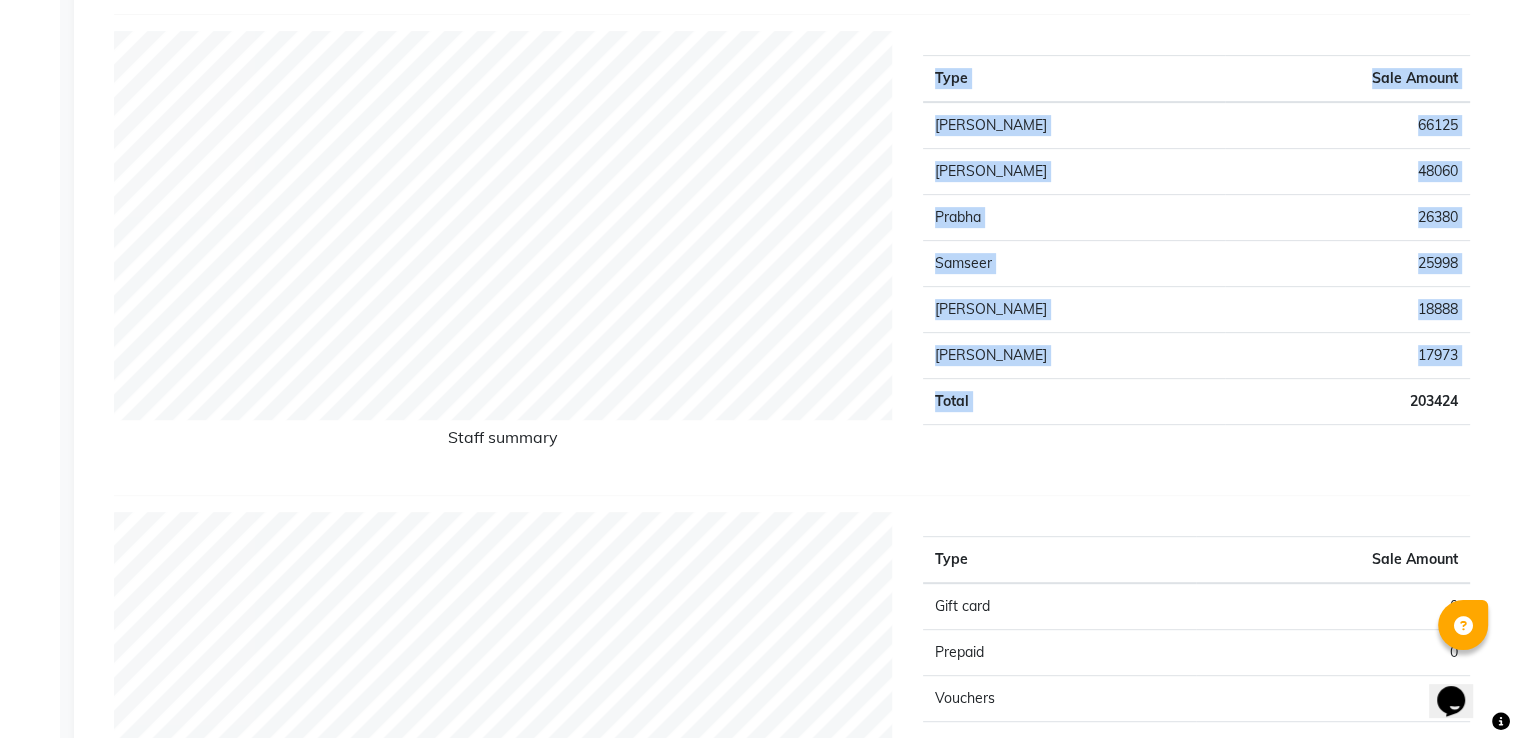 drag, startPoint x: 1392, startPoint y: 410, endPoint x: 1288, endPoint y: 352, distance: 119.0798 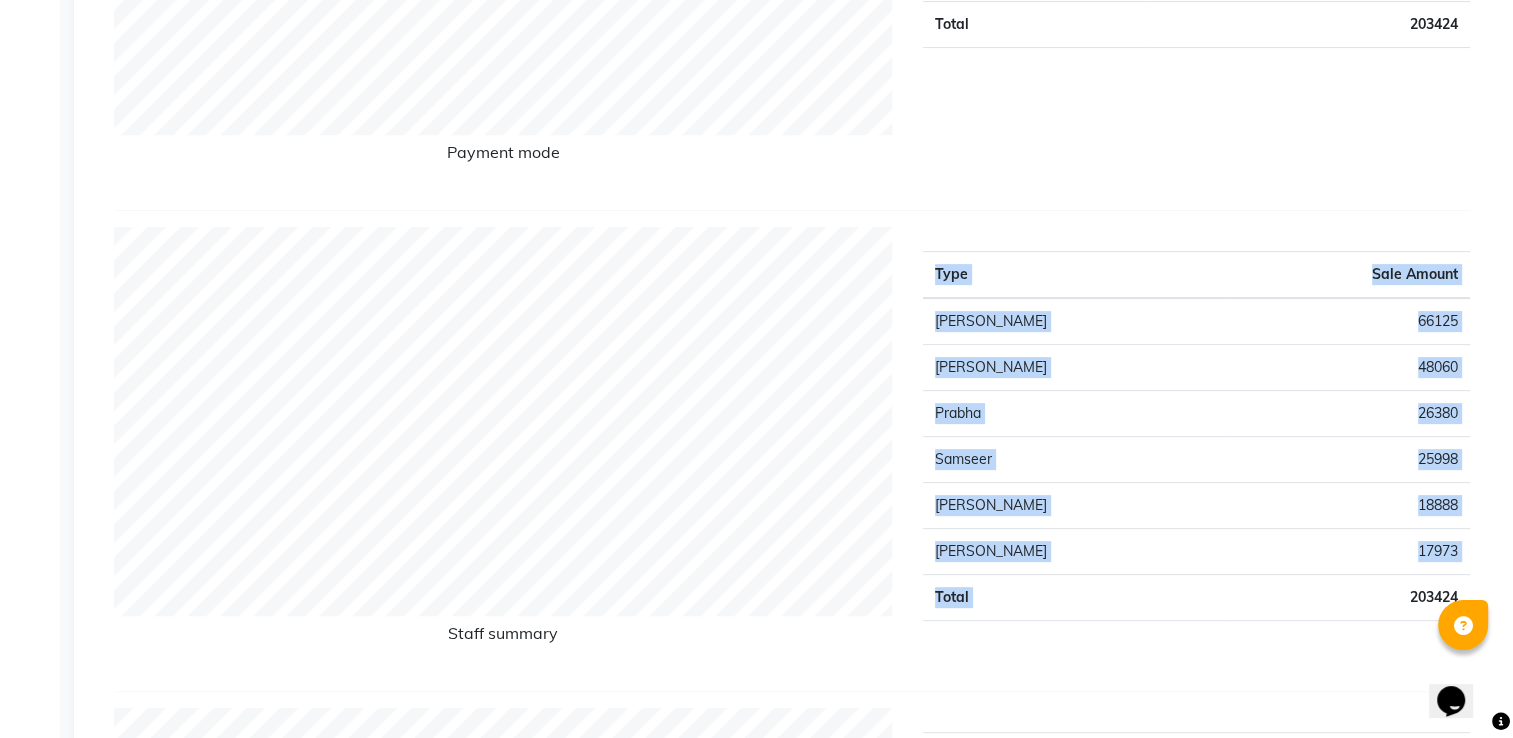 scroll, scrollTop: 600, scrollLeft: 0, axis: vertical 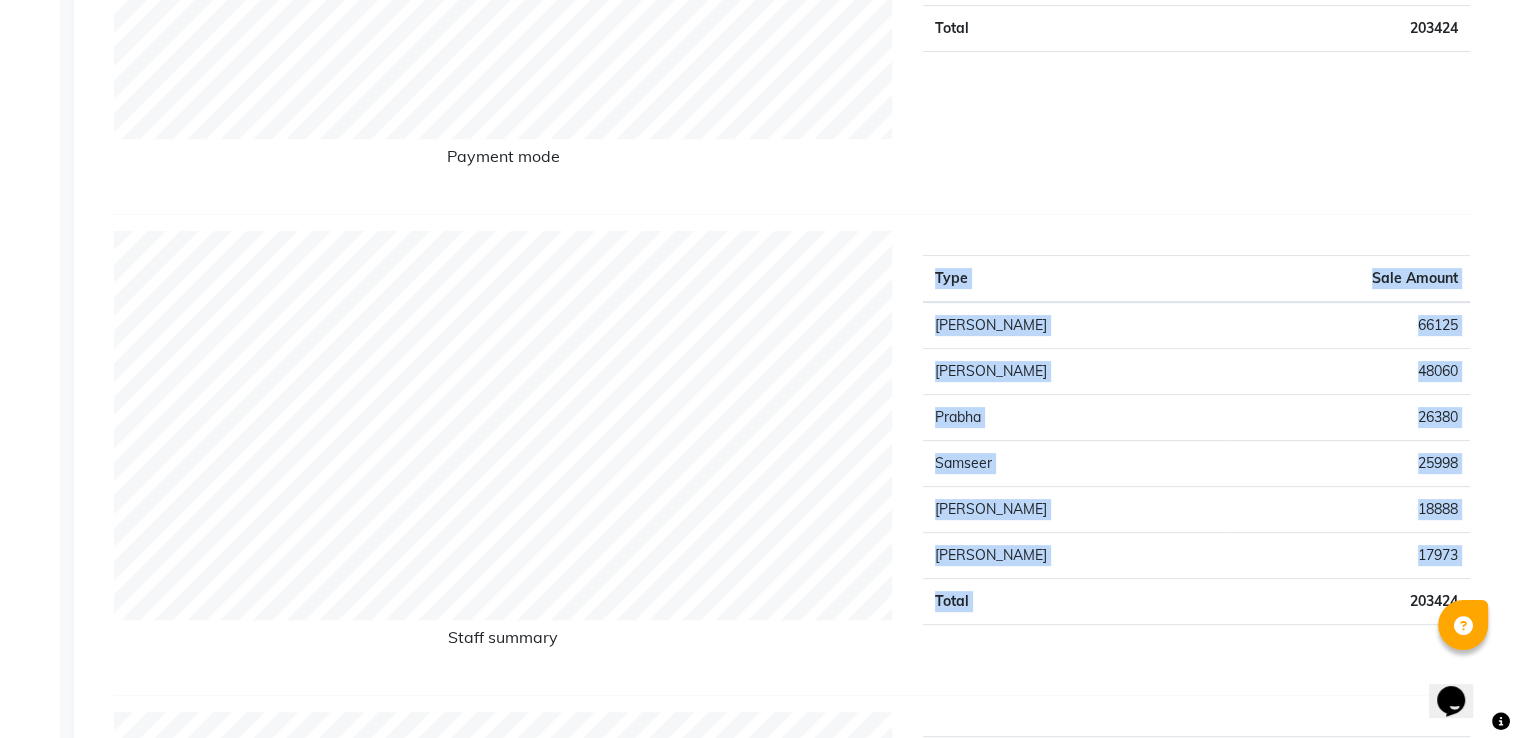 click on "48060" 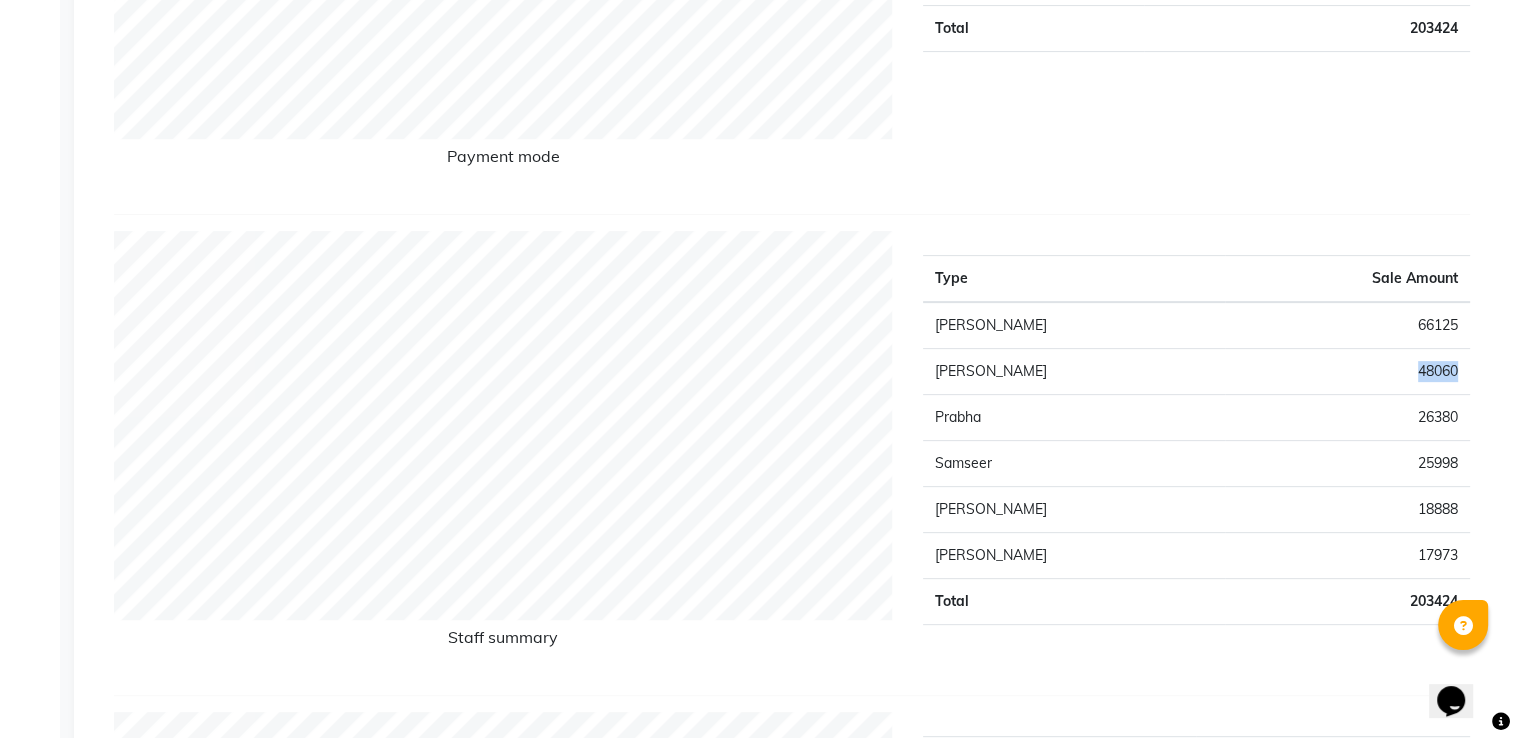 drag, startPoint x: 1412, startPoint y: 372, endPoint x: 1466, endPoint y: 352, distance: 57.58472 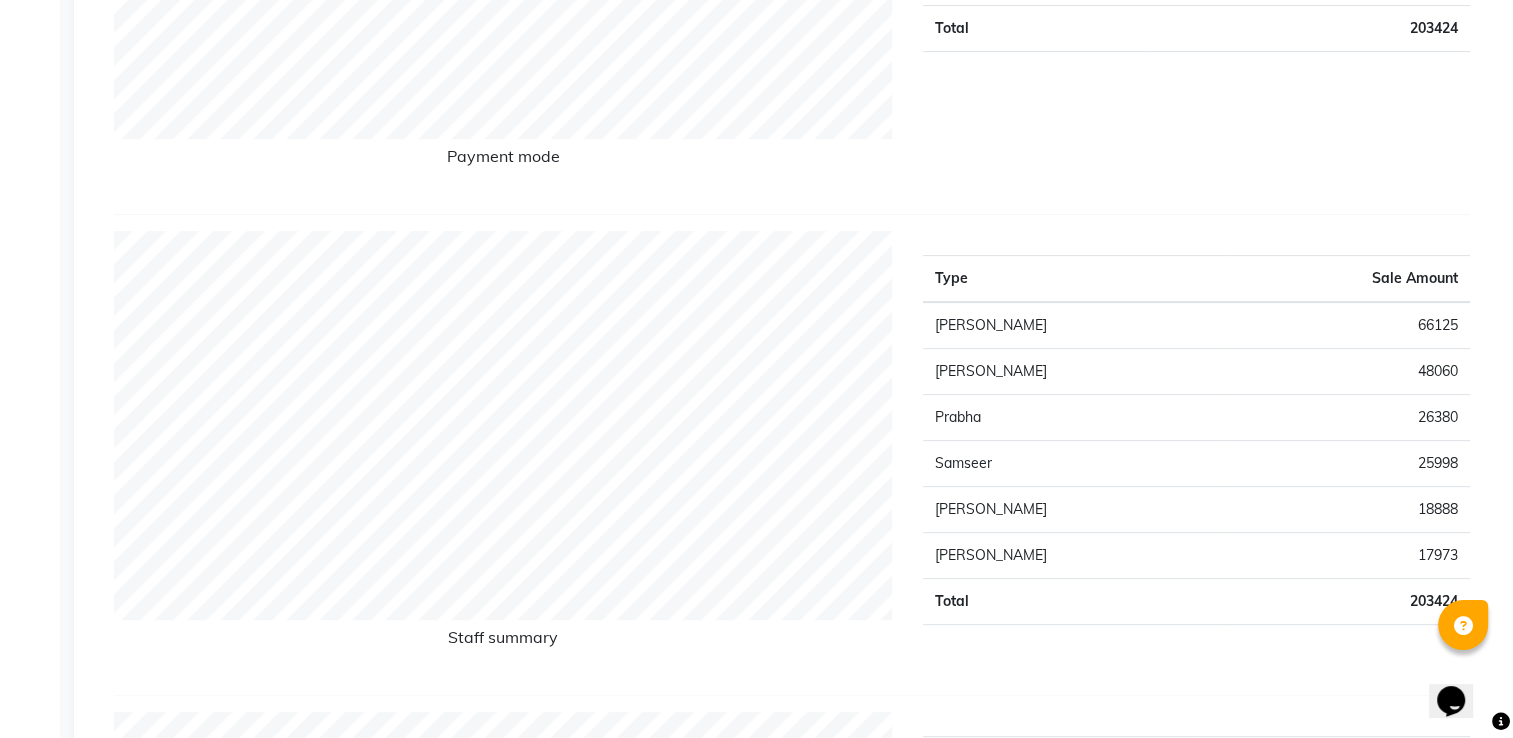 drag, startPoint x: 1203, startPoint y: 237, endPoint x: 1195, endPoint y: 249, distance: 14.422205 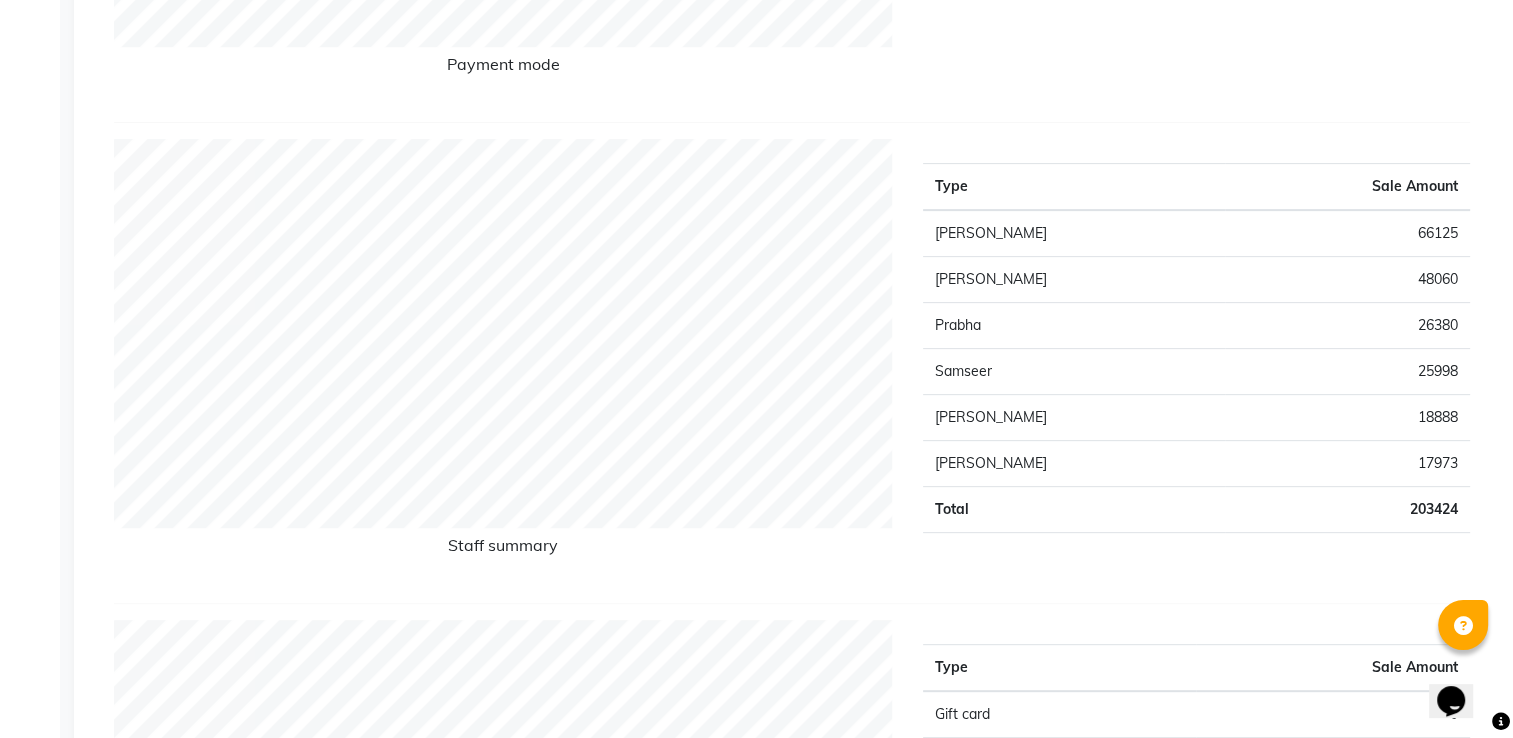 scroll, scrollTop: 700, scrollLeft: 0, axis: vertical 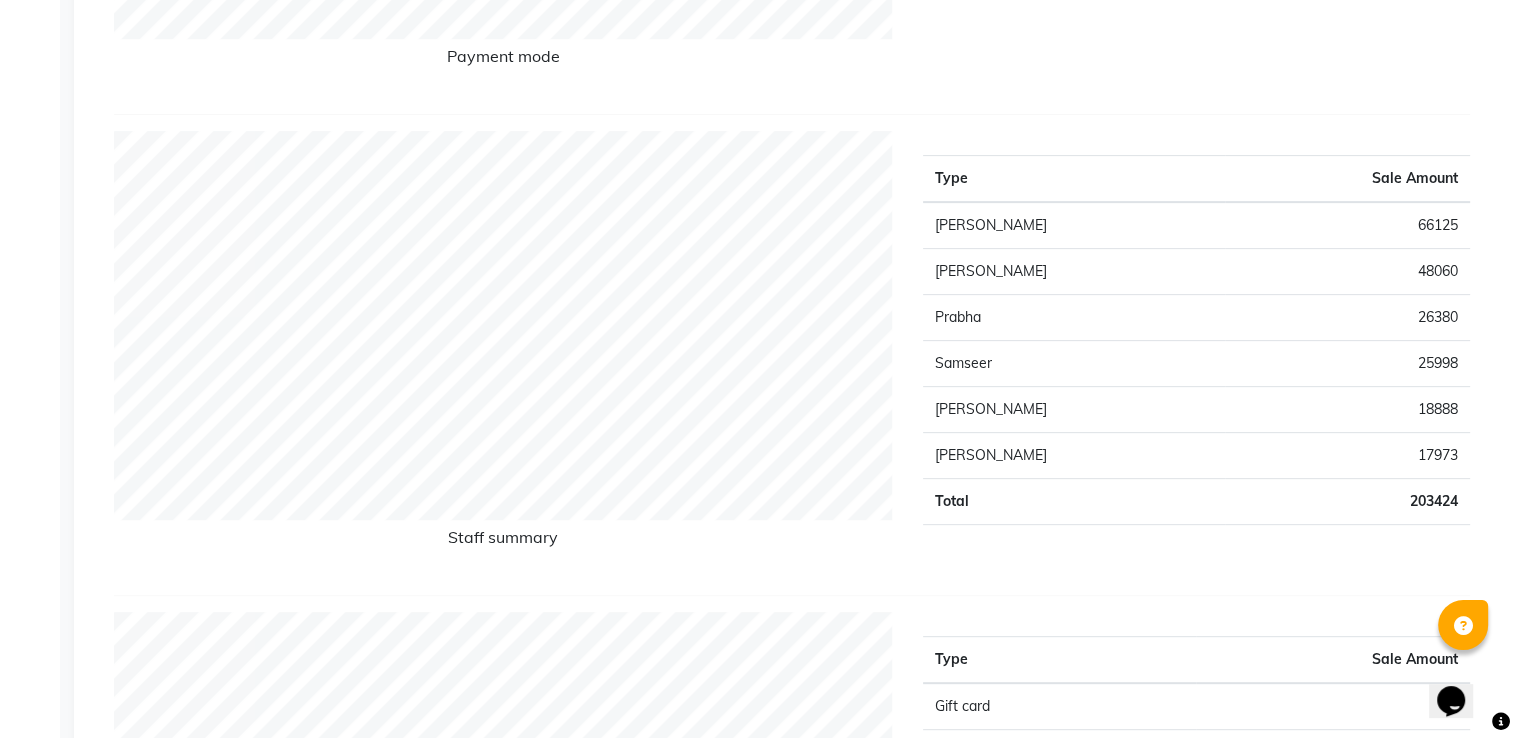 click on "48060" 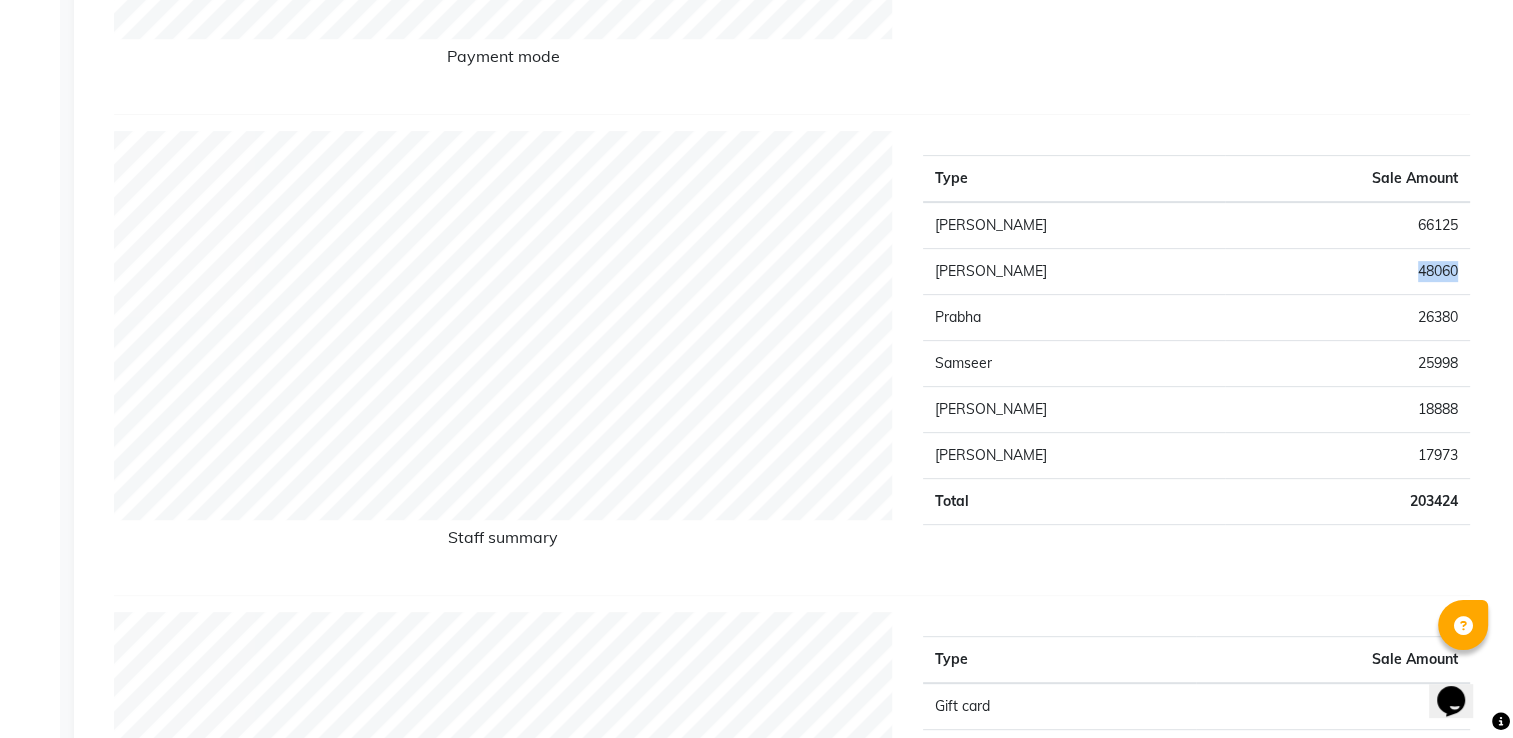 click on "48060" 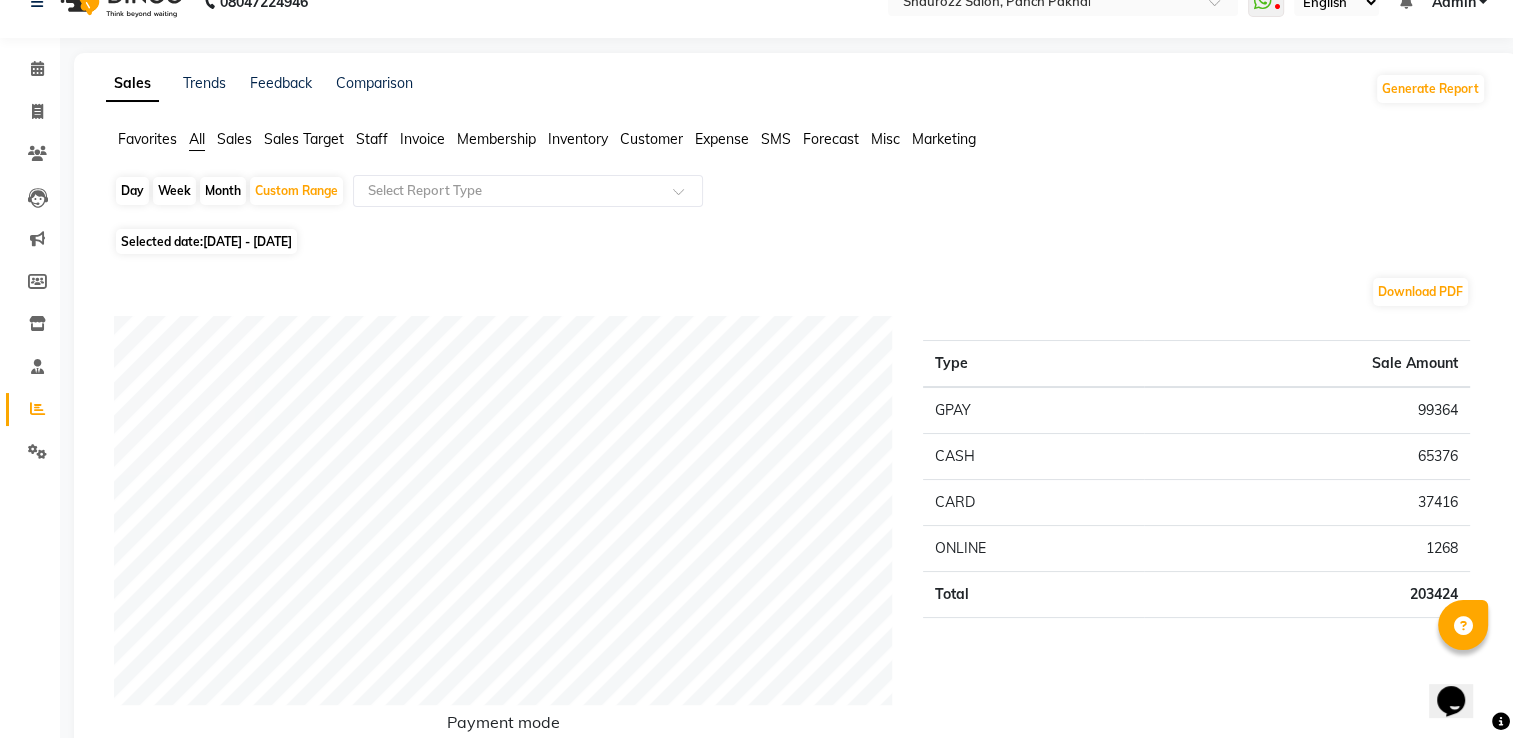 scroll, scrollTop: 0, scrollLeft: 0, axis: both 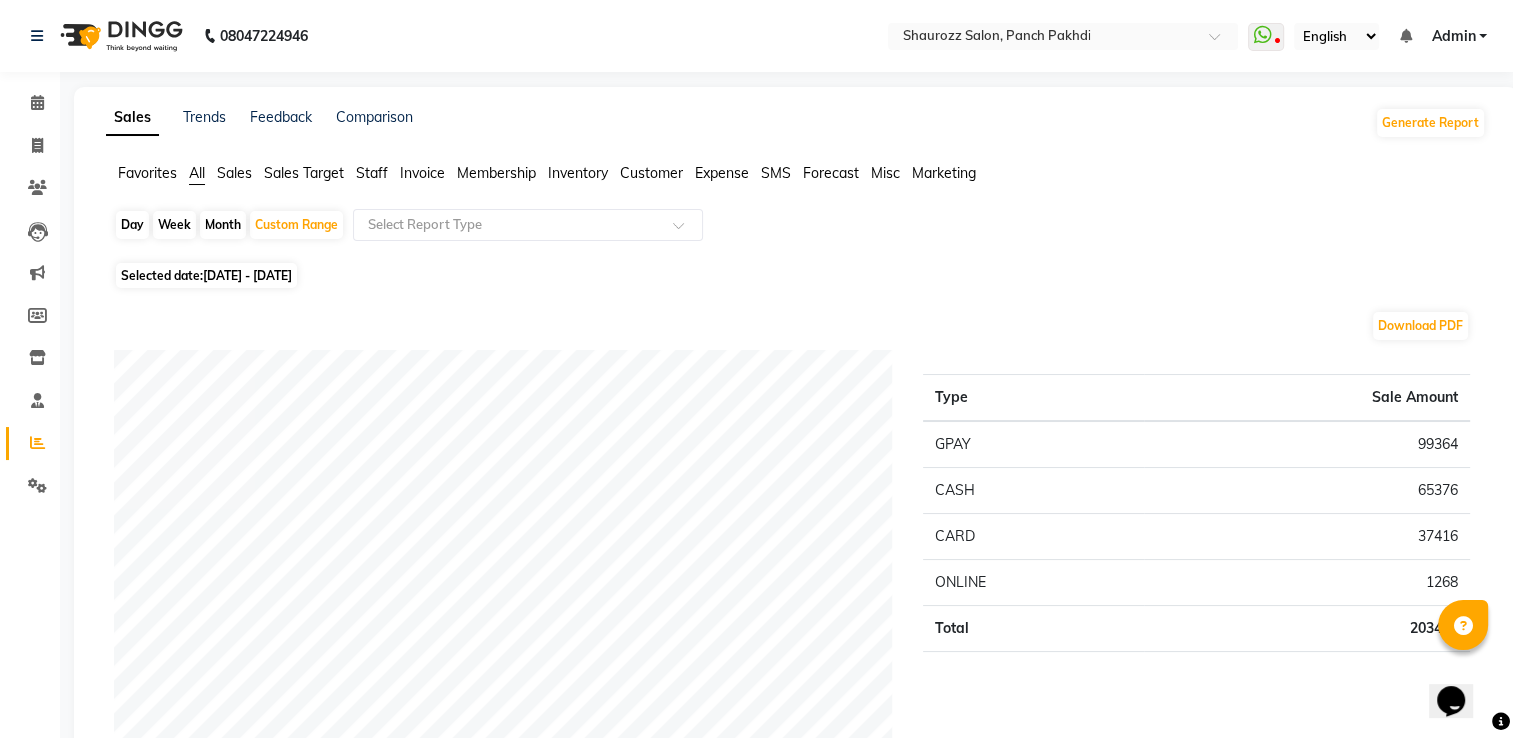 click on "Sales Target" 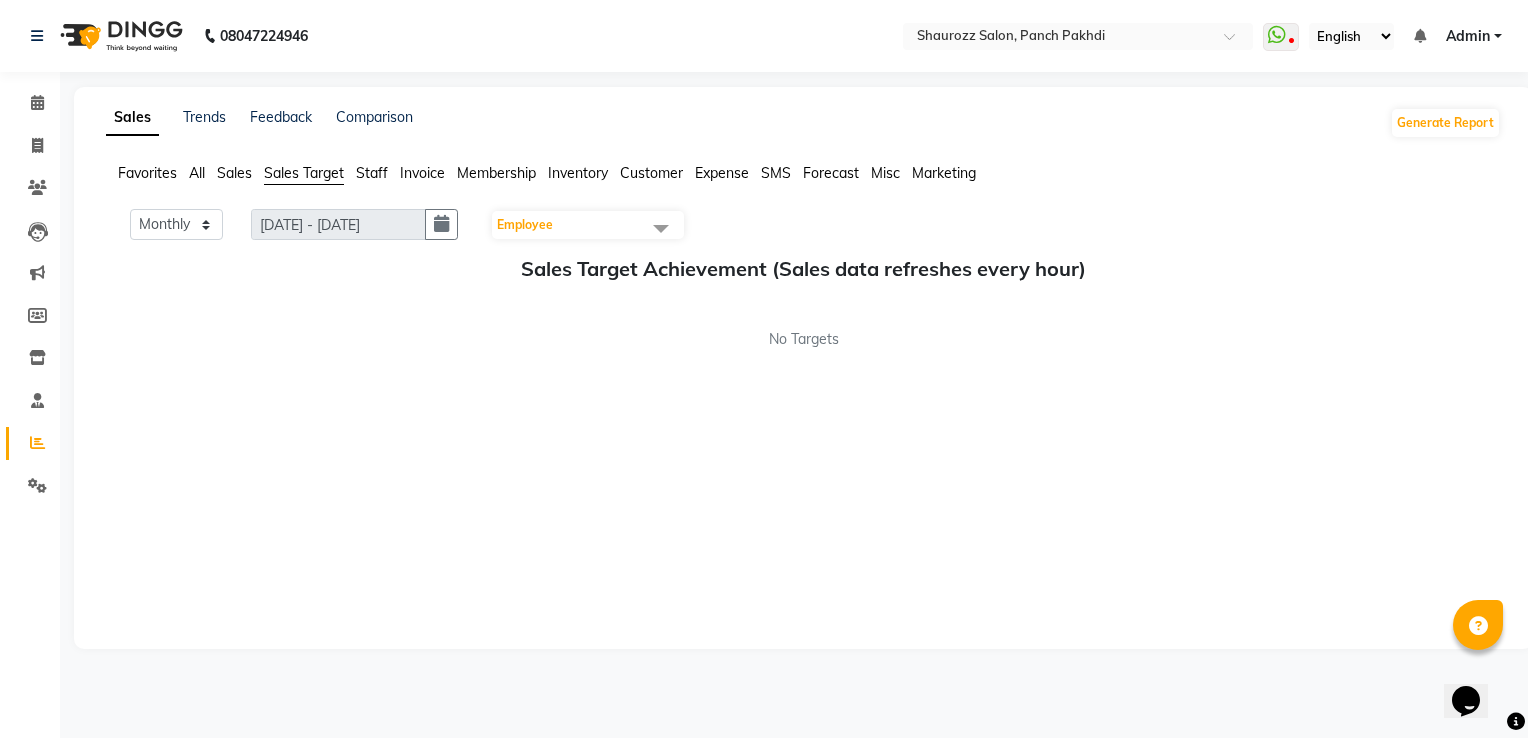 click on "All" 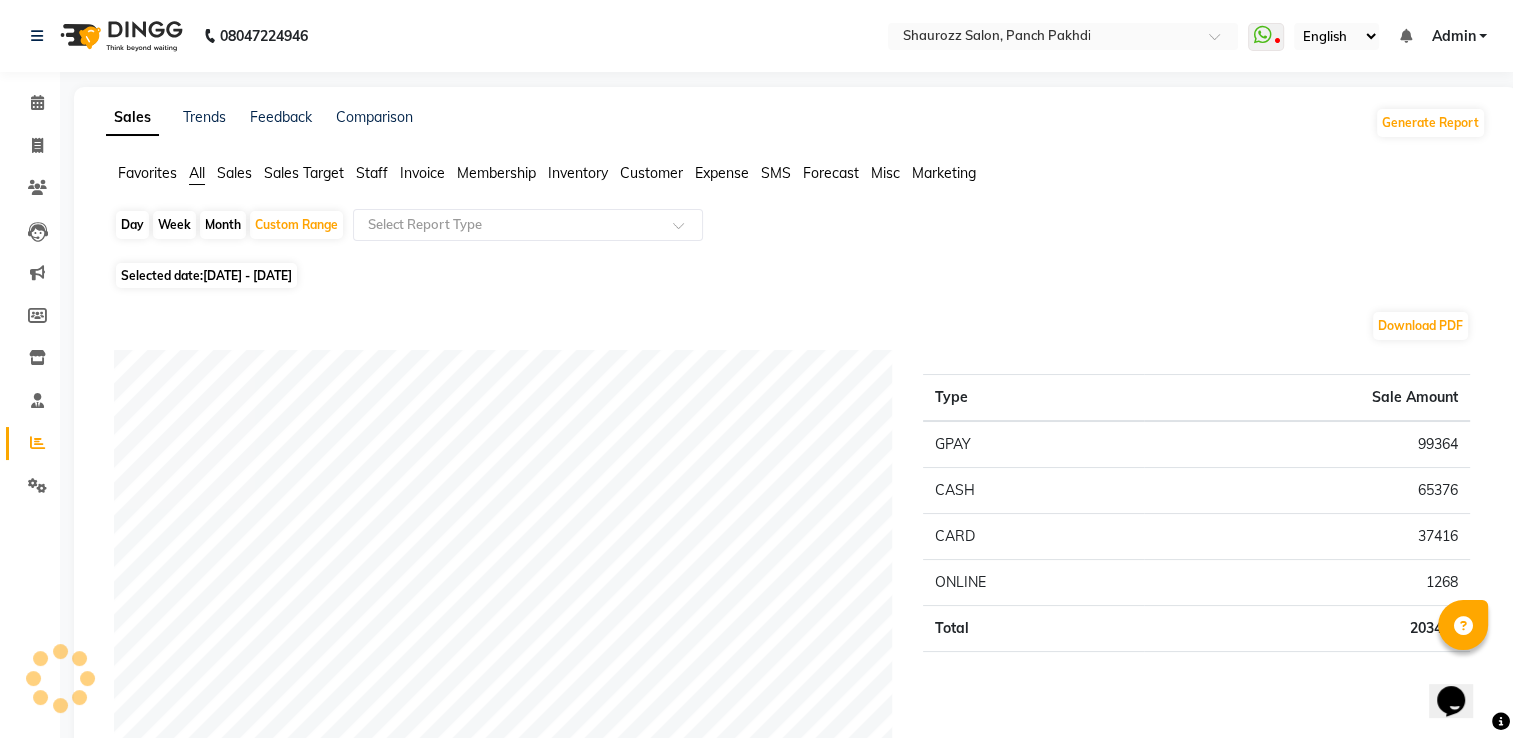 click on "Sales" 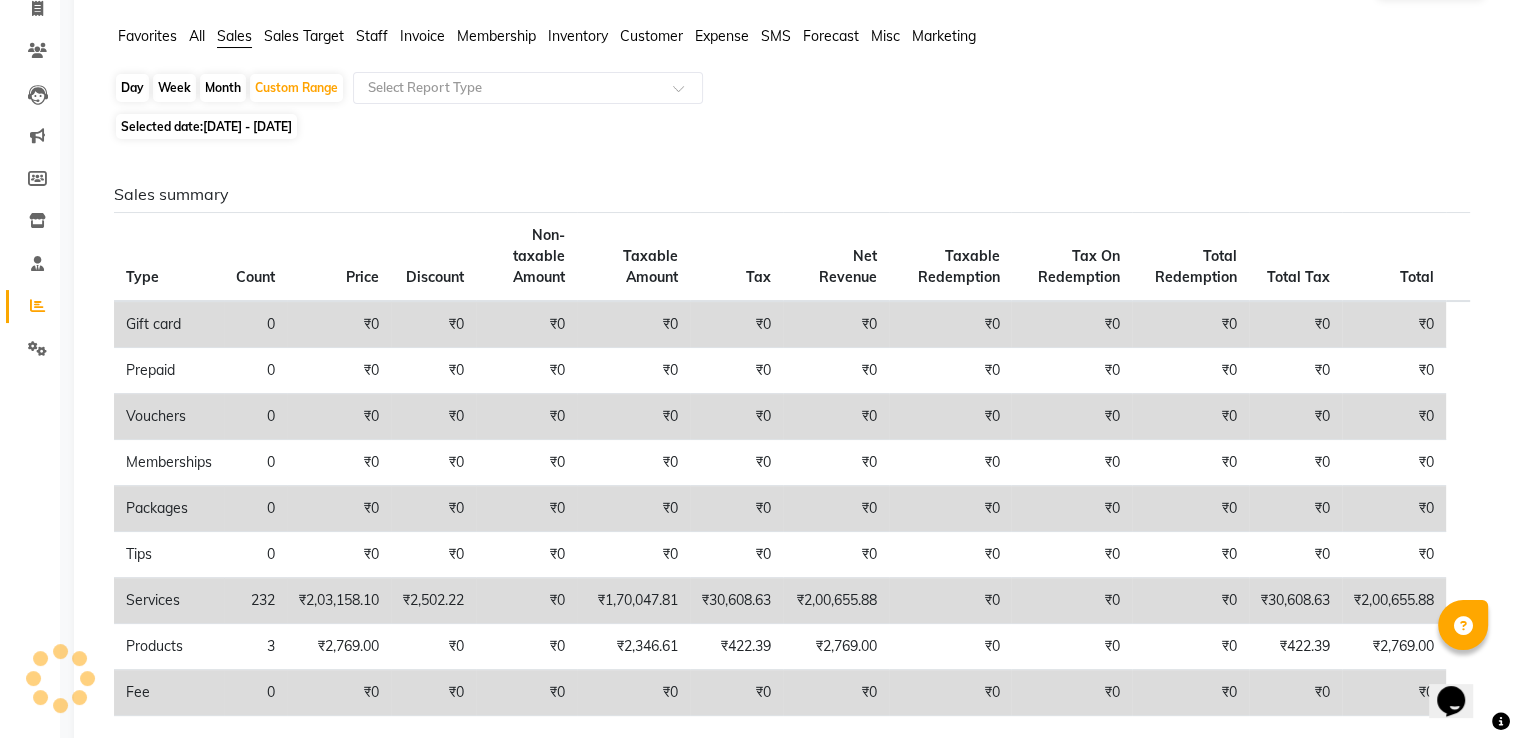scroll, scrollTop: 0, scrollLeft: 0, axis: both 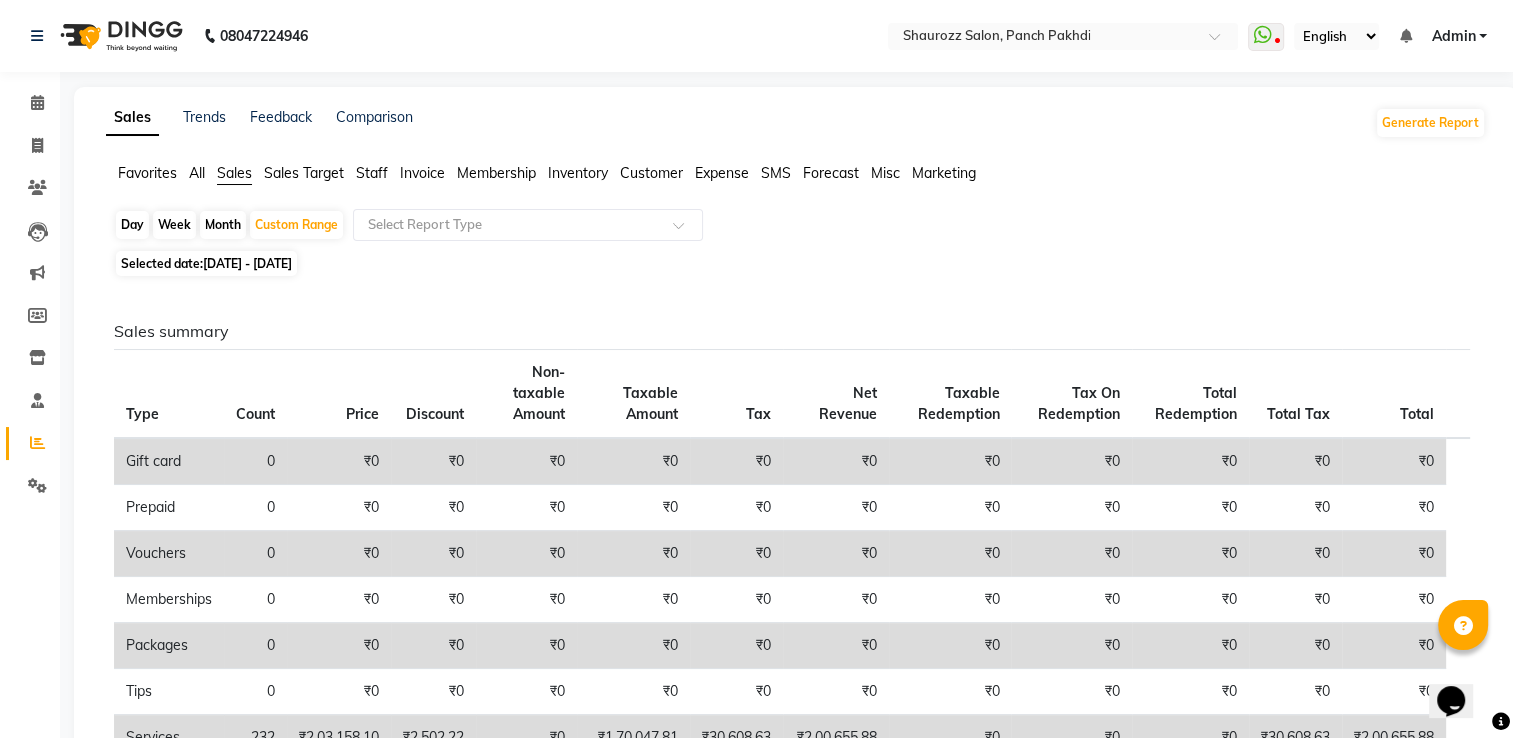 click on "Invoice" 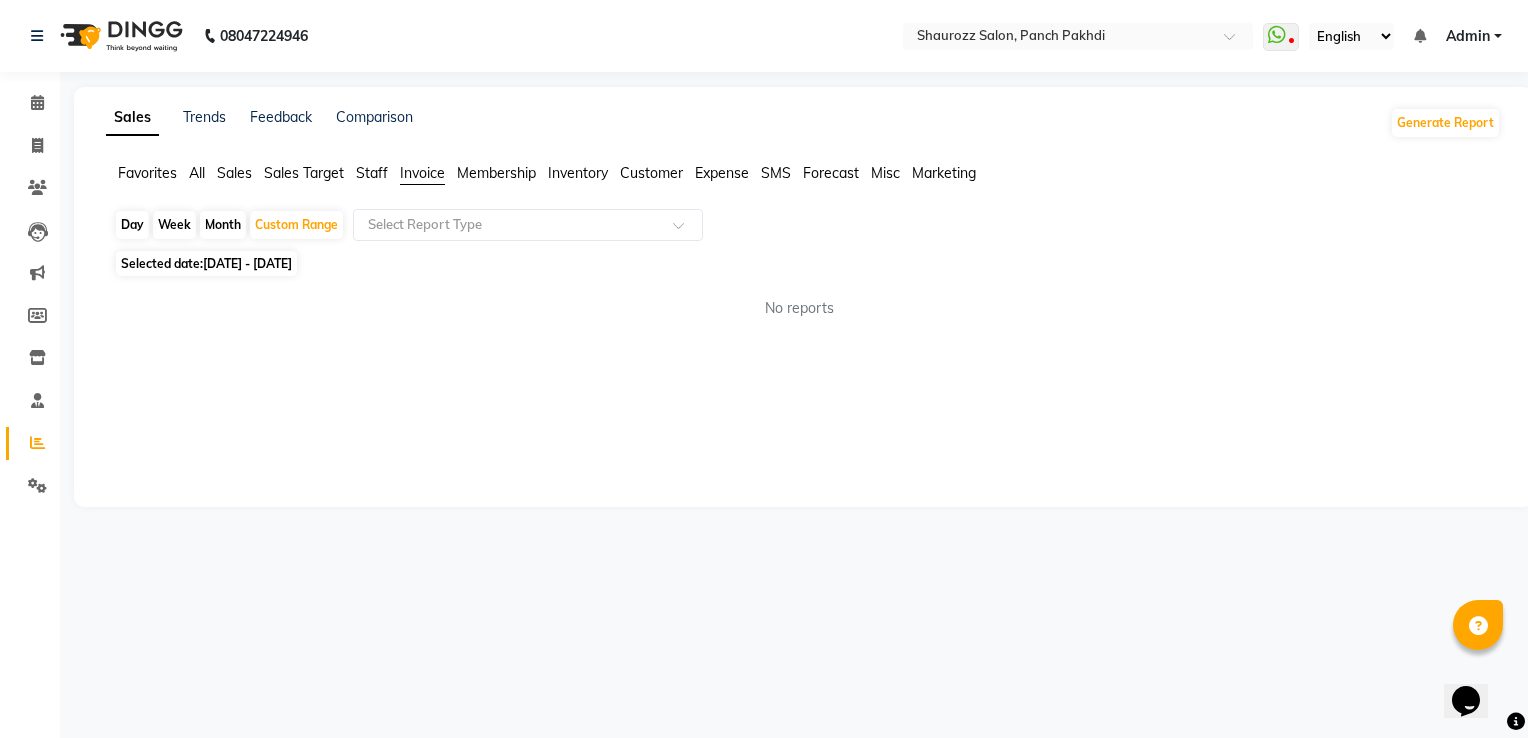 click on "Membership" 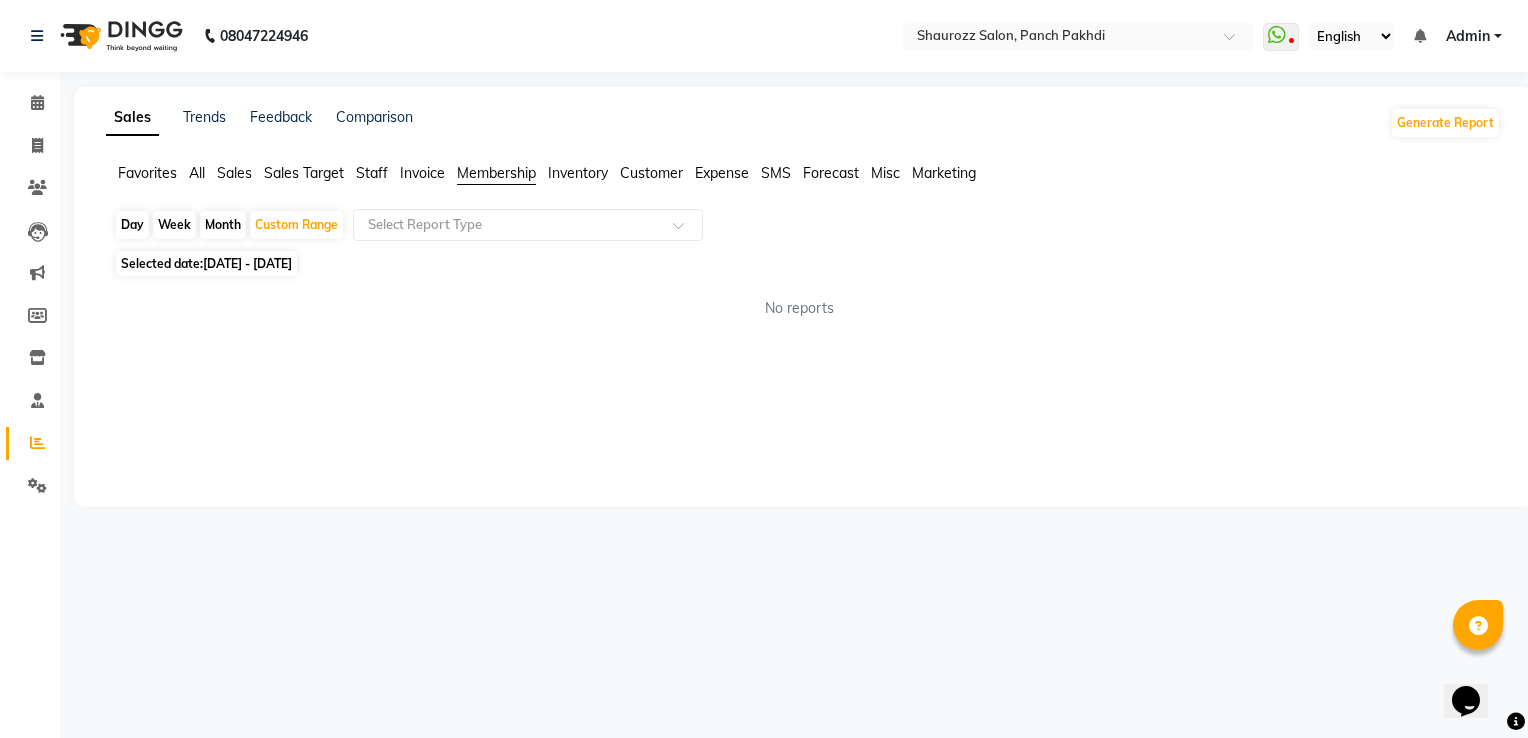 click on "Favorites All Sales Sales Target Staff Invoice Membership Inventory Customer Expense SMS Forecast Misc Marketing" 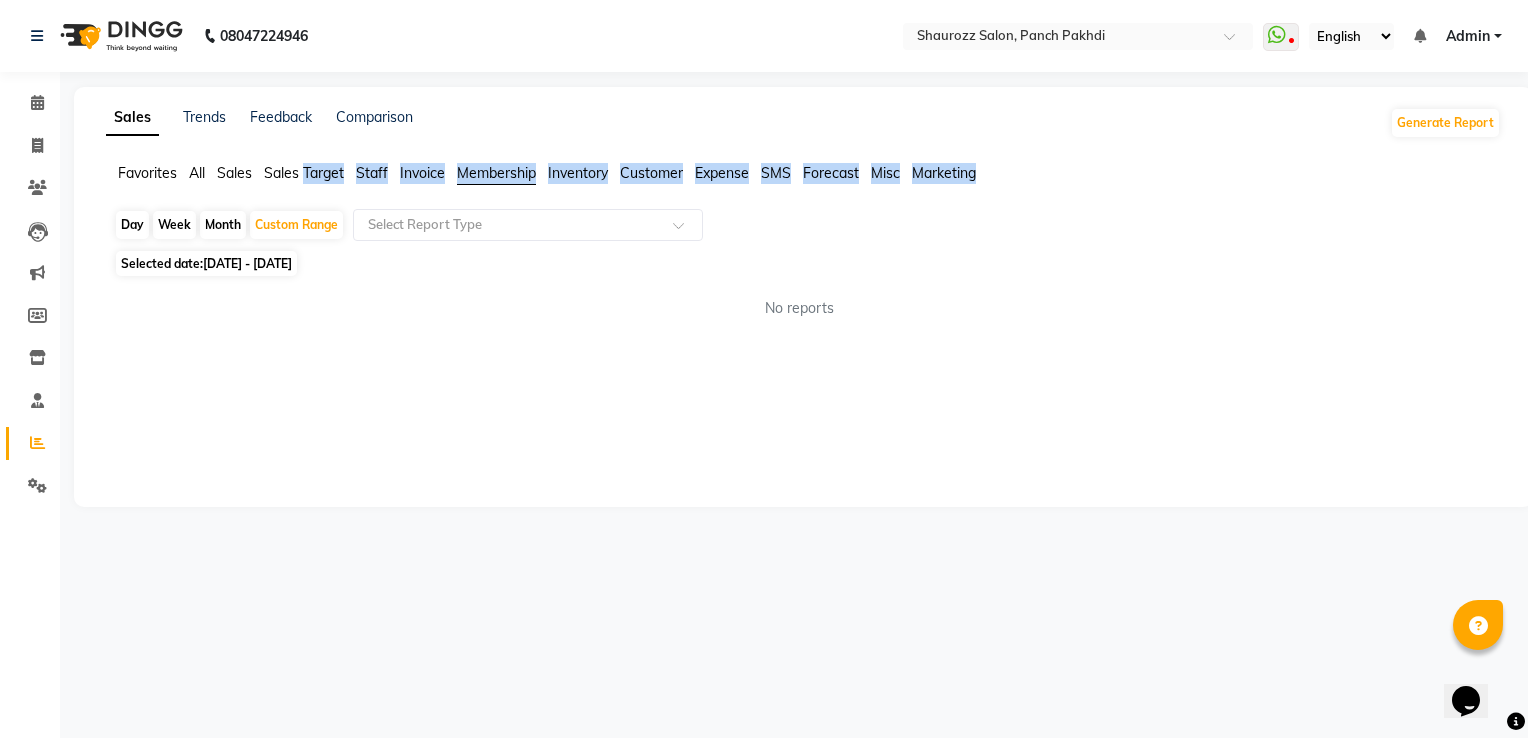 click on "Invoice" 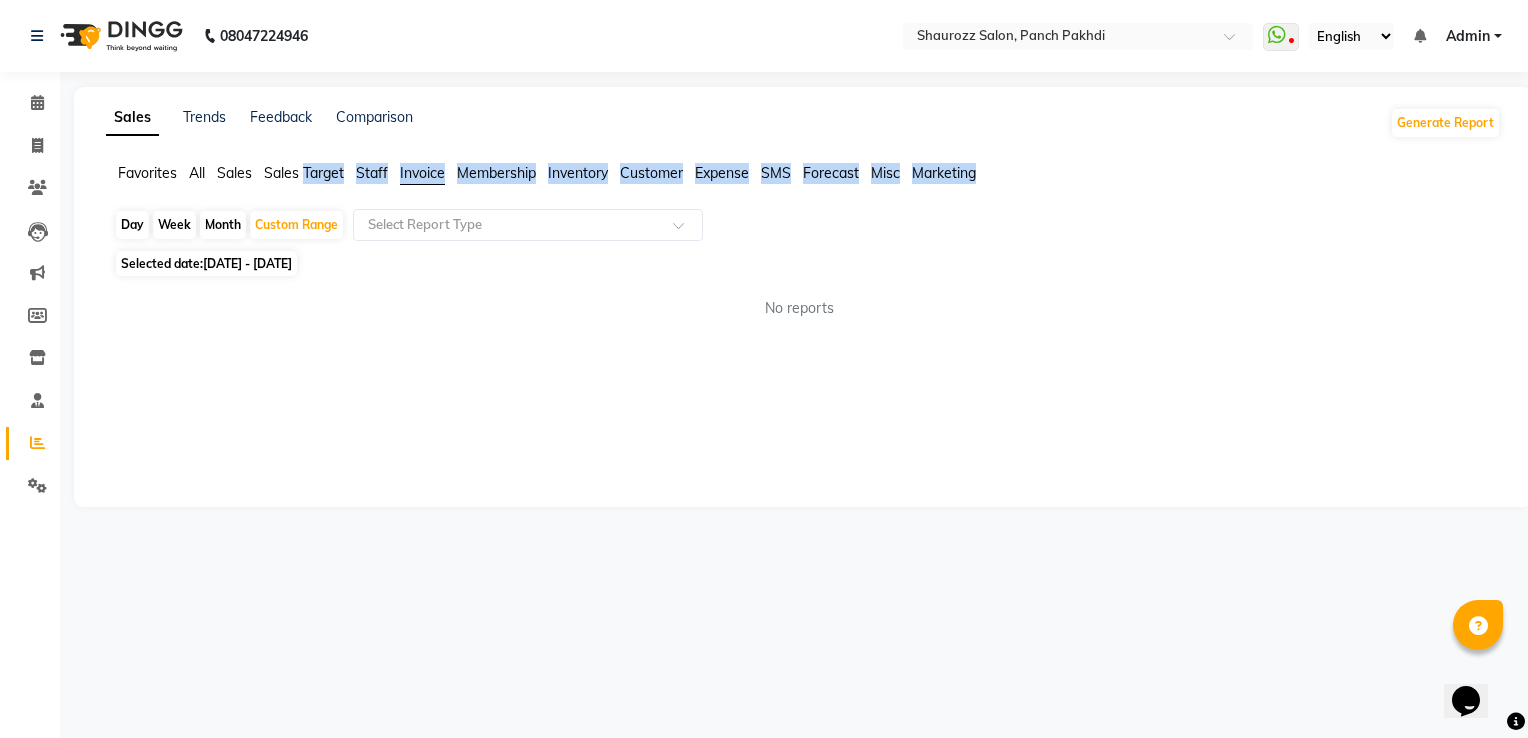 click on "Invoice" 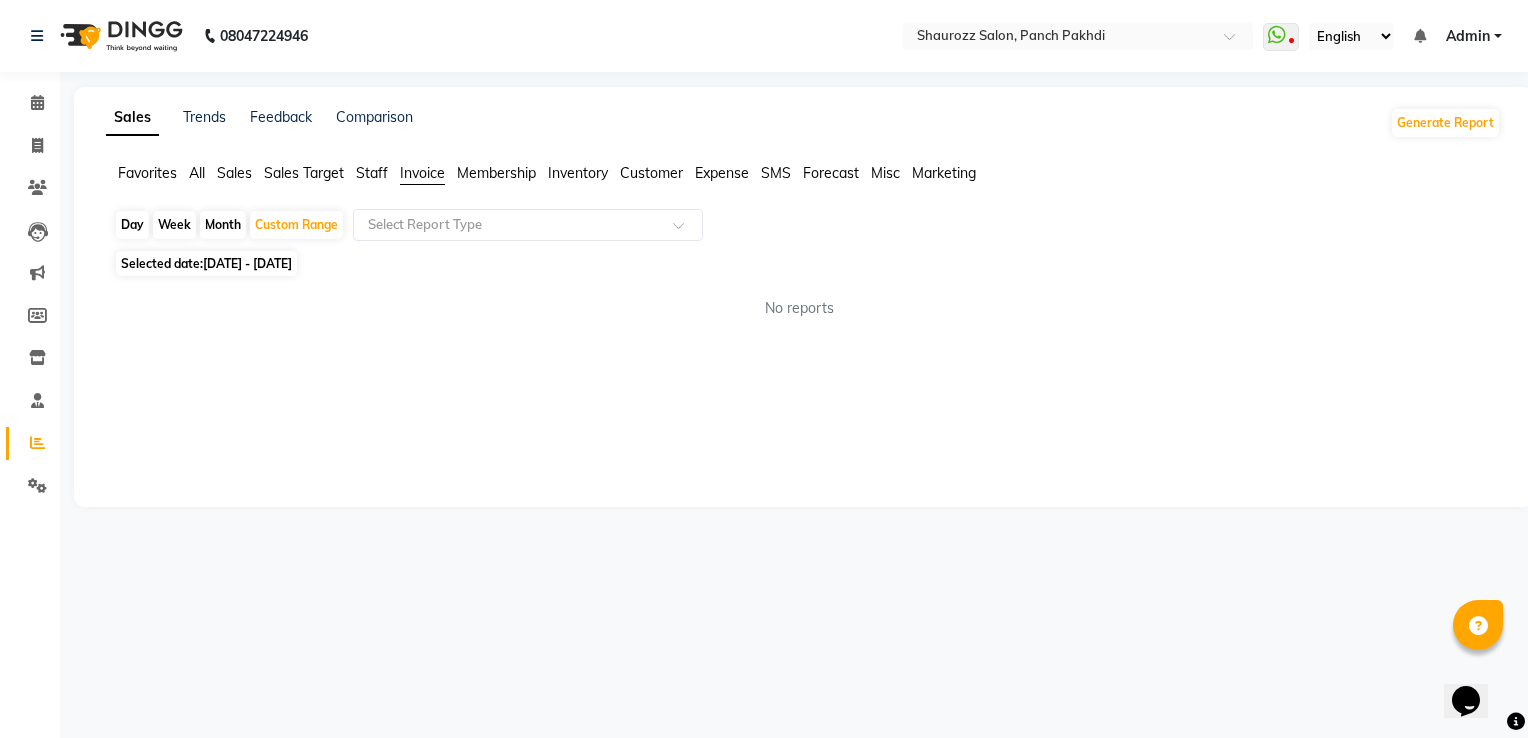 click on "Invoice" 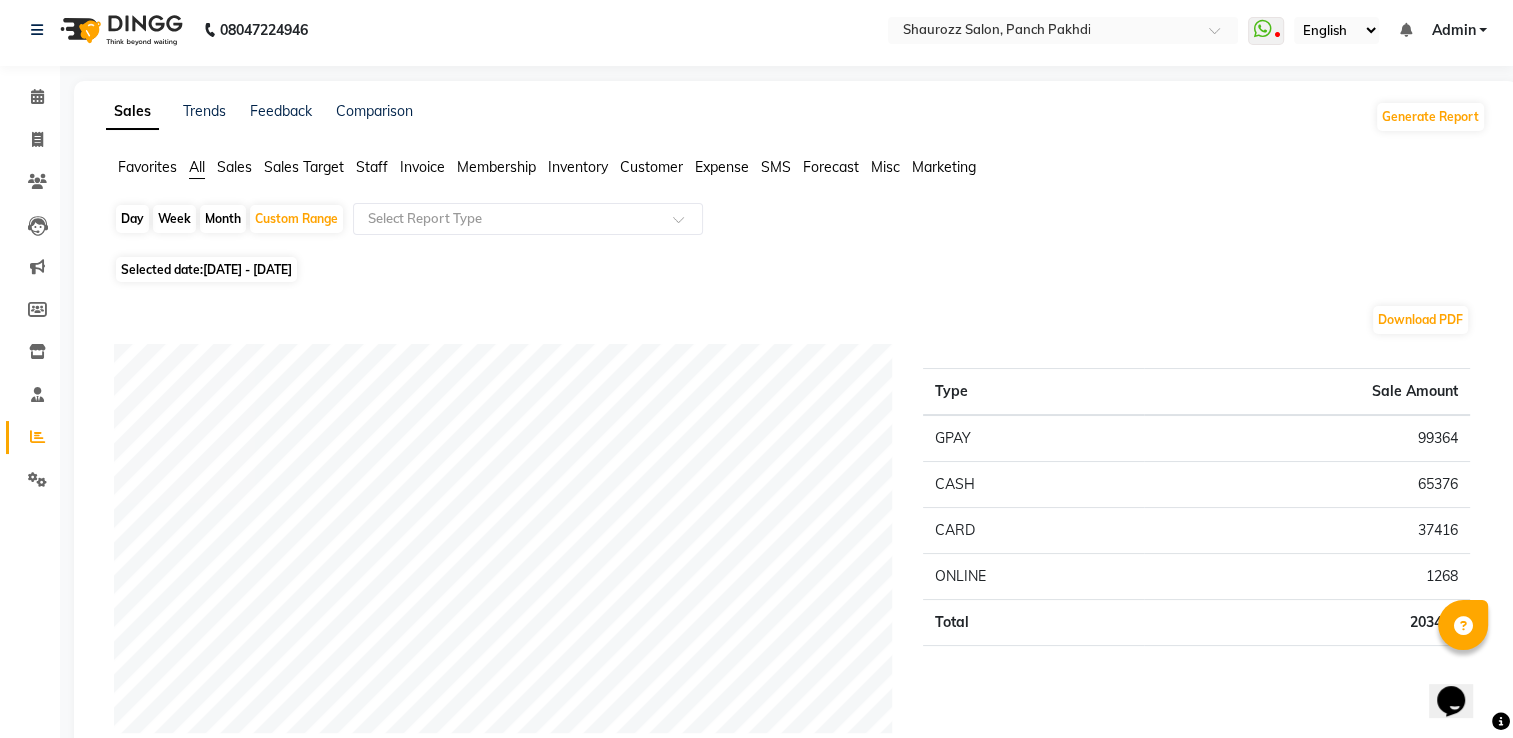 scroll, scrollTop: 0, scrollLeft: 0, axis: both 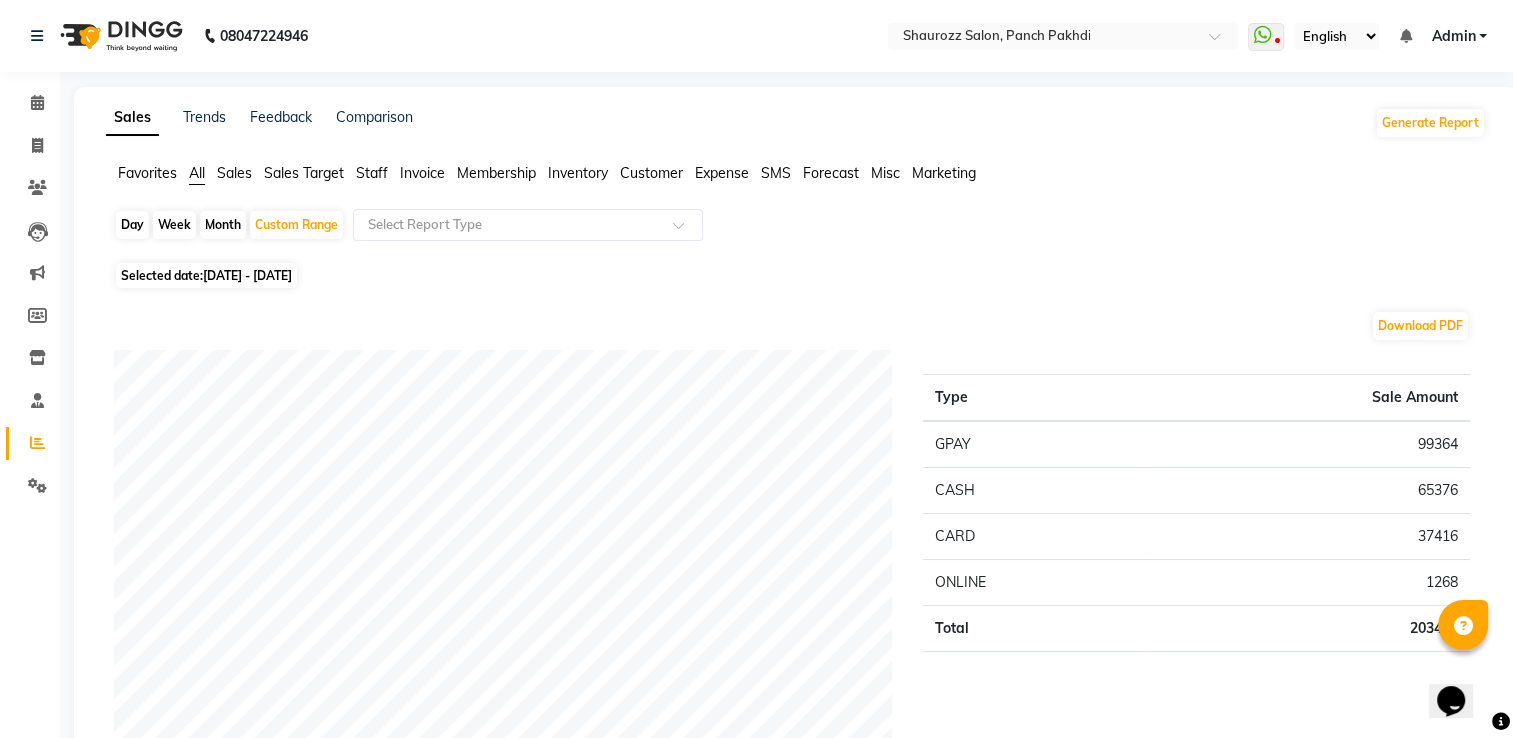 click on "Sales" 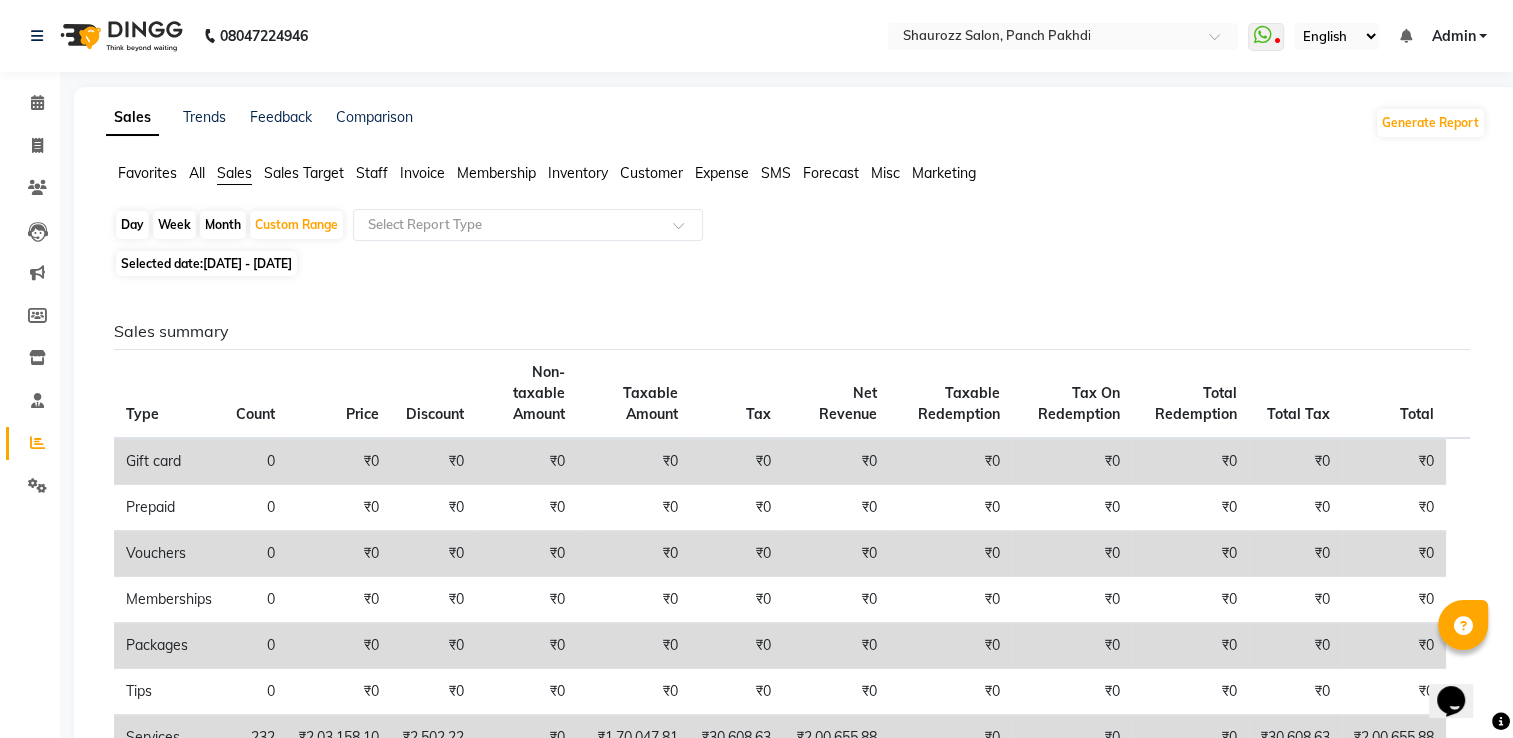 click on "All" 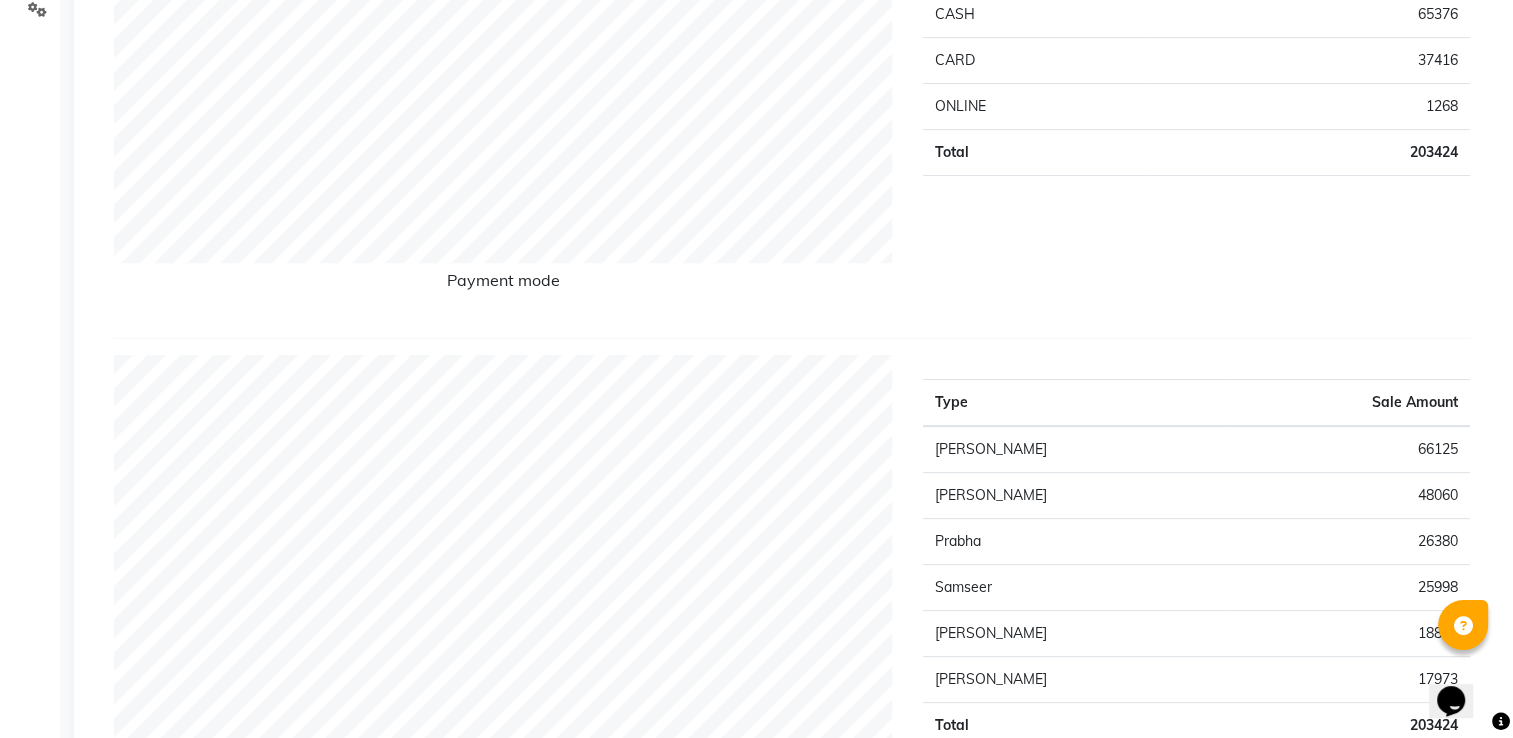 scroll, scrollTop: 600, scrollLeft: 0, axis: vertical 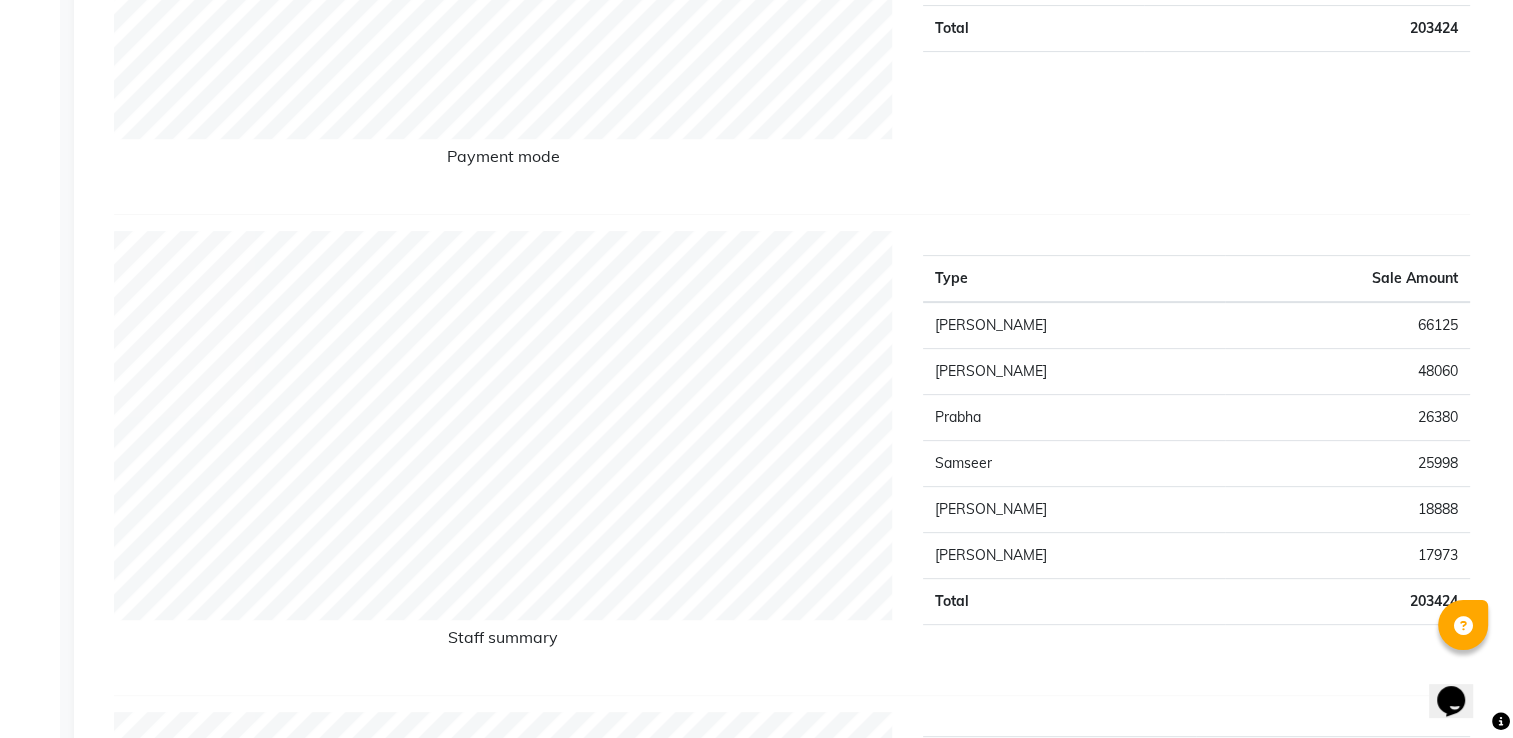 click on "18888" 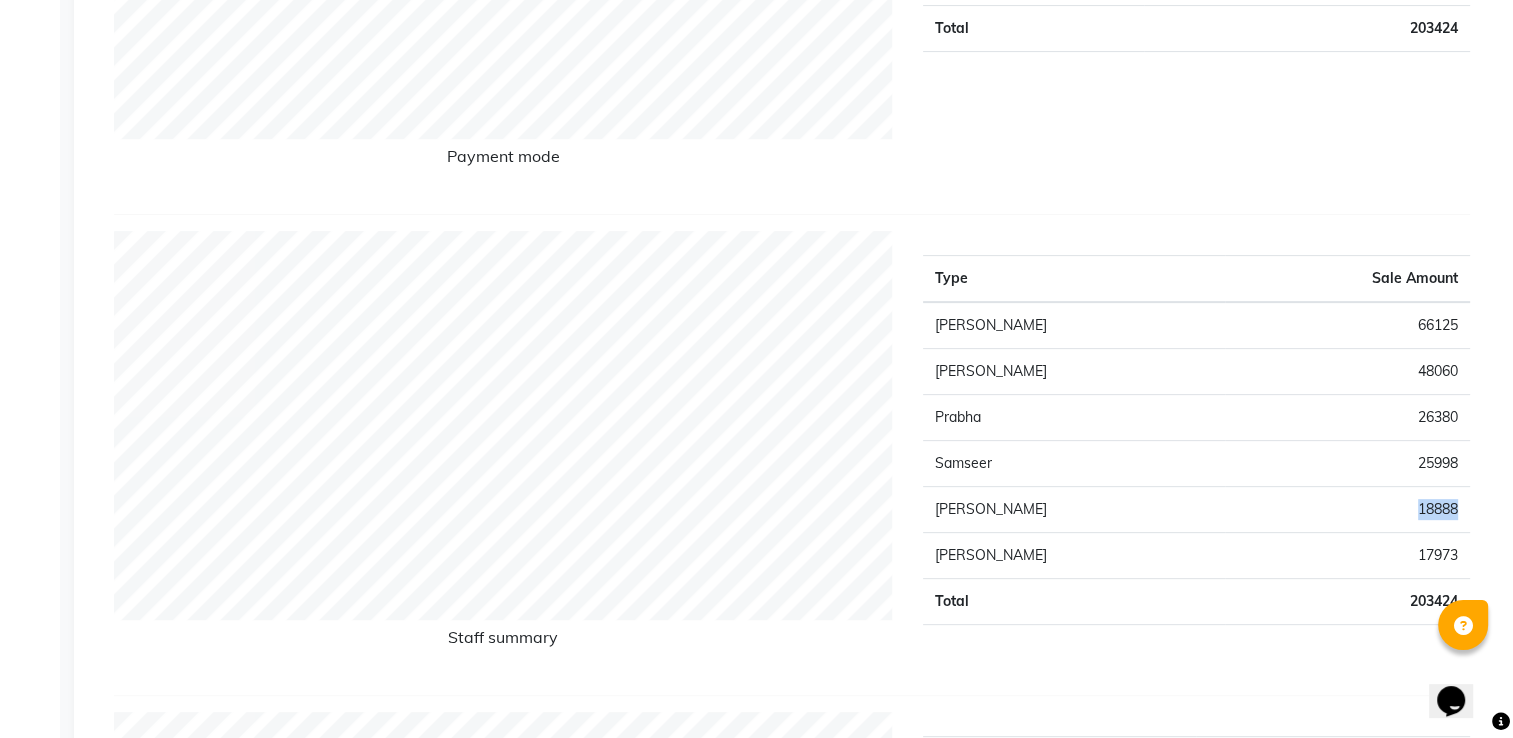 click on "18888" 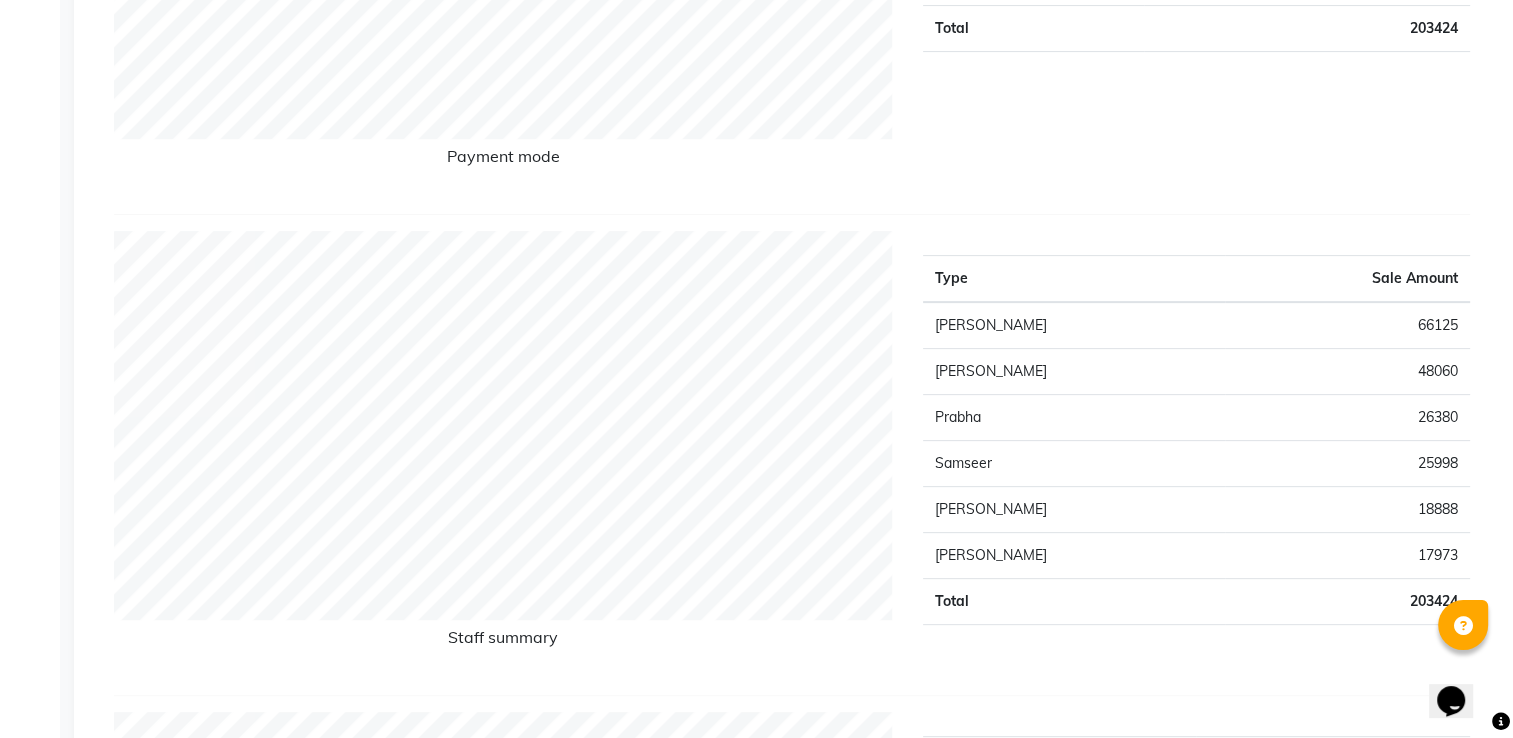 click on "17973" 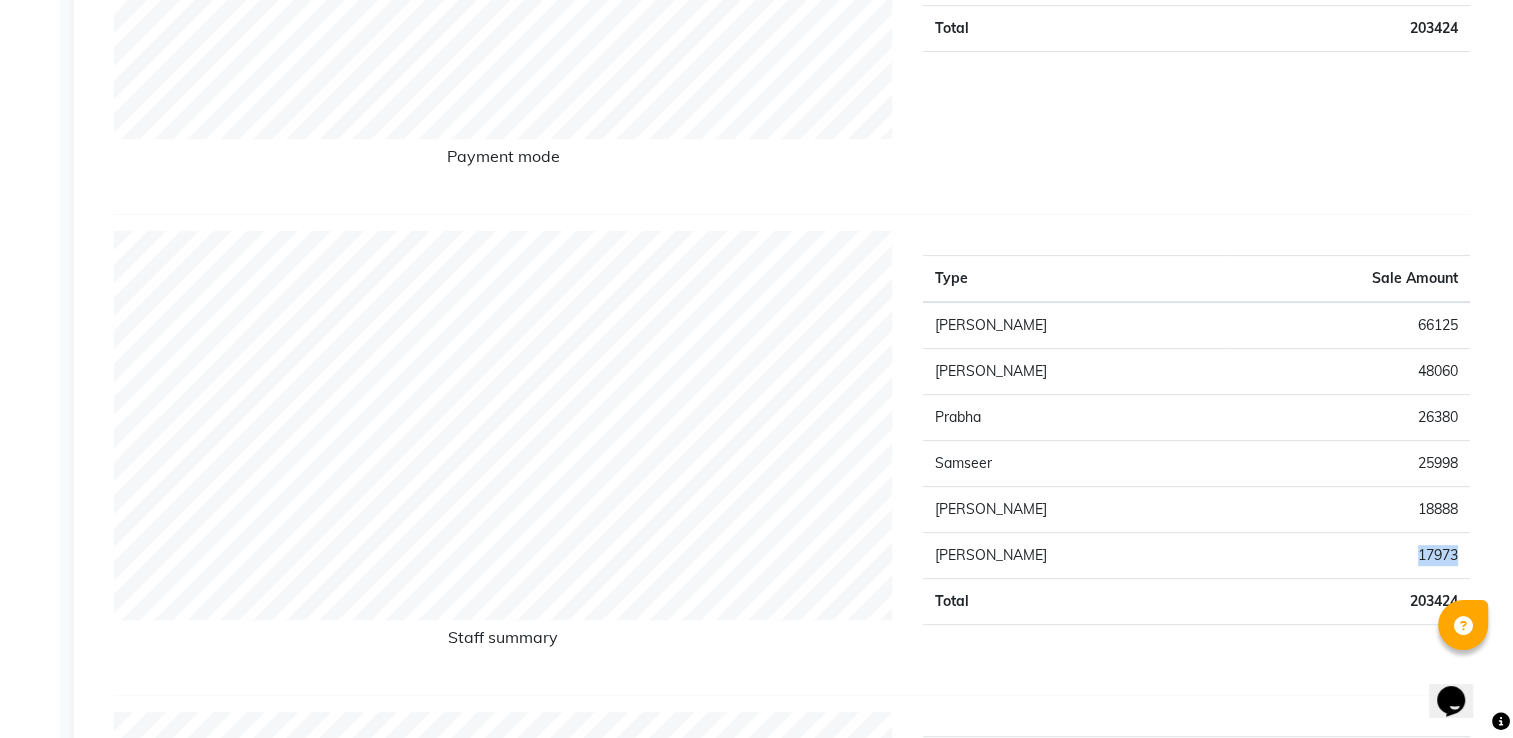 click on "17973" 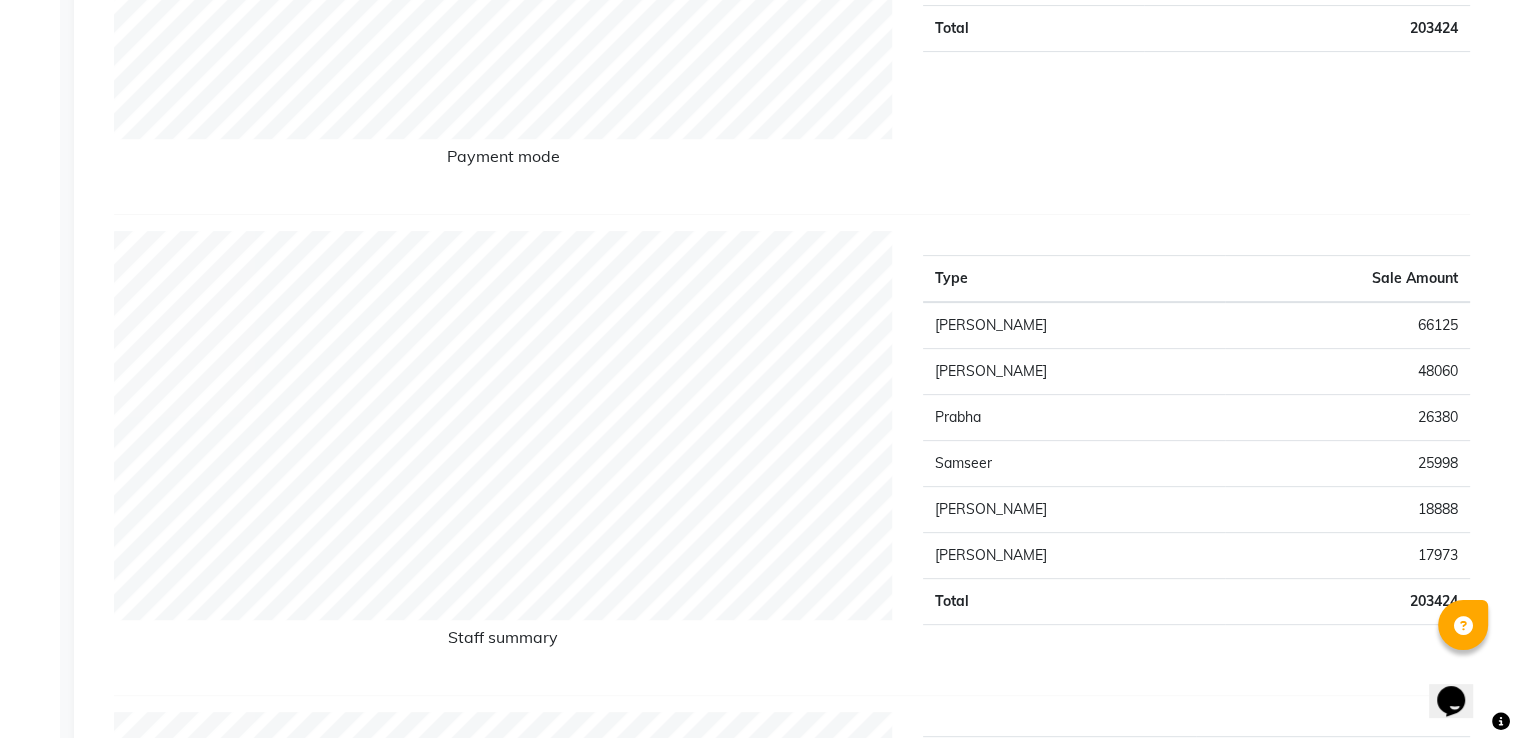 click on "25998" 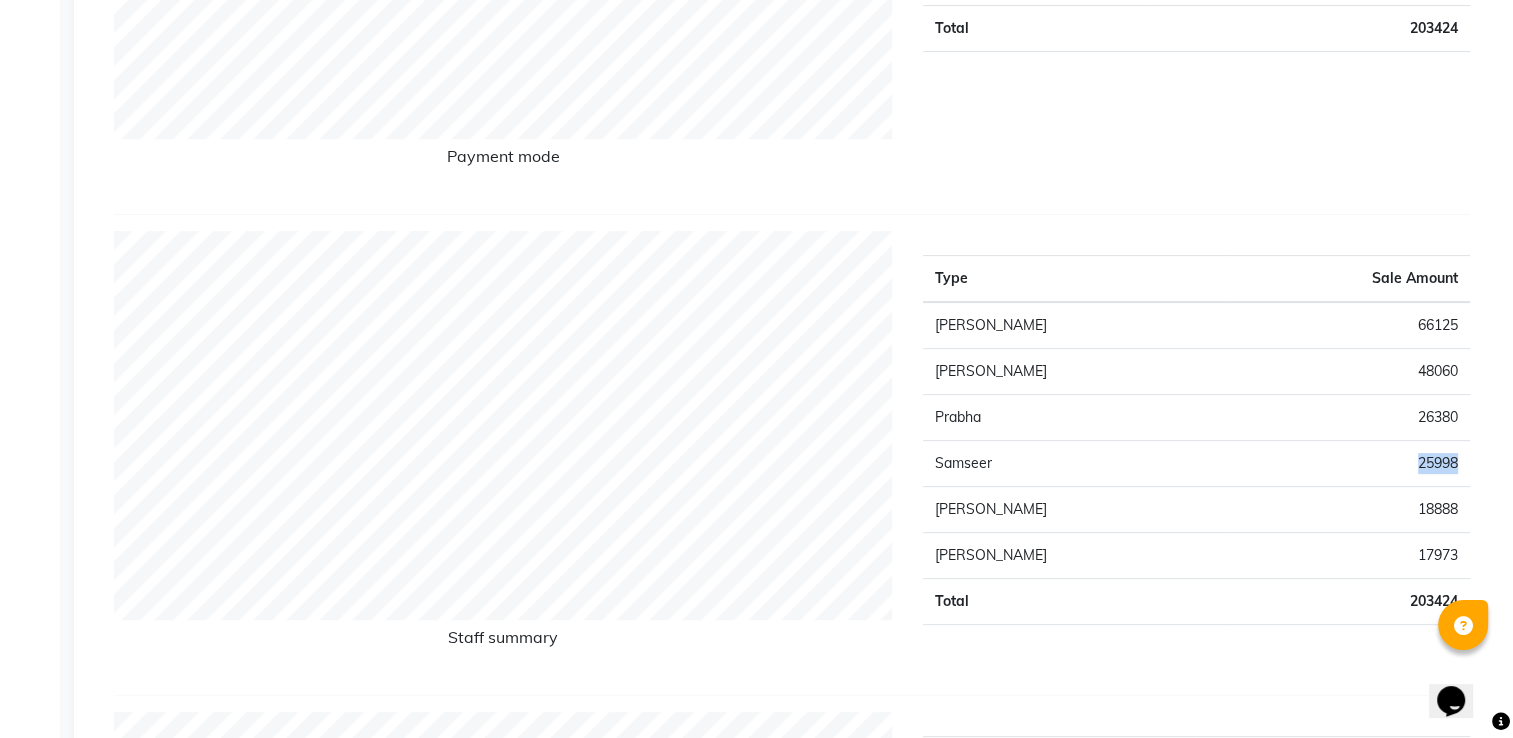 click on "25998" 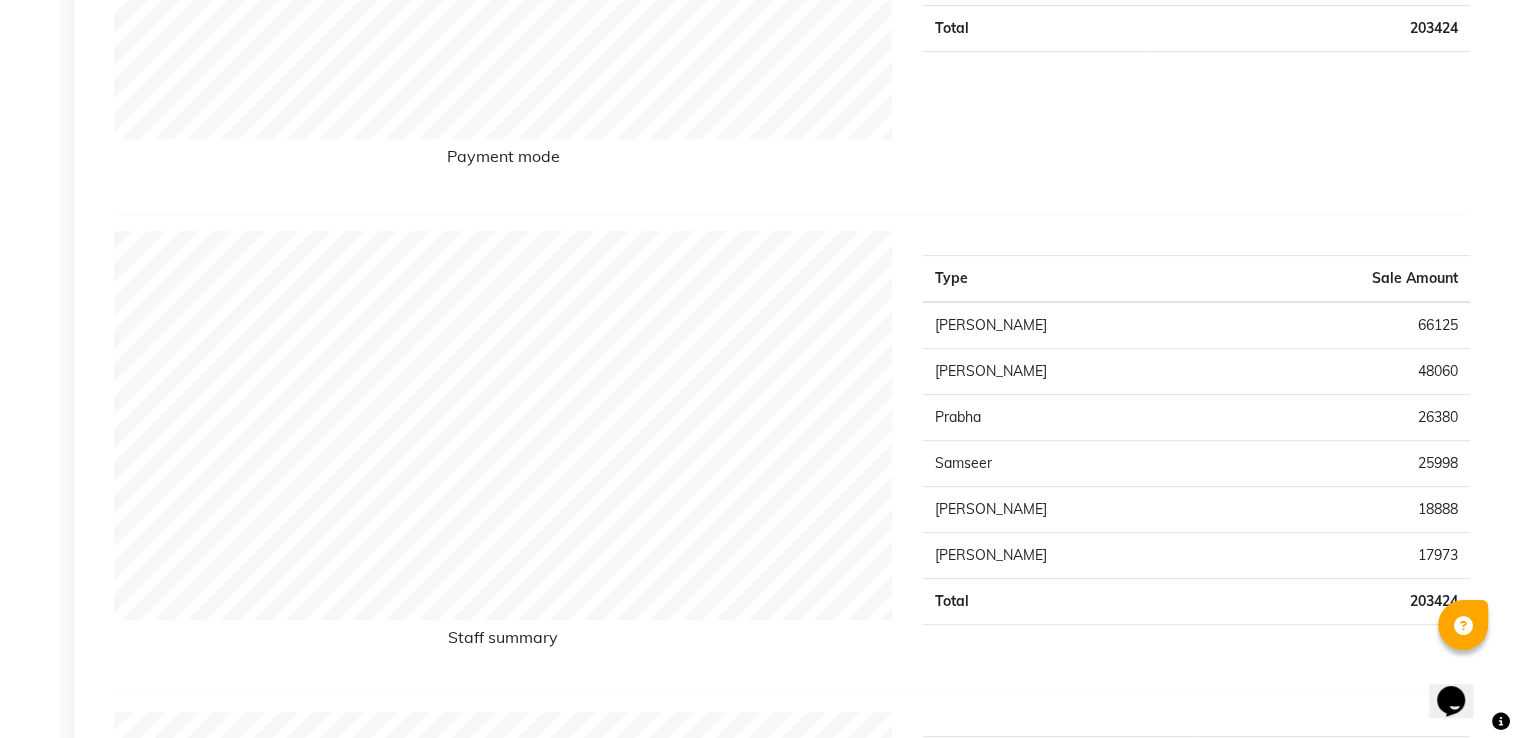 click on "26380" 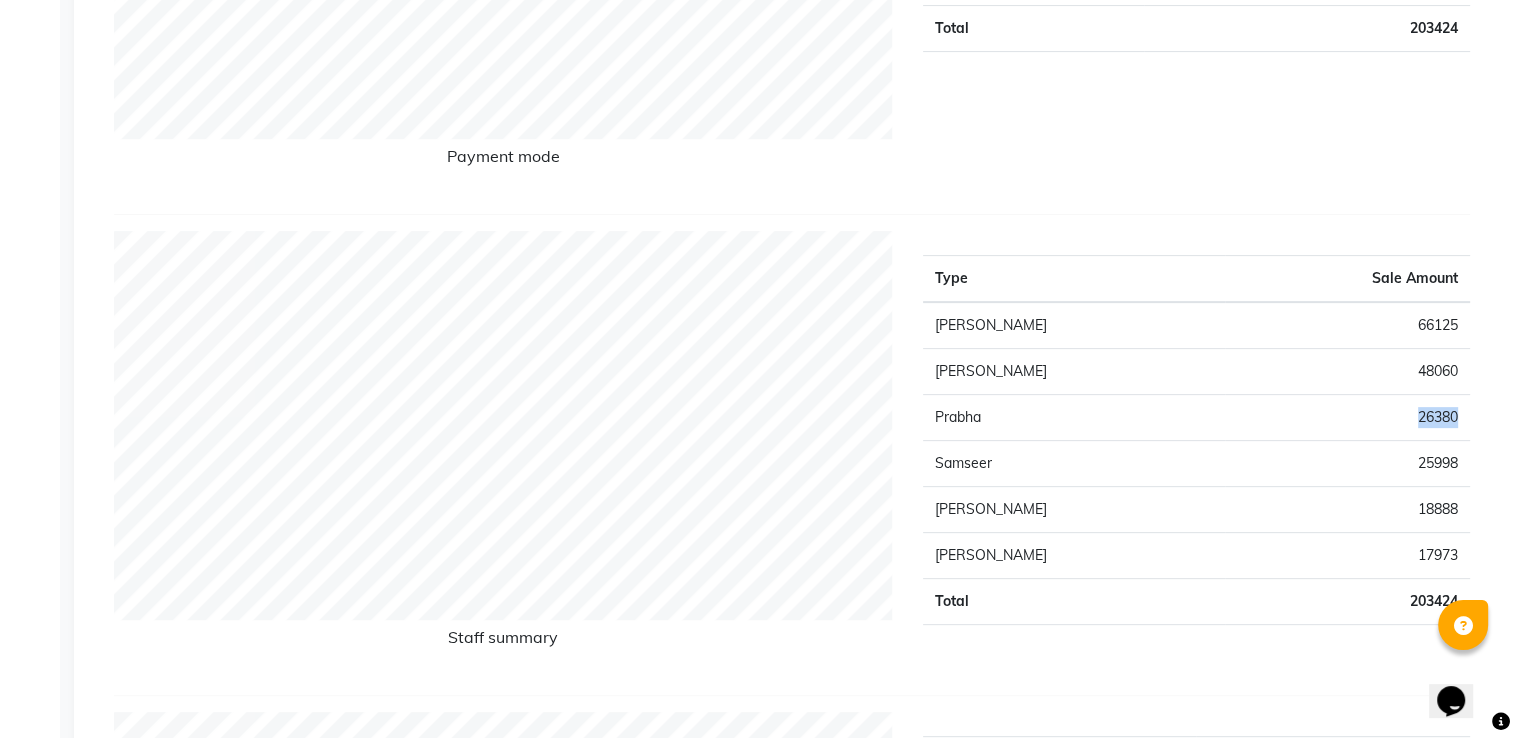 click on "26380" 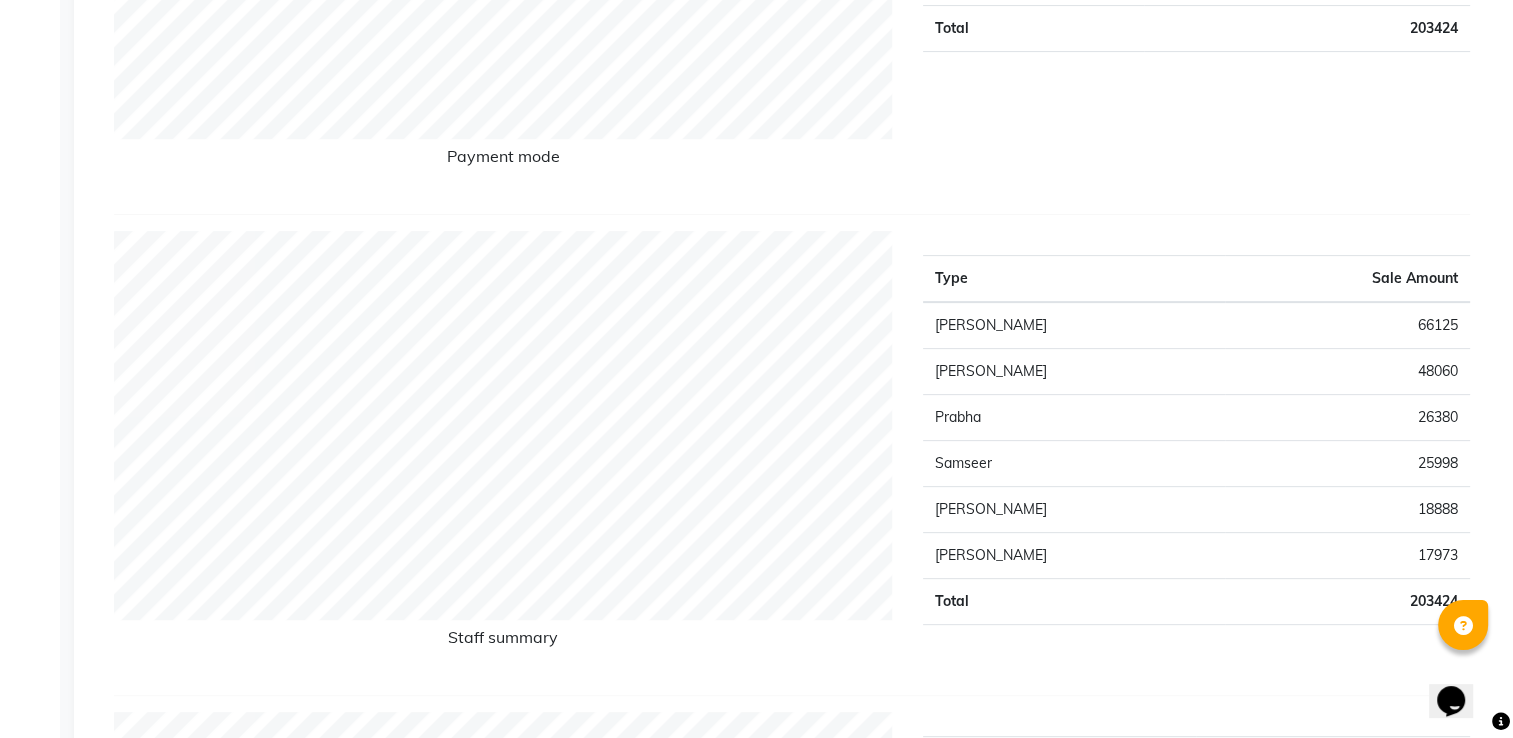 click on "66125" 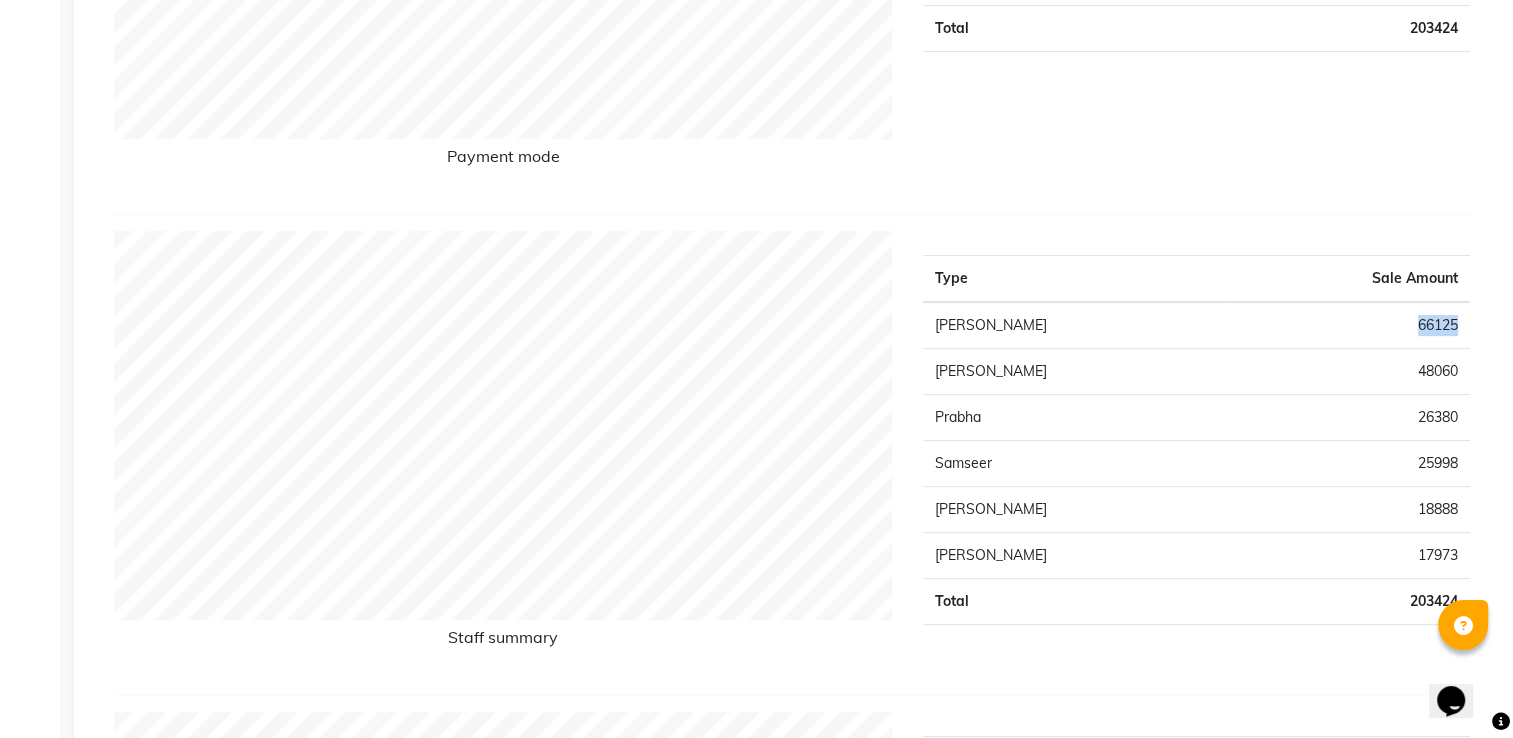 click on "66125" 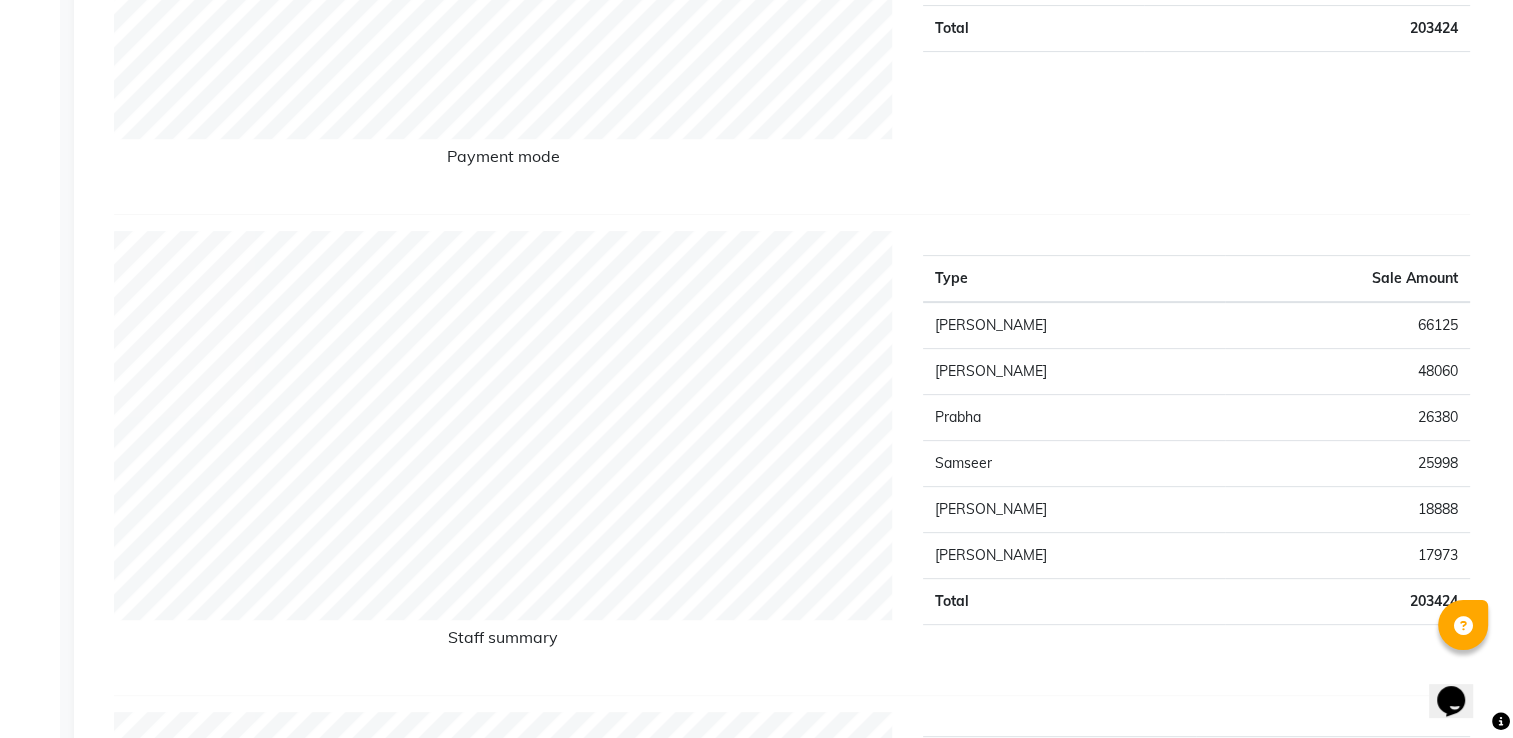 click on "48060" 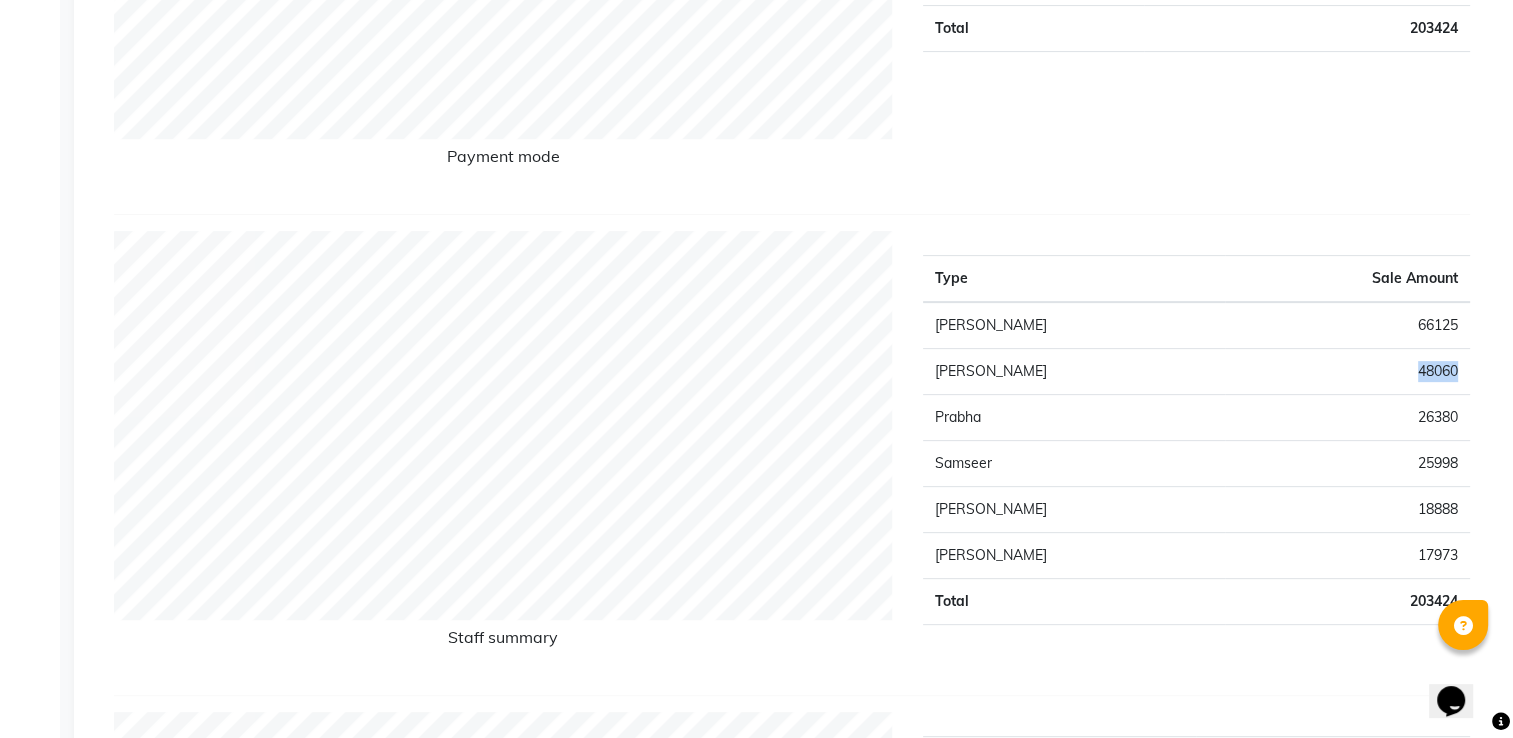 click on "48060" 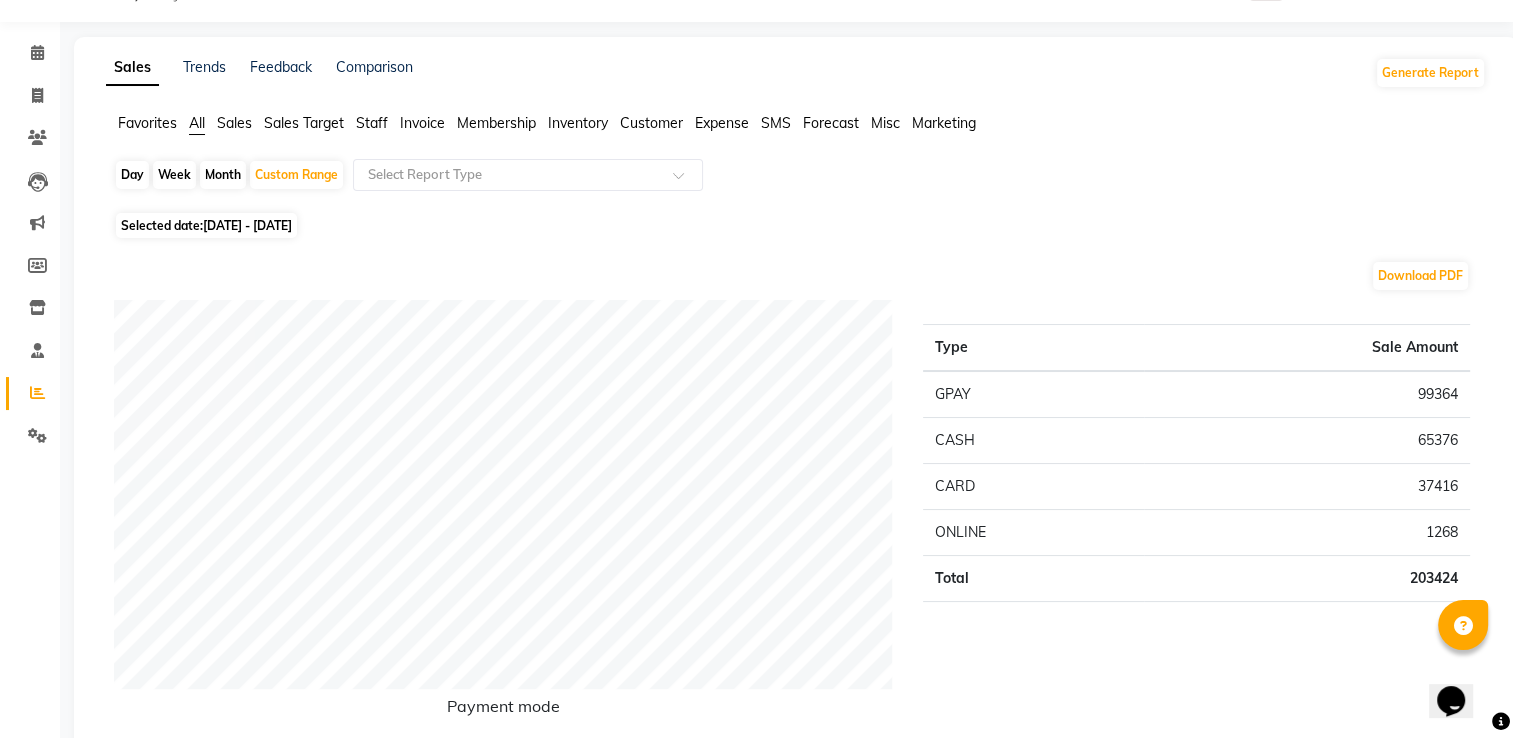 scroll, scrollTop: 0, scrollLeft: 0, axis: both 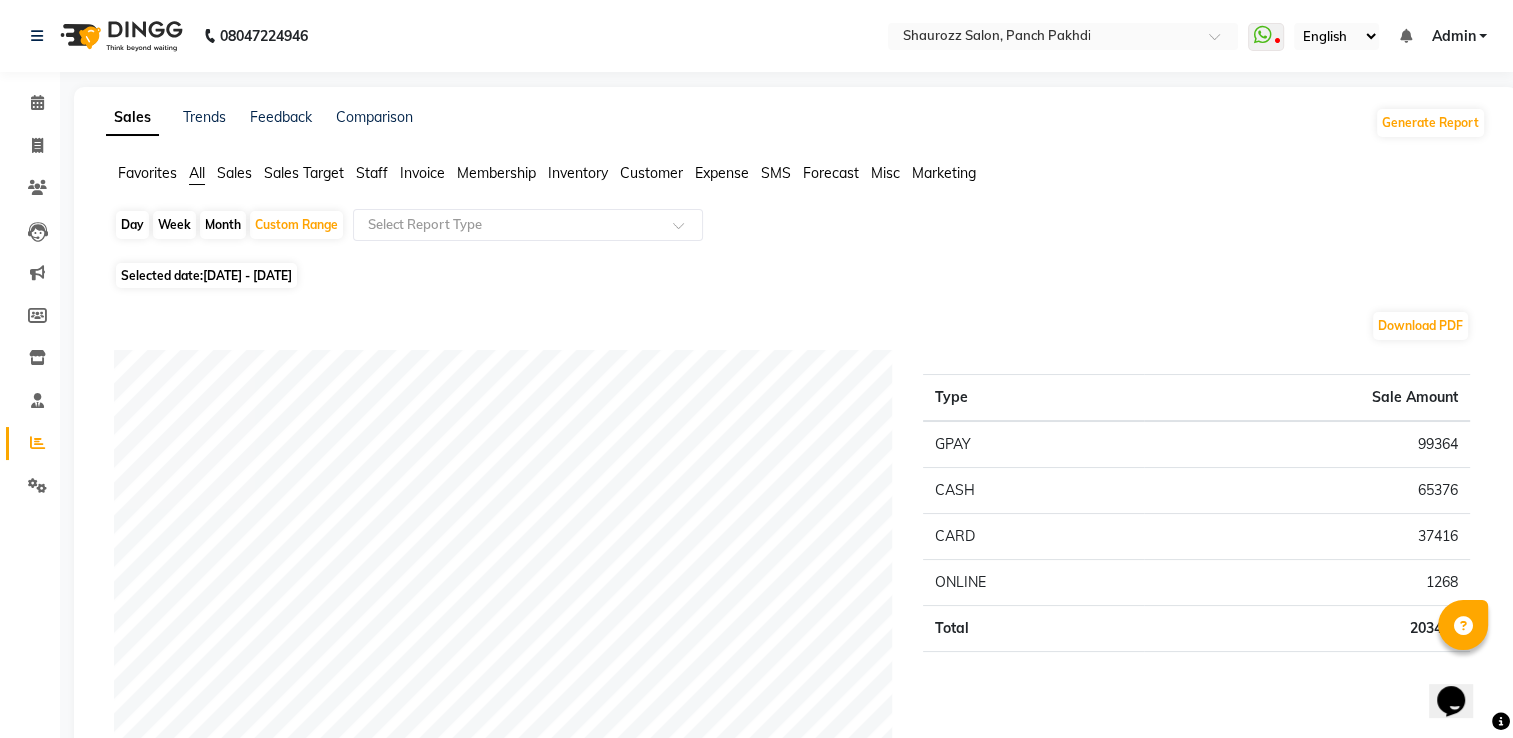 click on "Sales" 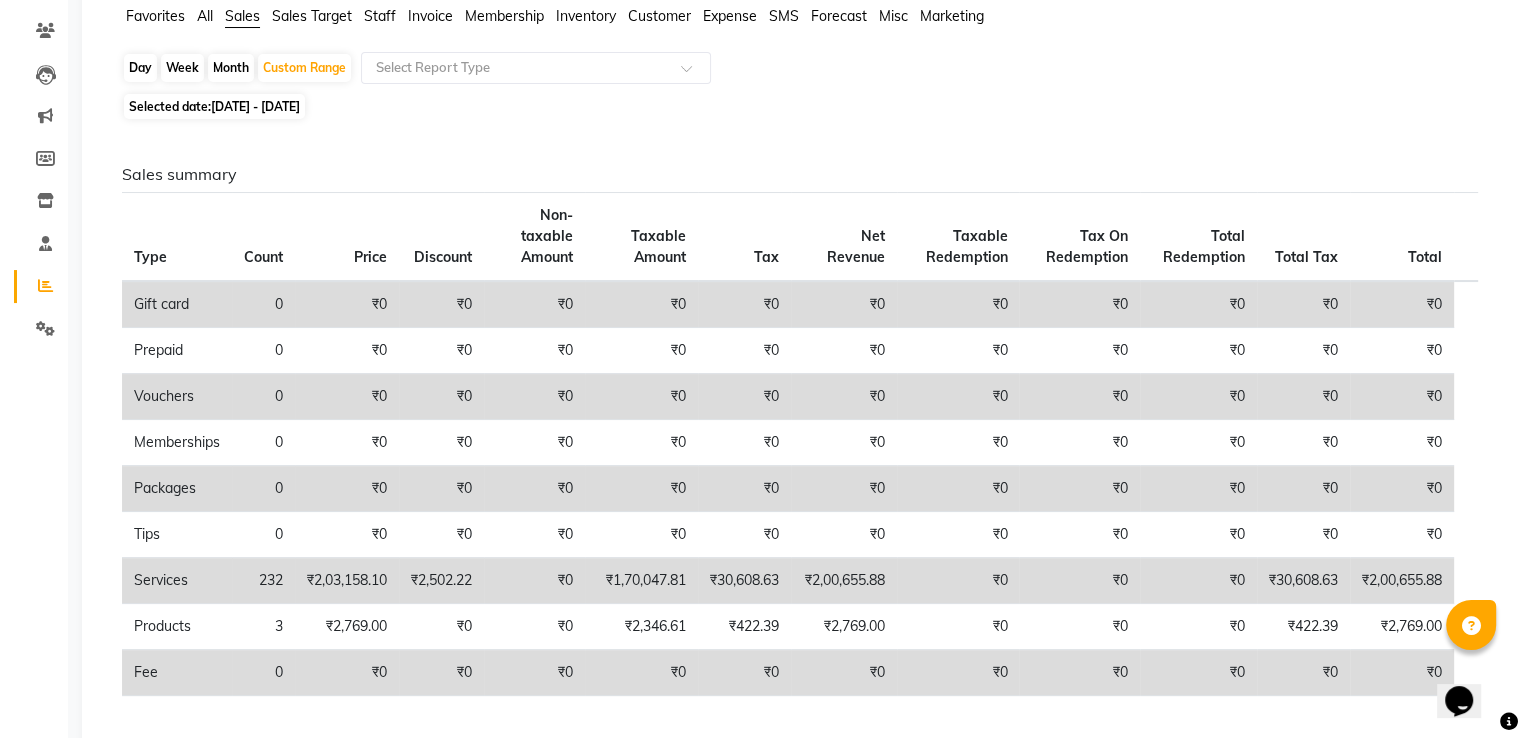 scroll, scrollTop: 0, scrollLeft: 0, axis: both 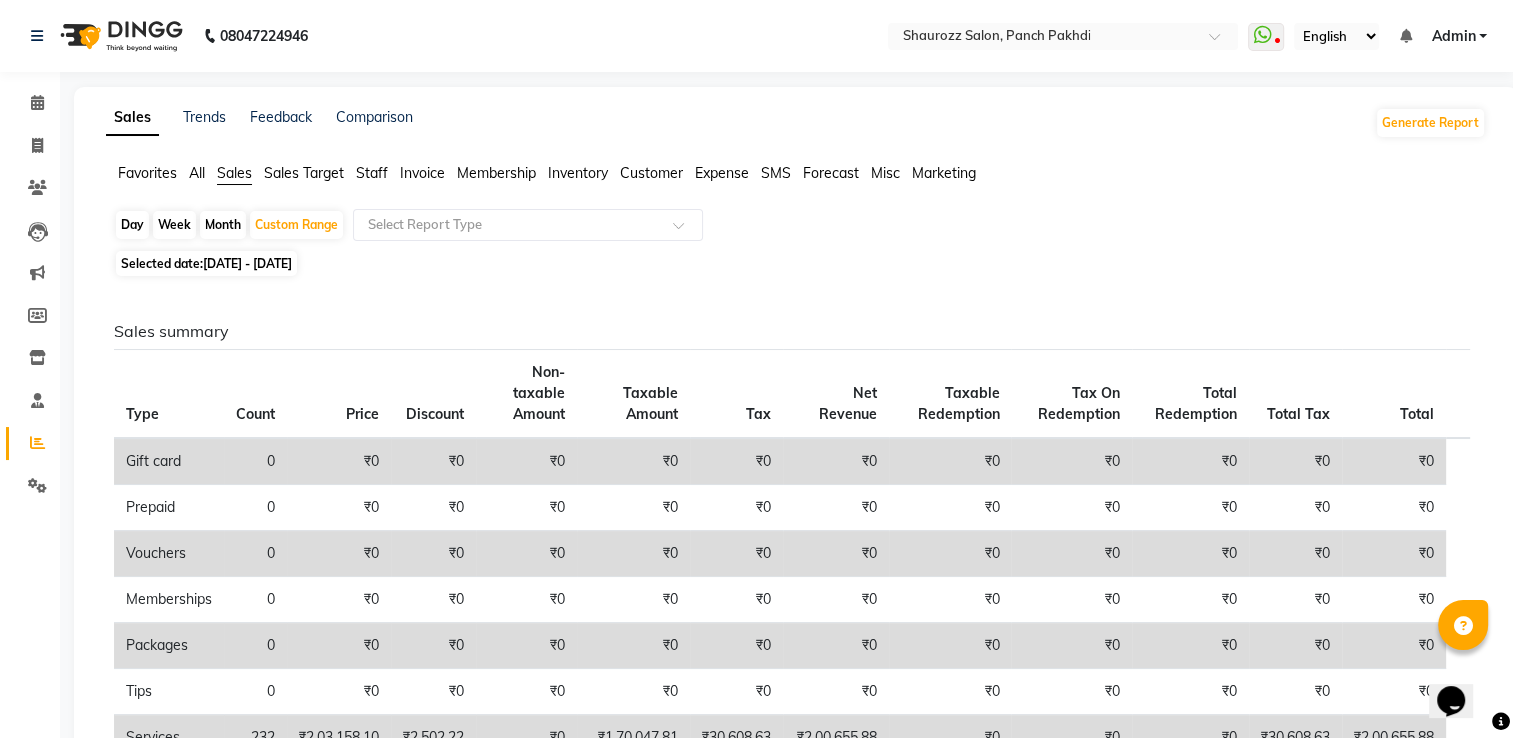 click on "Sales Target" 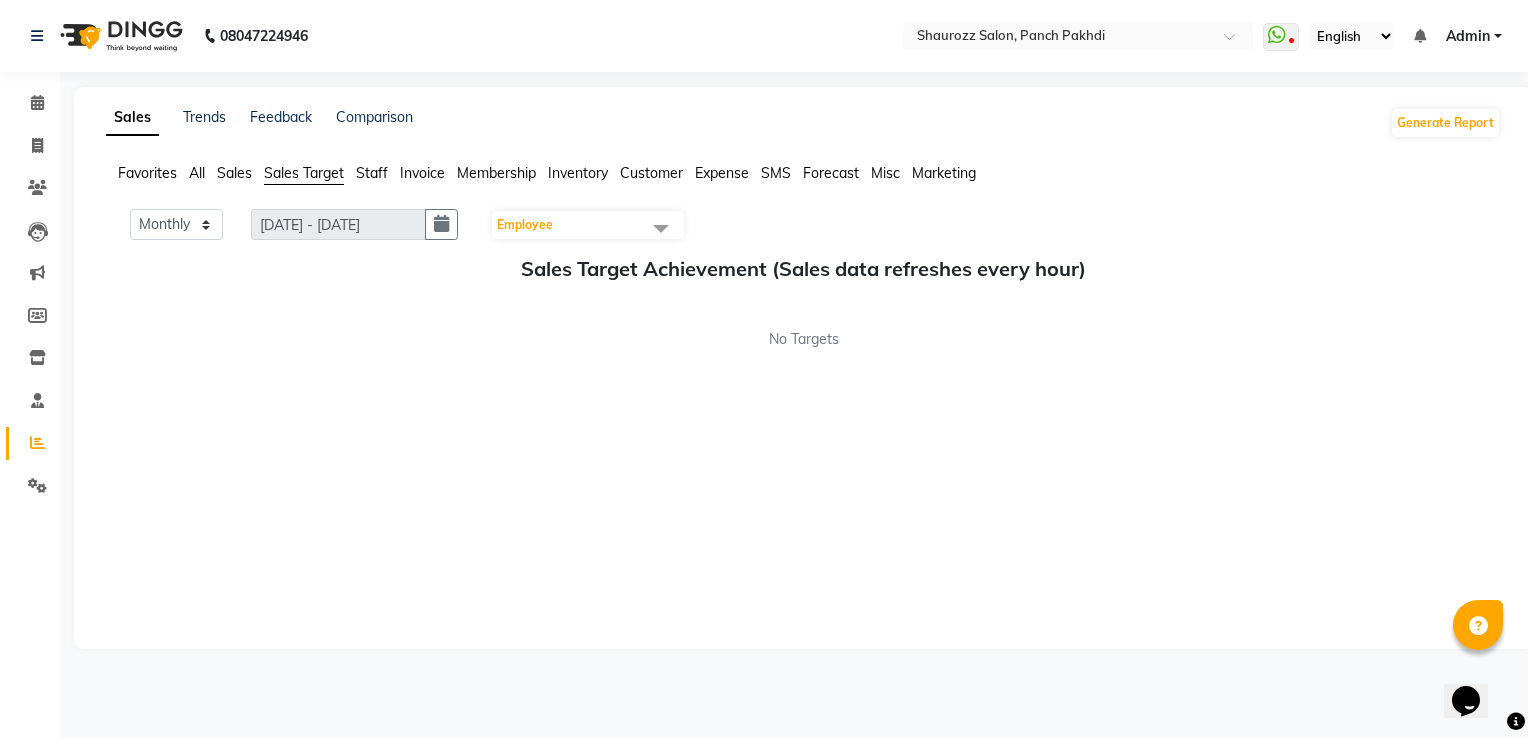 click on "Invoice" 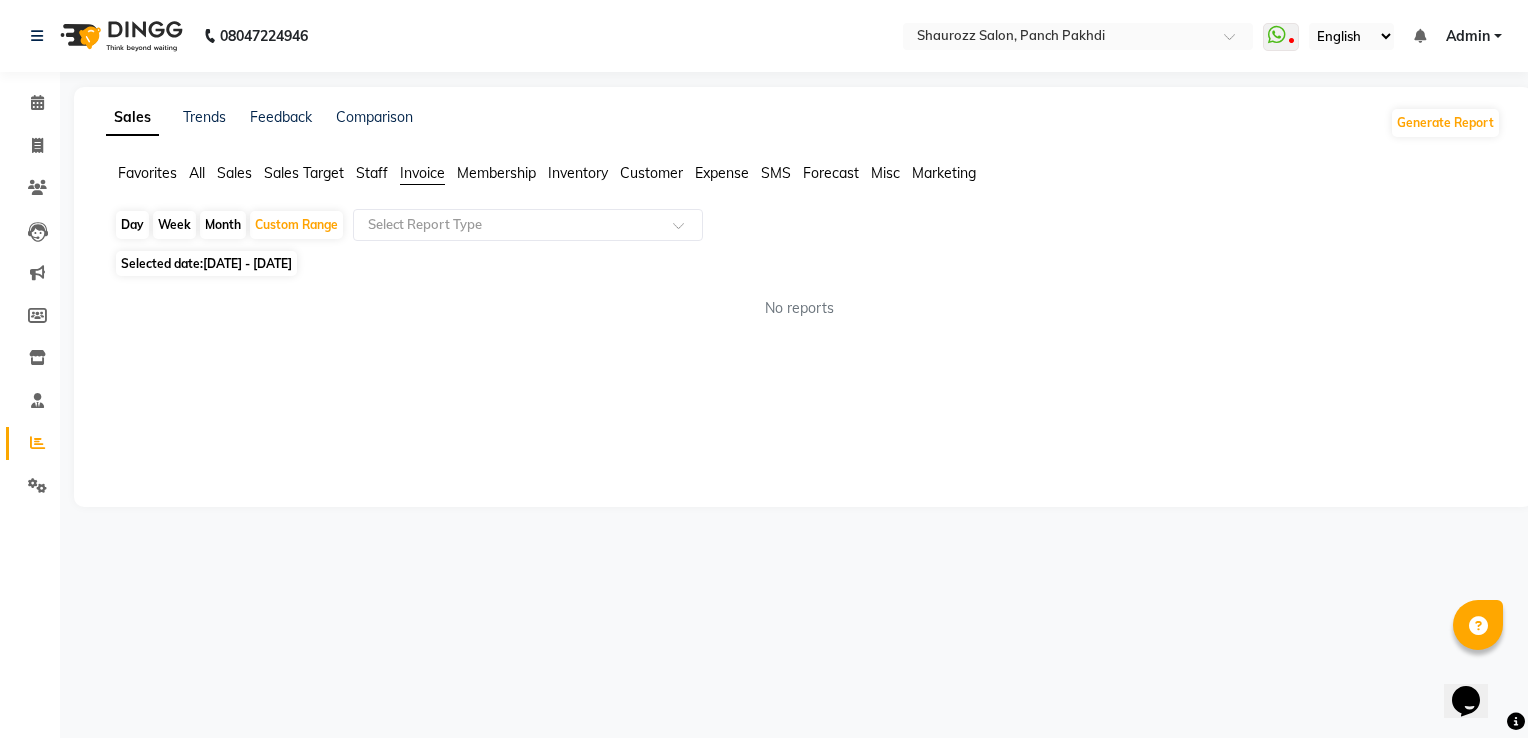 click on "Sales Target" 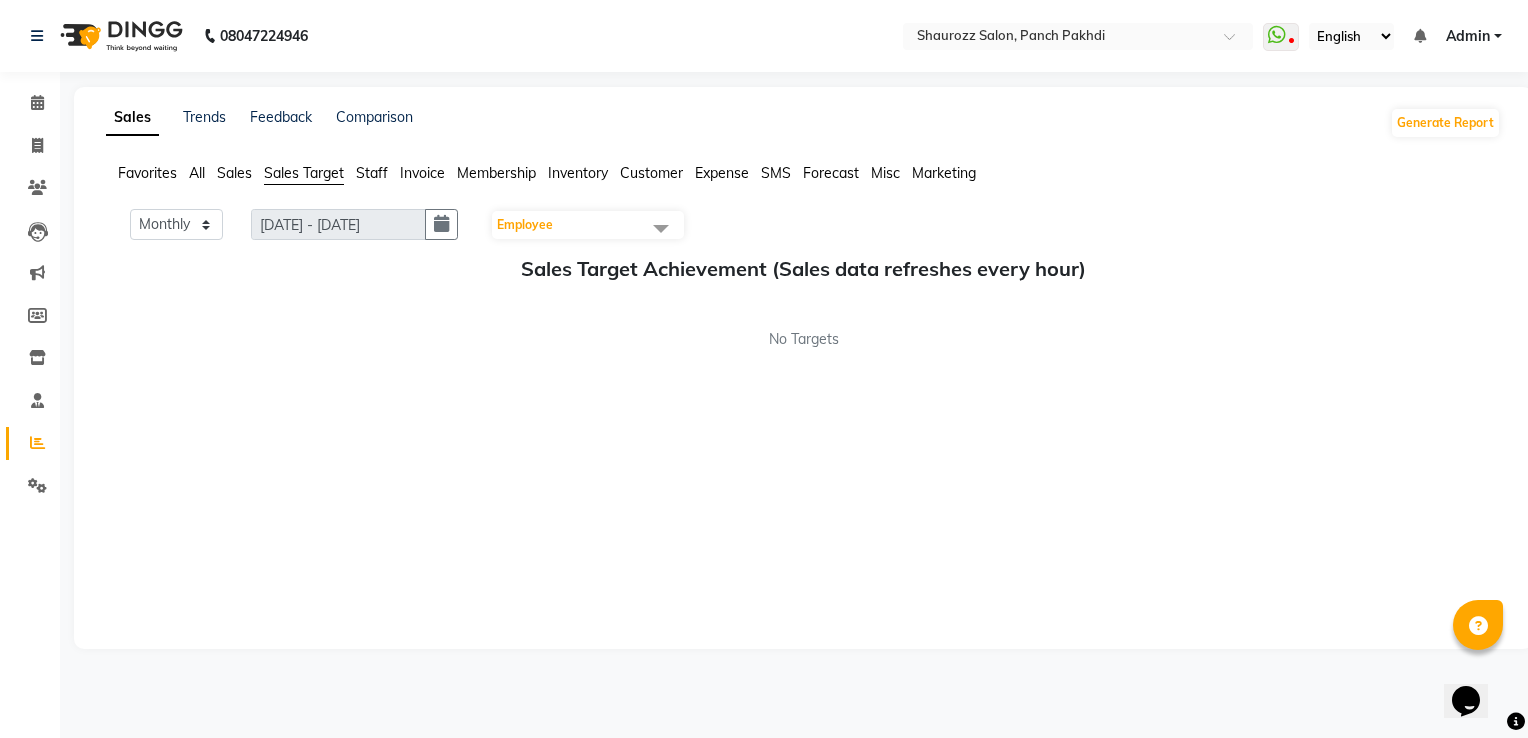 click on "Employee" 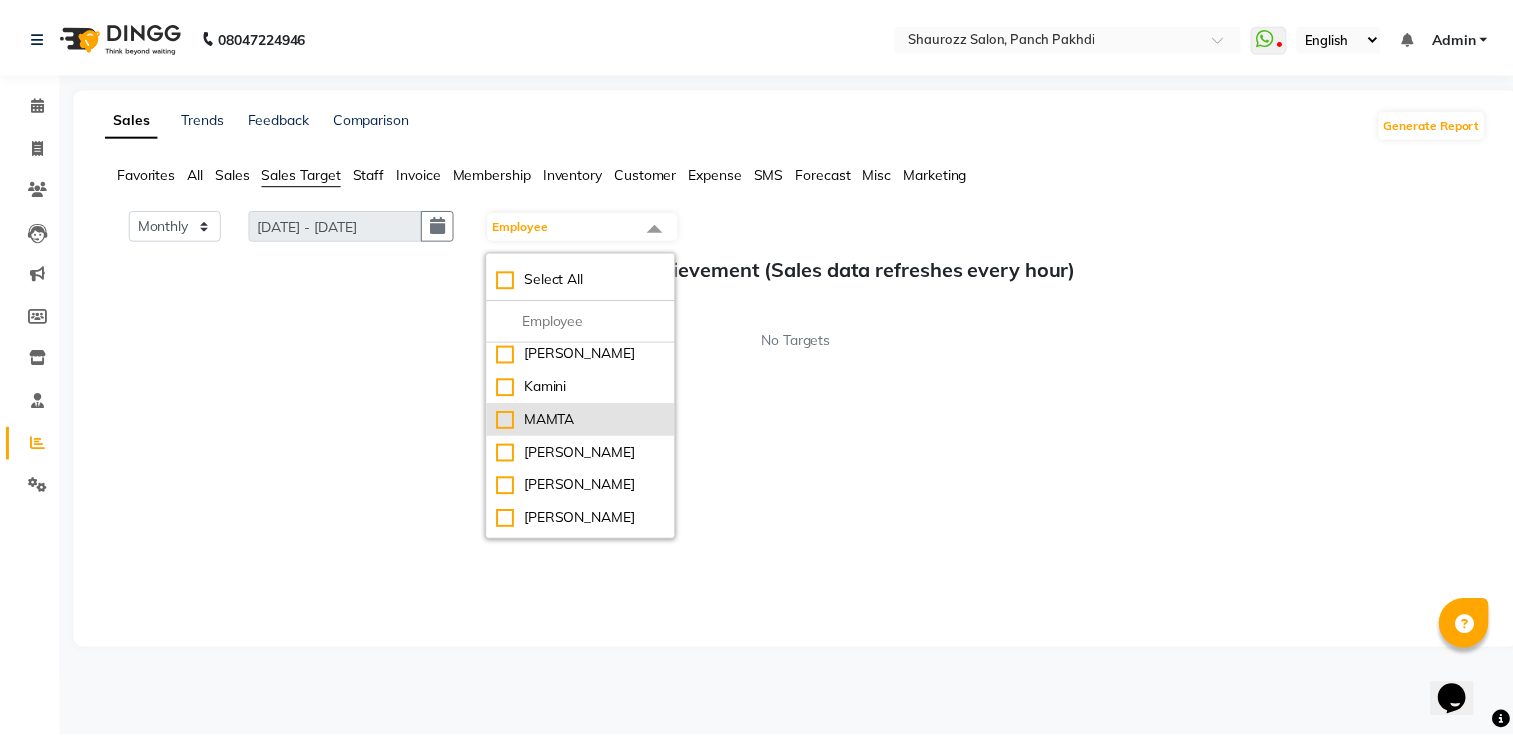 scroll, scrollTop: 100, scrollLeft: 0, axis: vertical 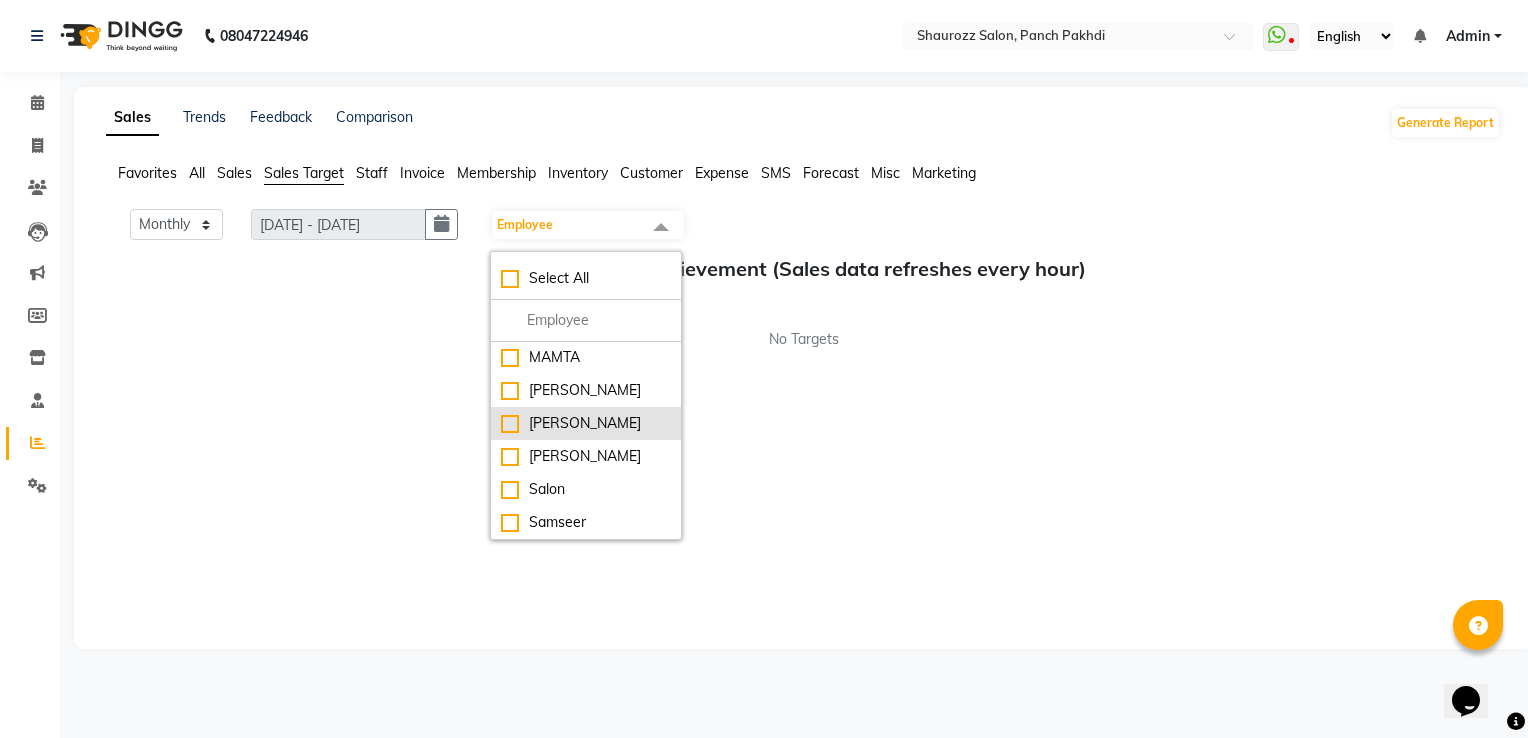 click on "[PERSON_NAME]" 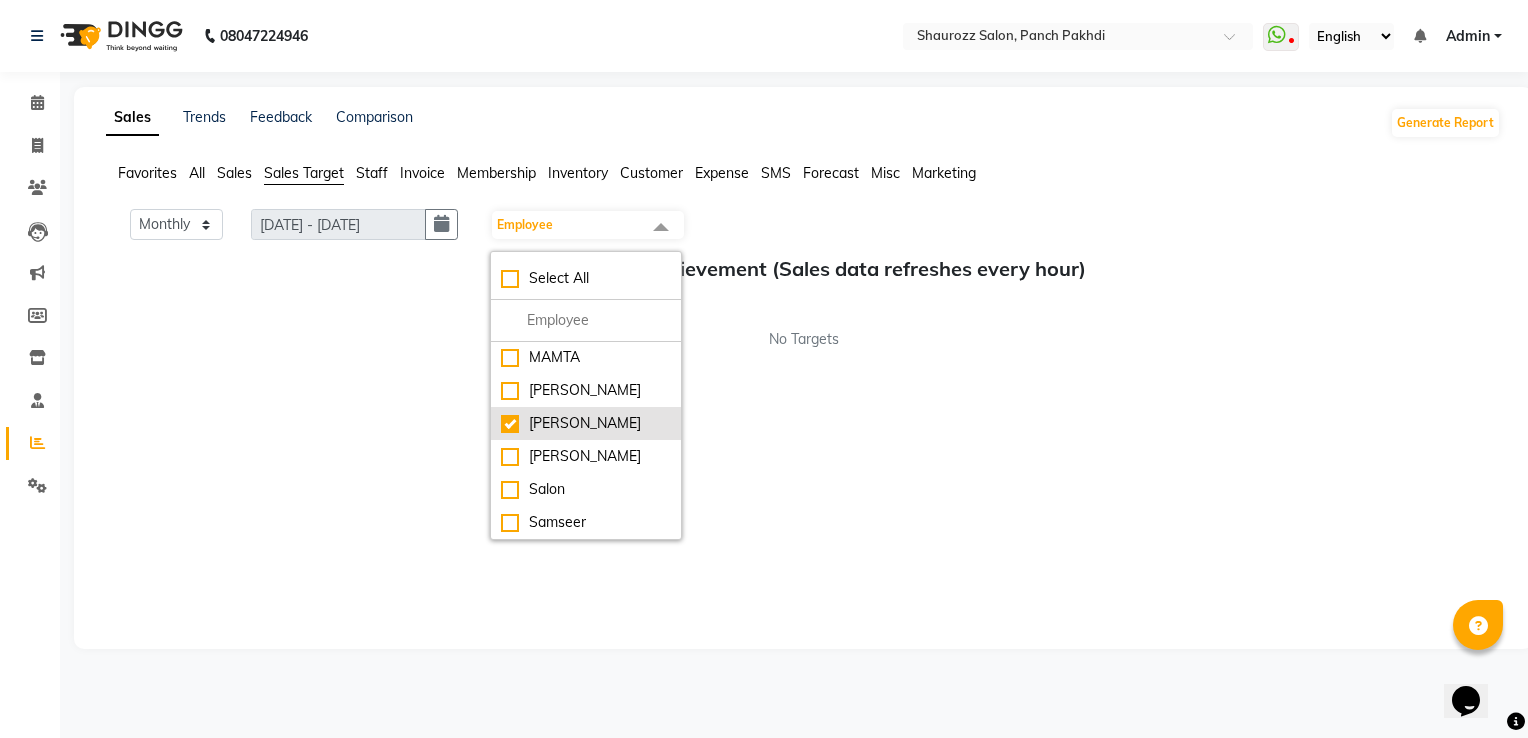 checkbox on "true" 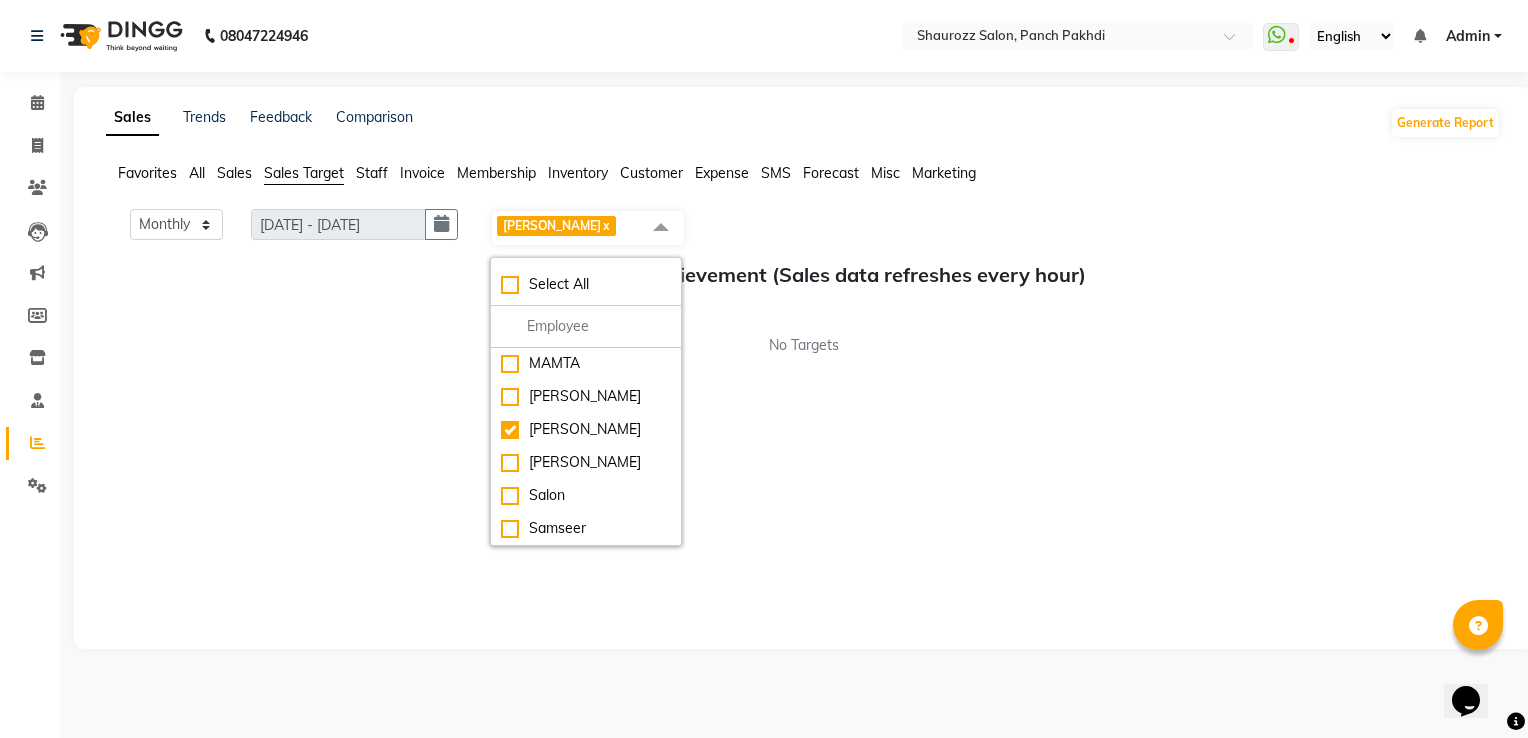 click on "Monthly Weekly [DATE] - [DATE] [PERSON_NAME]  x Select All [PERSON_NAME] [PERSON_NAME] [PERSON_NAME]  [PERSON_NAME] [PERSON_NAME] Salon Samseer [PERSON_NAME] [PERSON_NAME] Sales Target Achievement (Sales data refreshes every hour) No Targets" 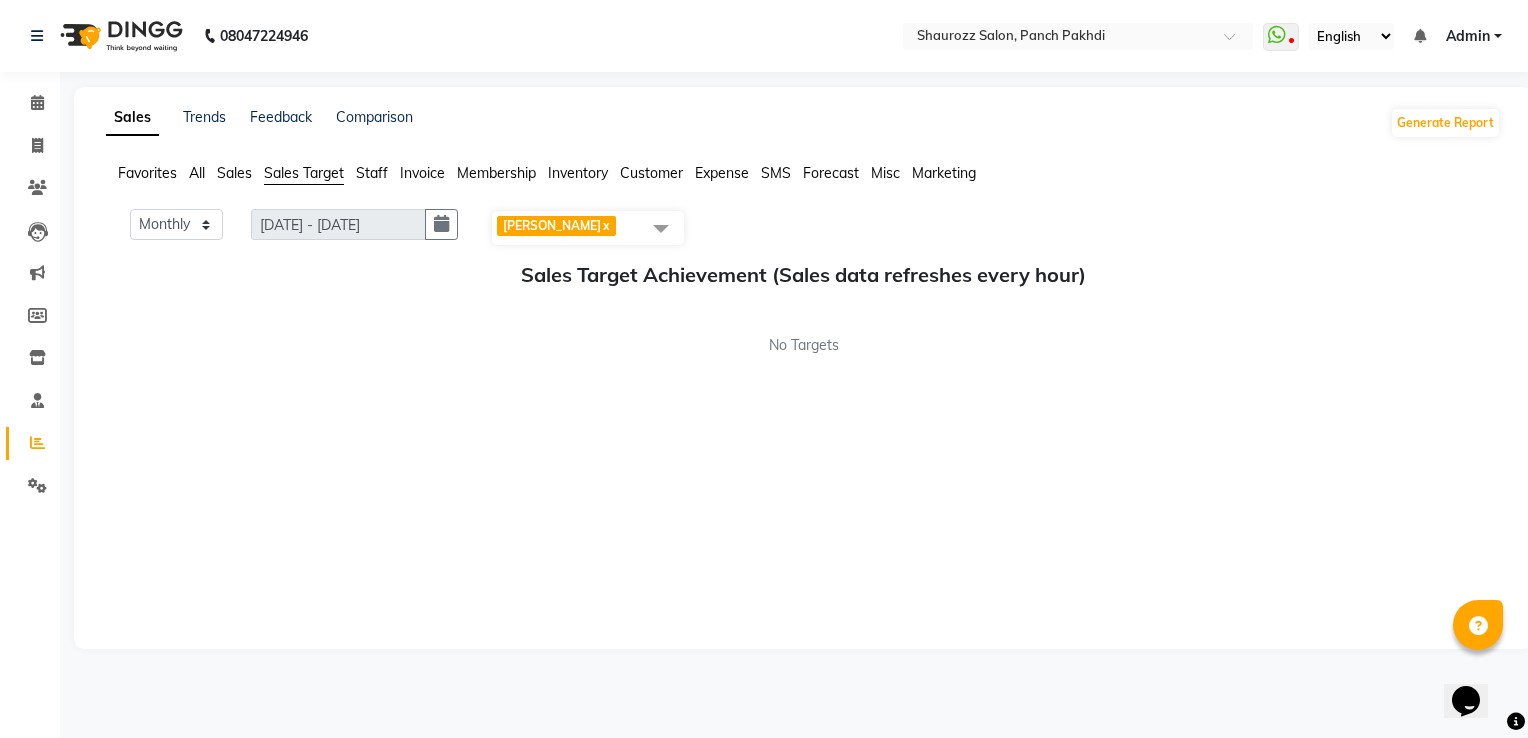 click on "Staff" 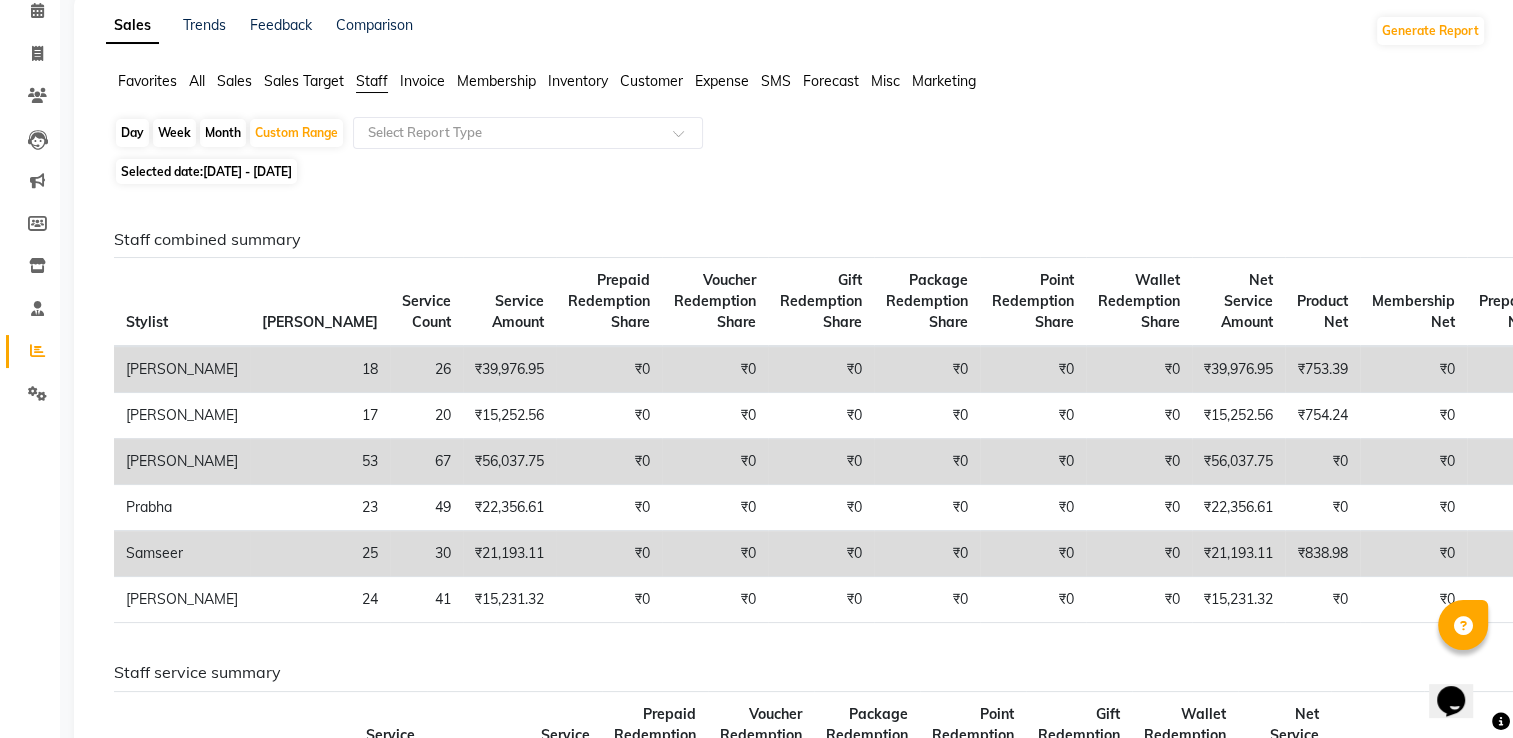 scroll, scrollTop: 100, scrollLeft: 0, axis: vertical 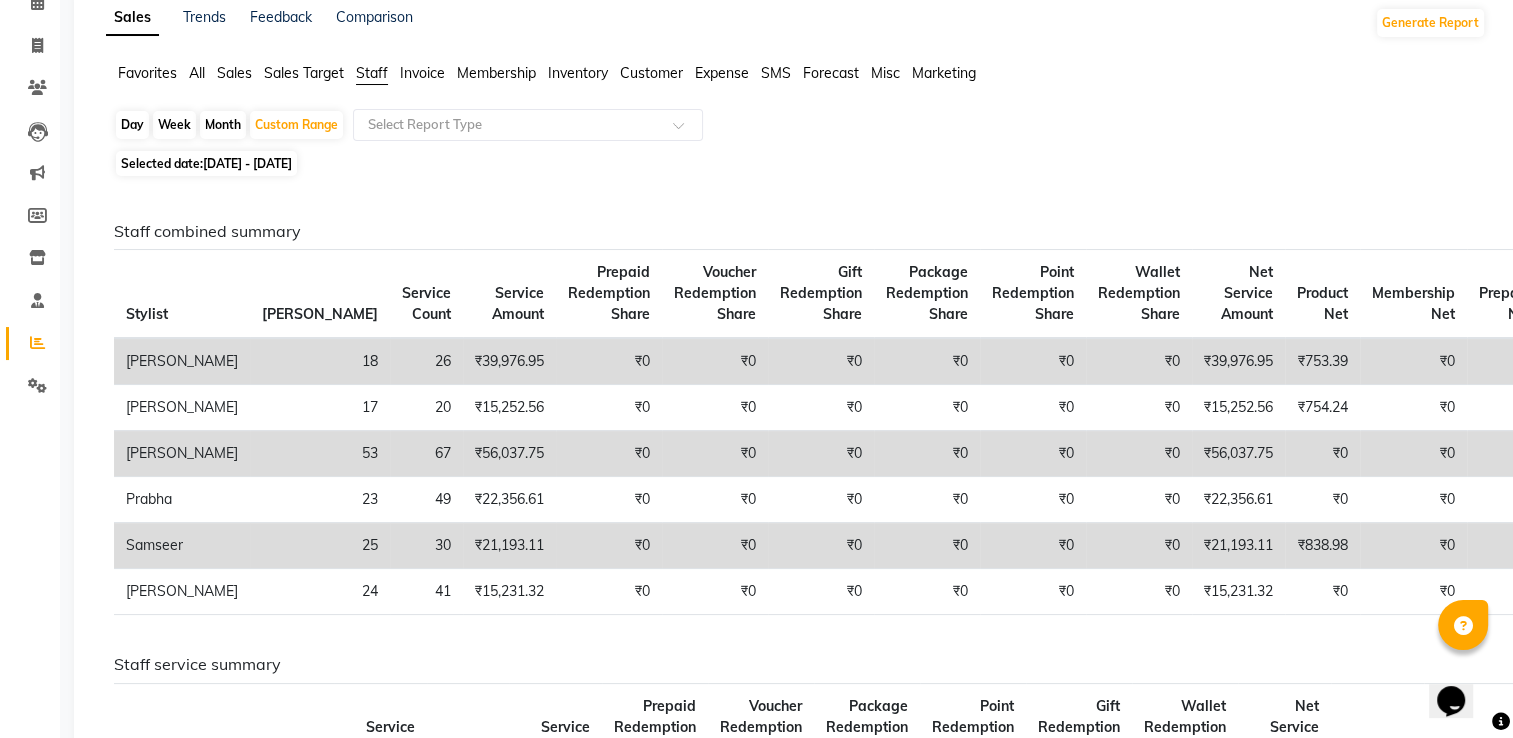 click on "18" 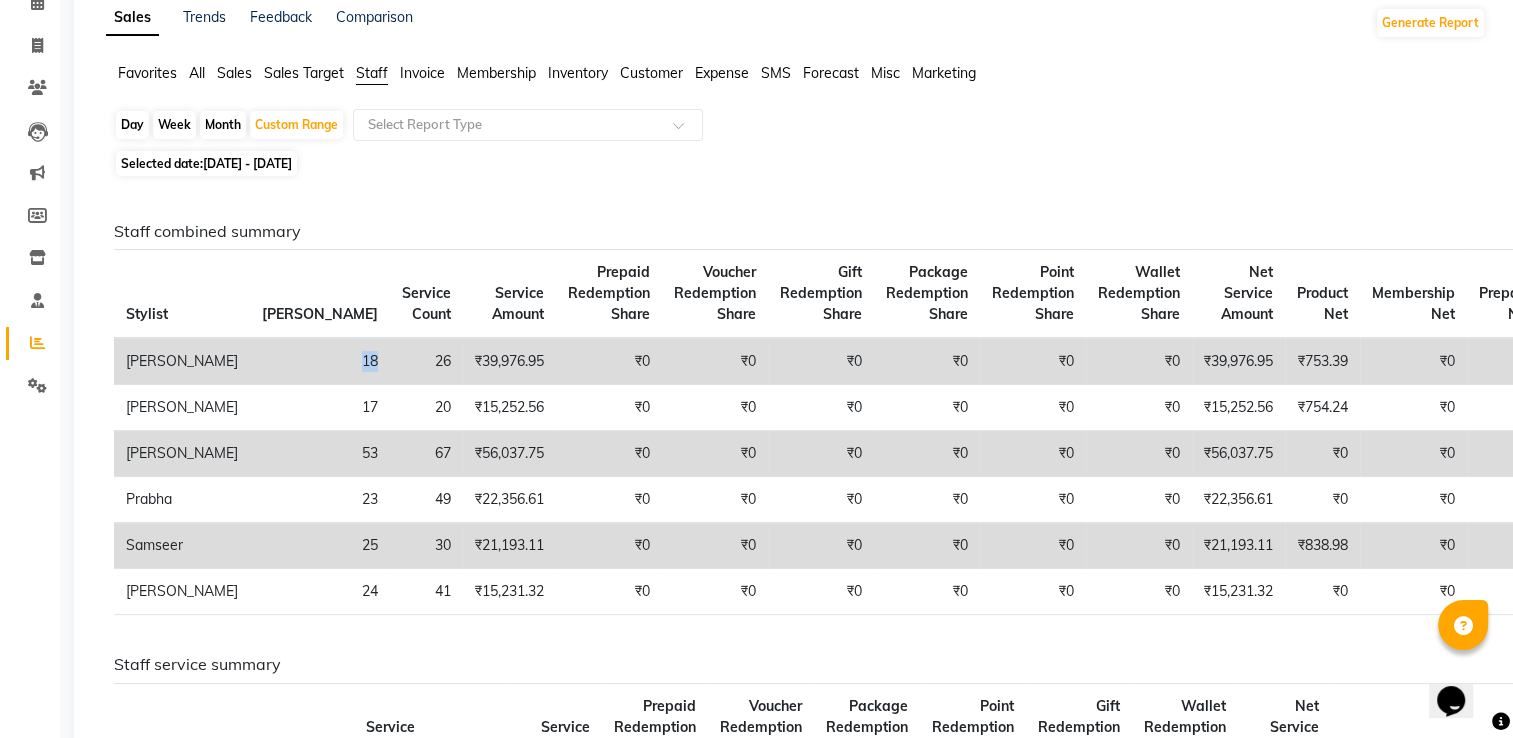 click on "18" 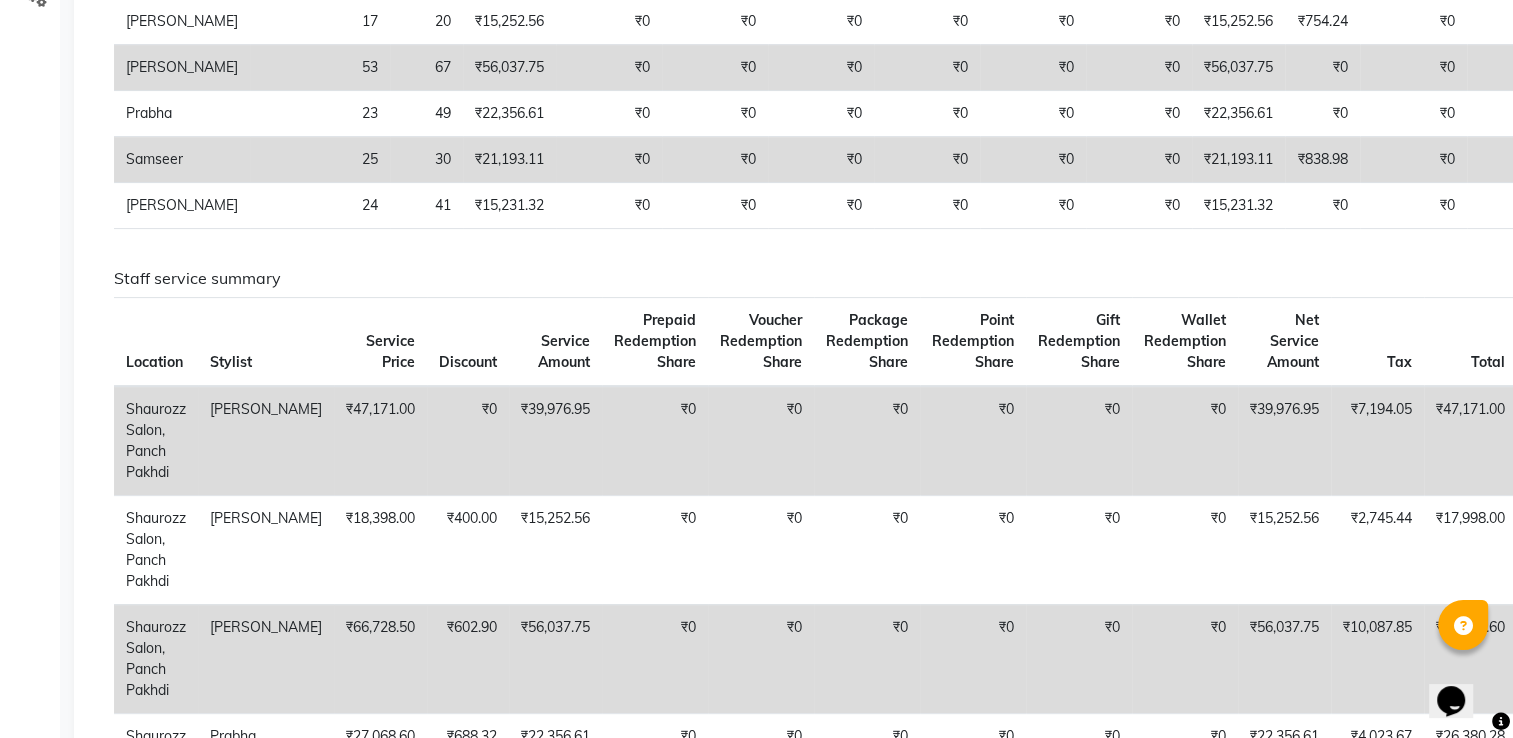 scroll, scrollTop: 0, scrollLeft: 0, axis: both 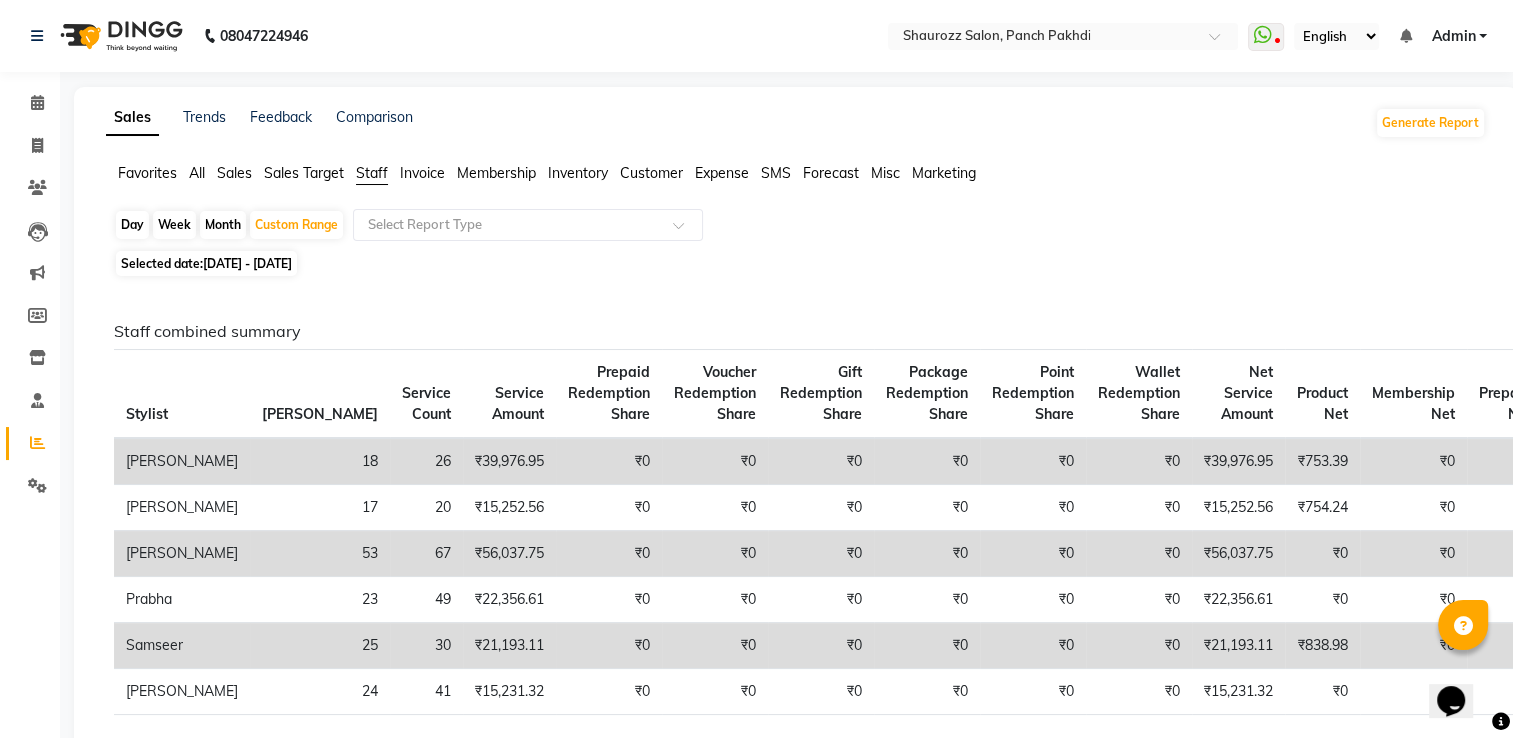click on "Sales" 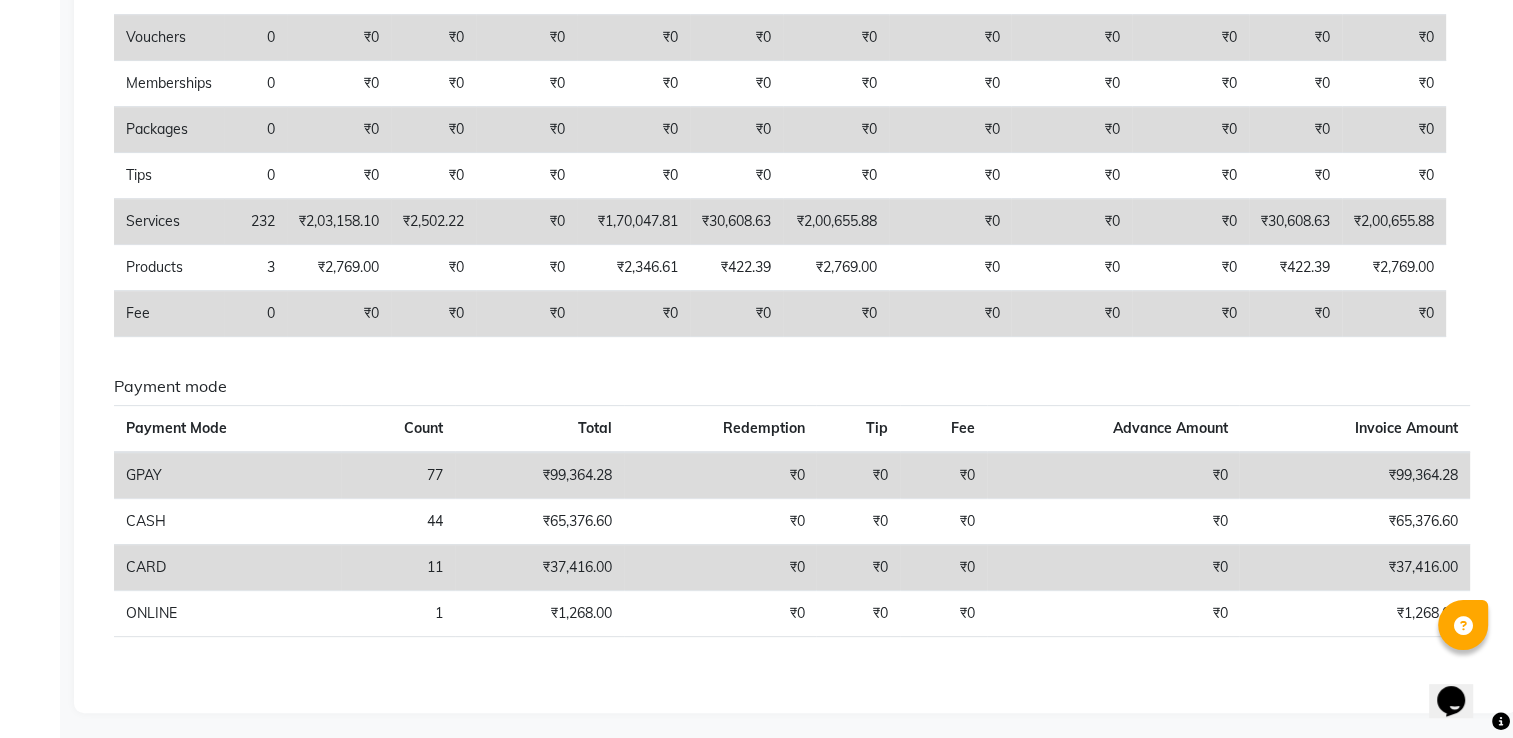 scroll, scrollTop: 0, scrollLeft: 0, axis: both 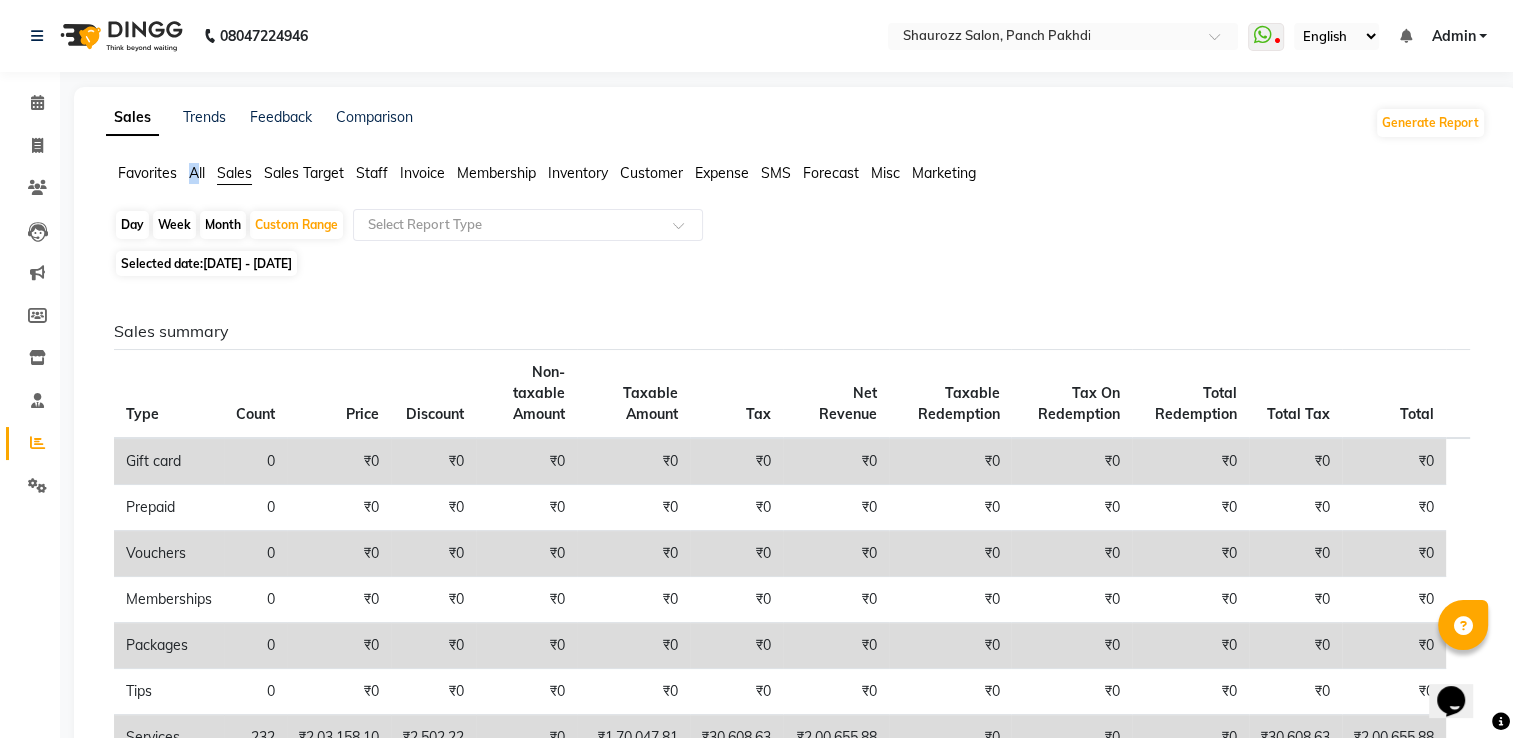 drag, startPoint x: 185, startPoint y: 171, endPoint x: 198, endPoint y: 183, distance: 17.691807 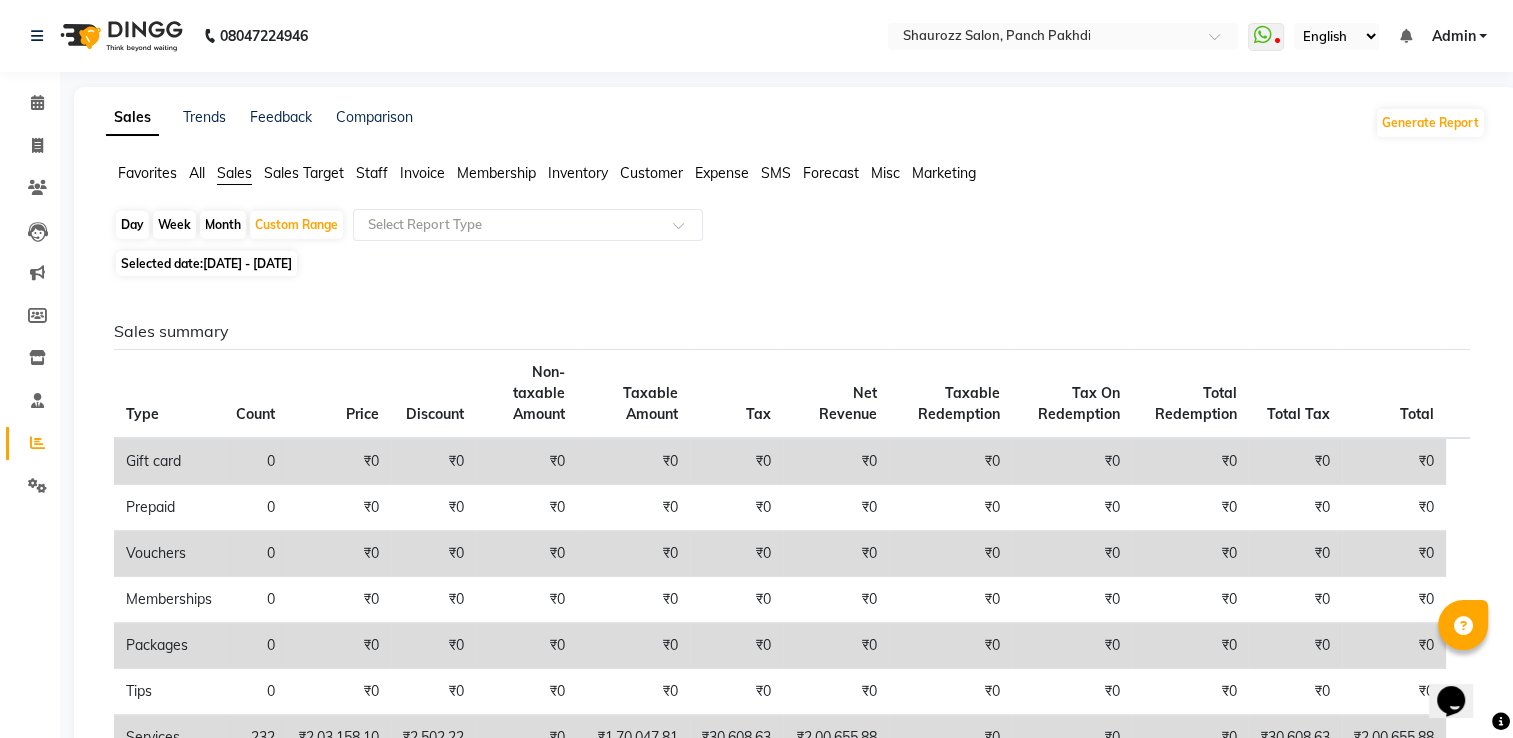 click on "All" 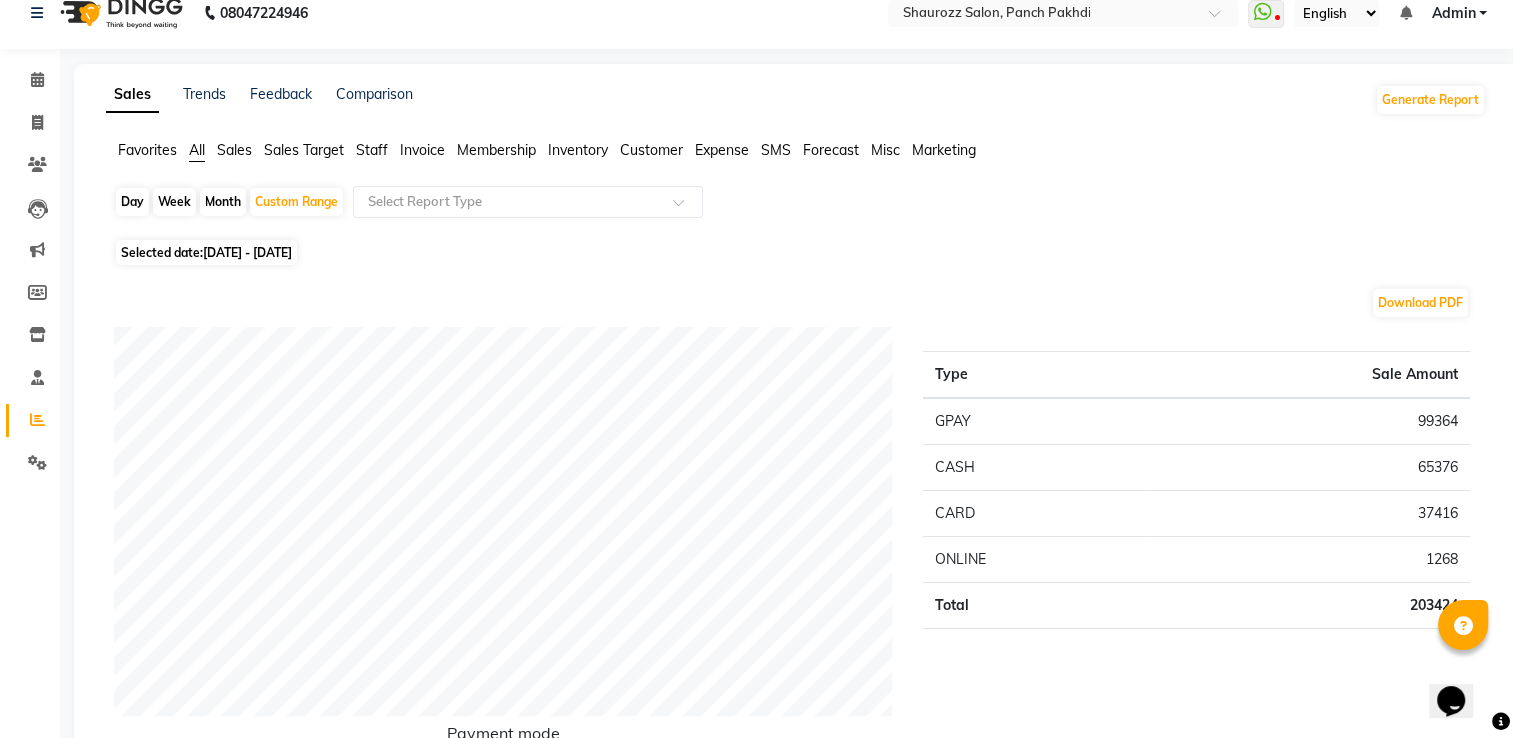 scroll, scrollTop: 0, scrollLeft: 0, axis: both 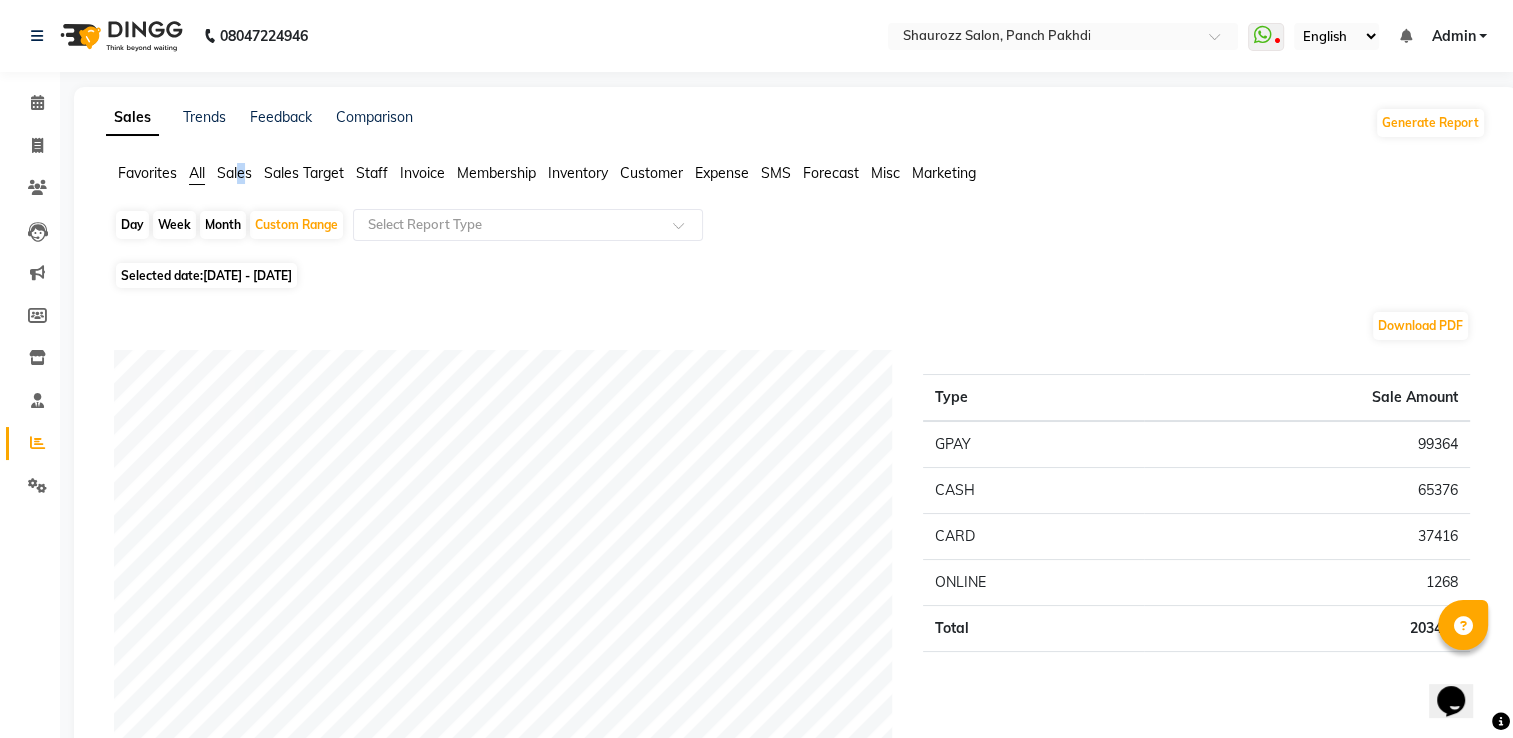 click on "Sales" 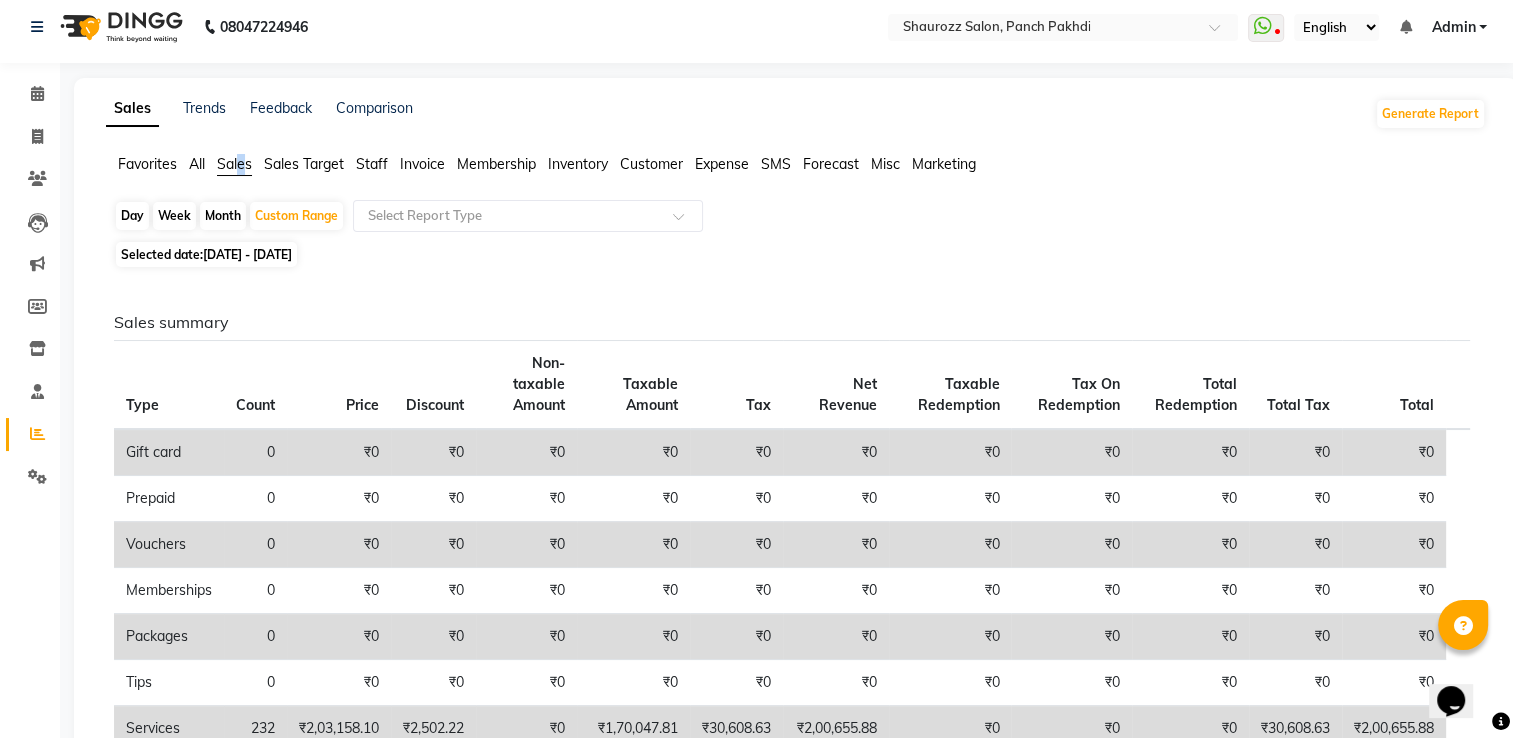 scroll, scrollTop: 0, scrollLeft: 0, axis: both 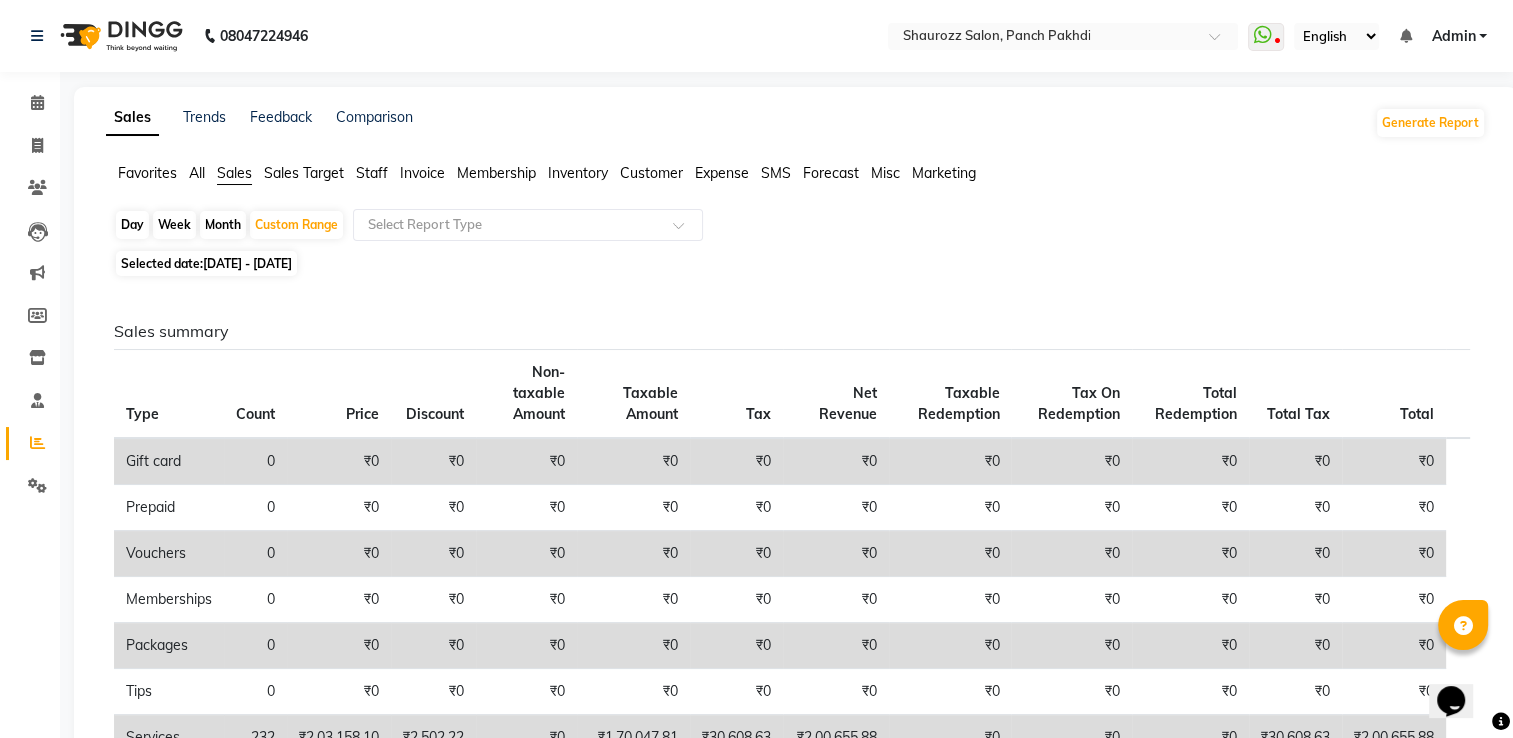 click on "Staff" 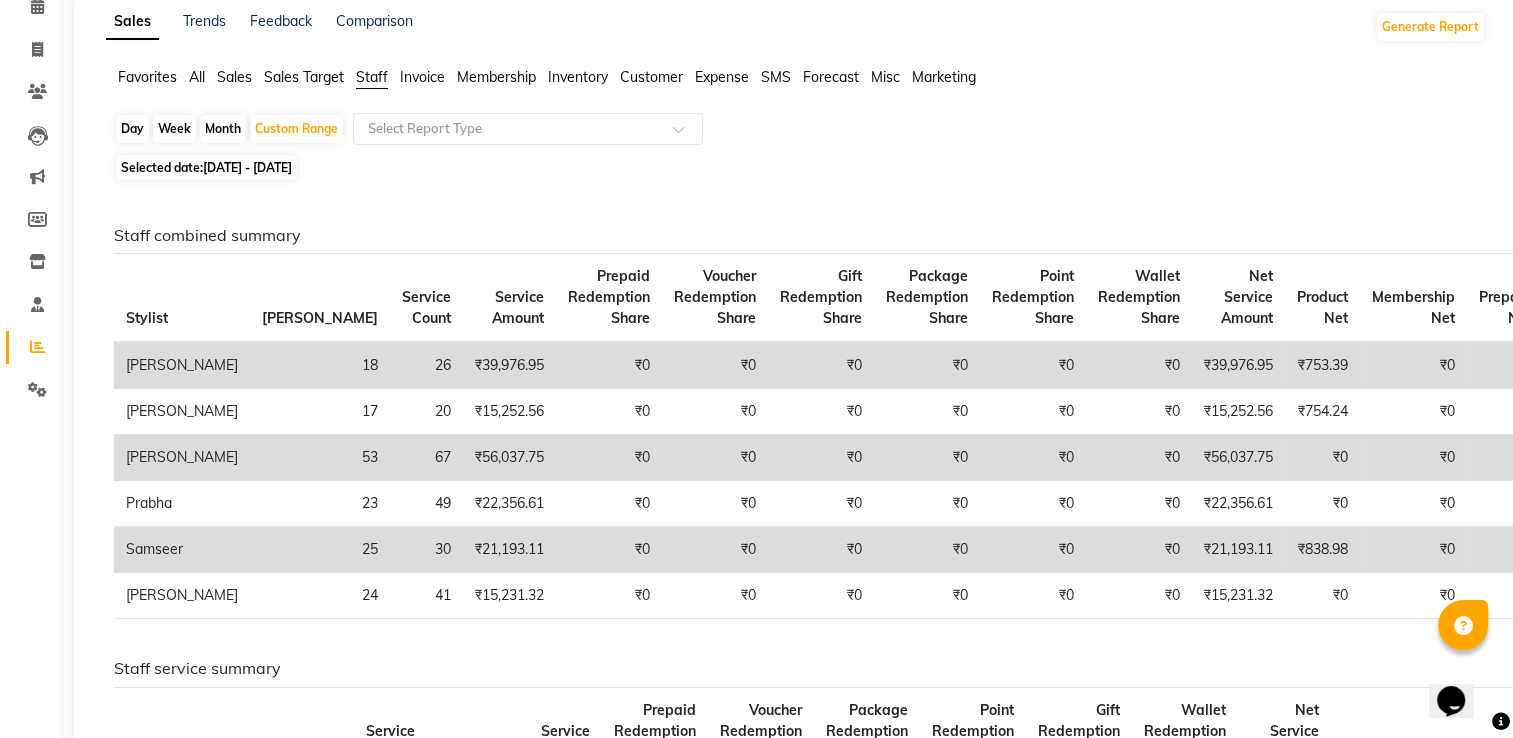 scroll, scrollTop: 100, scrollLeft: 0, axis: vertical 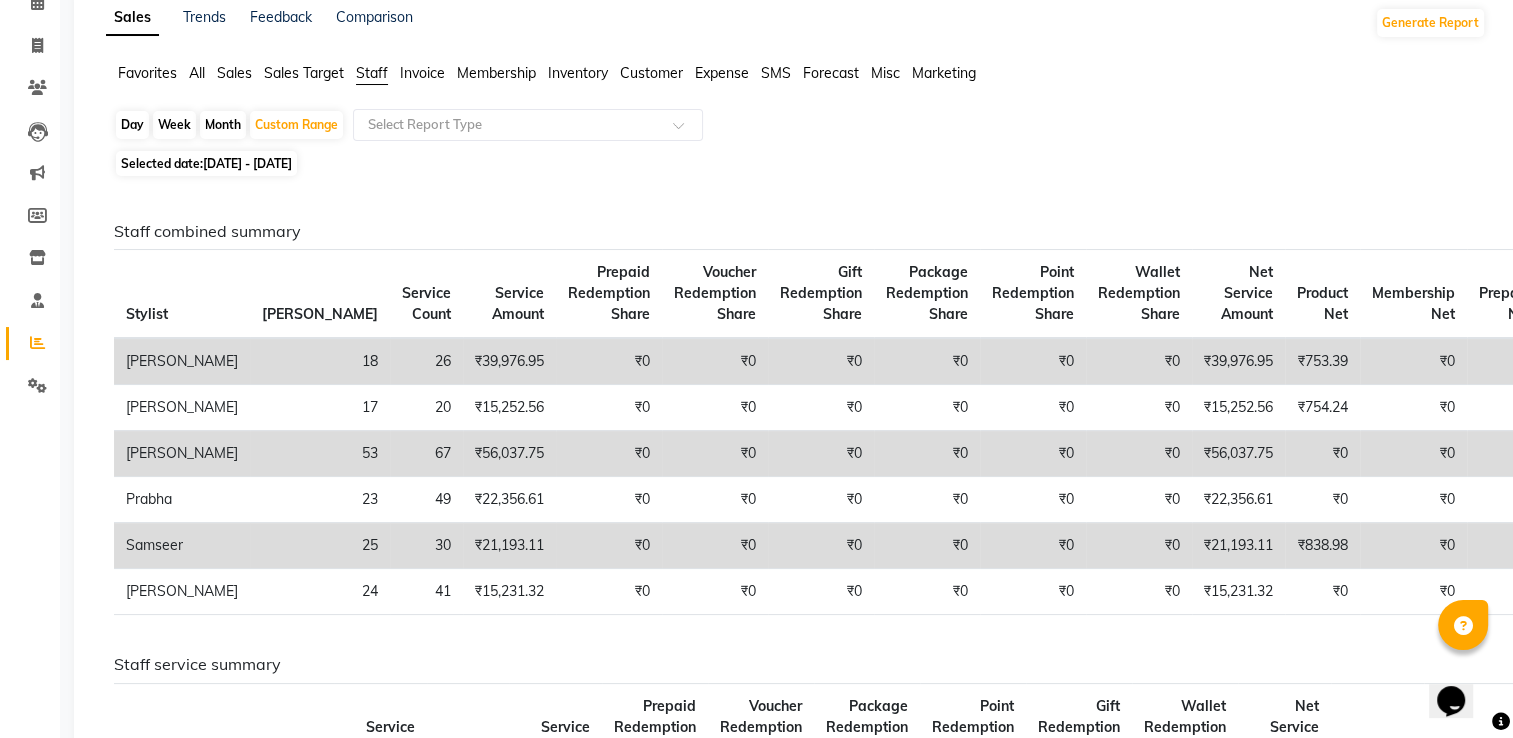 click on "53" 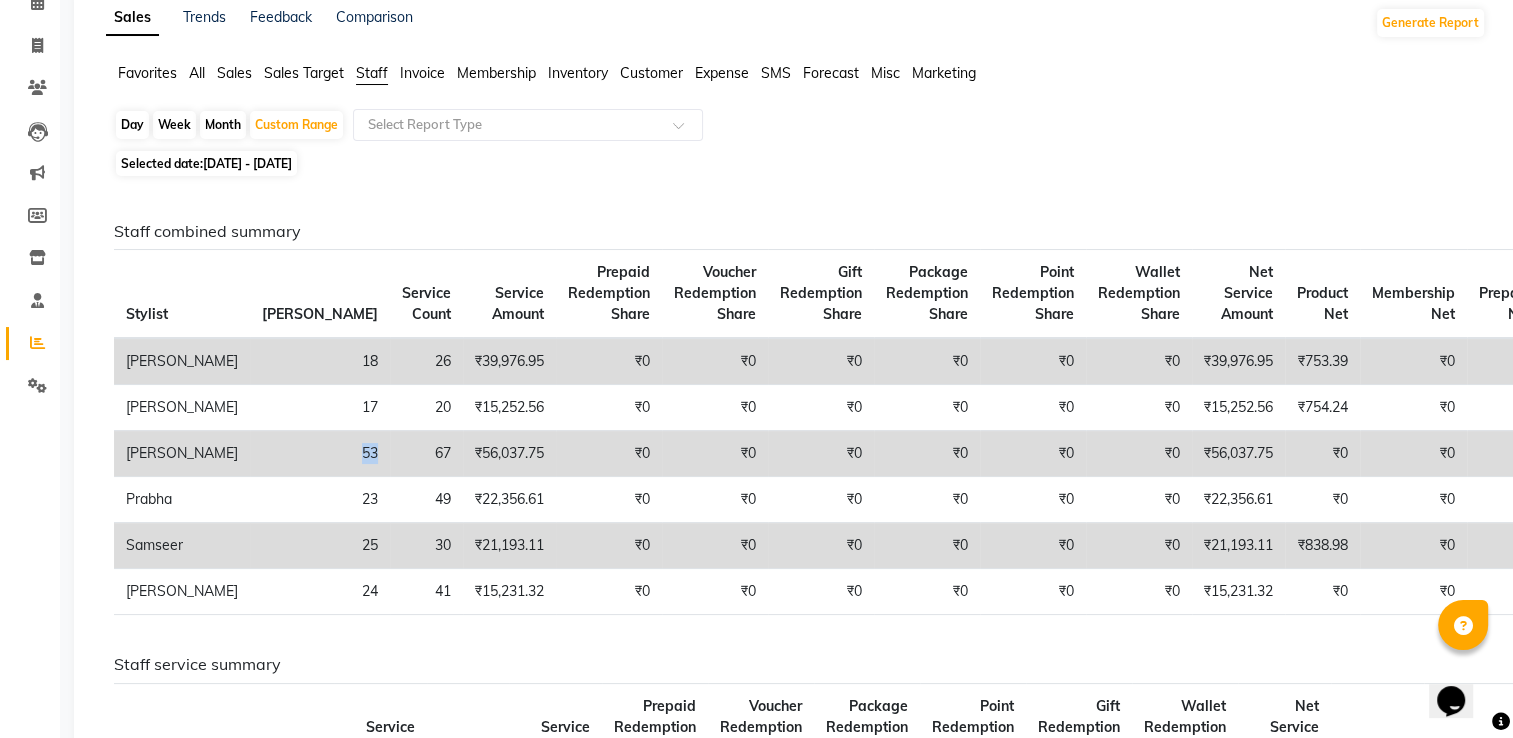 click on "53" 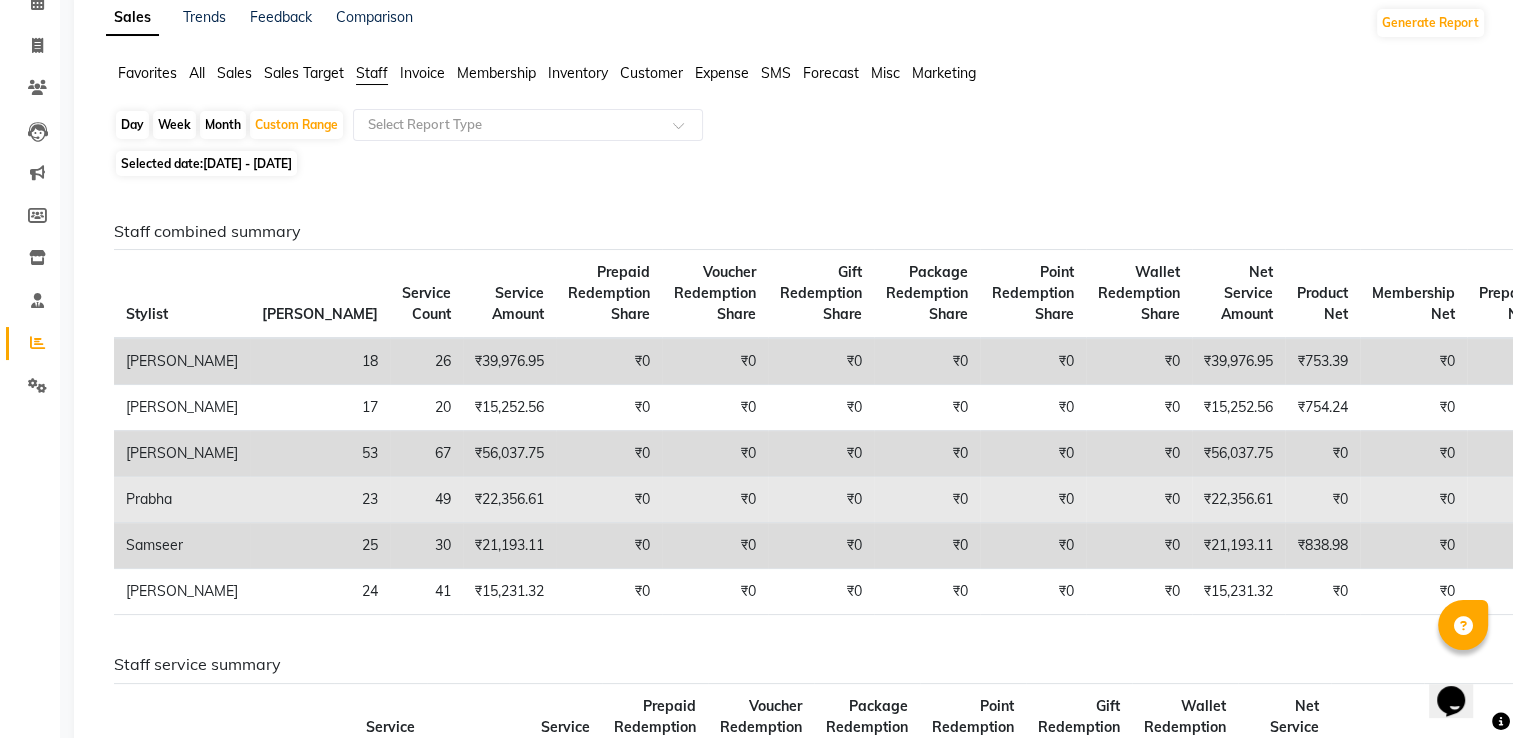 click on "23" 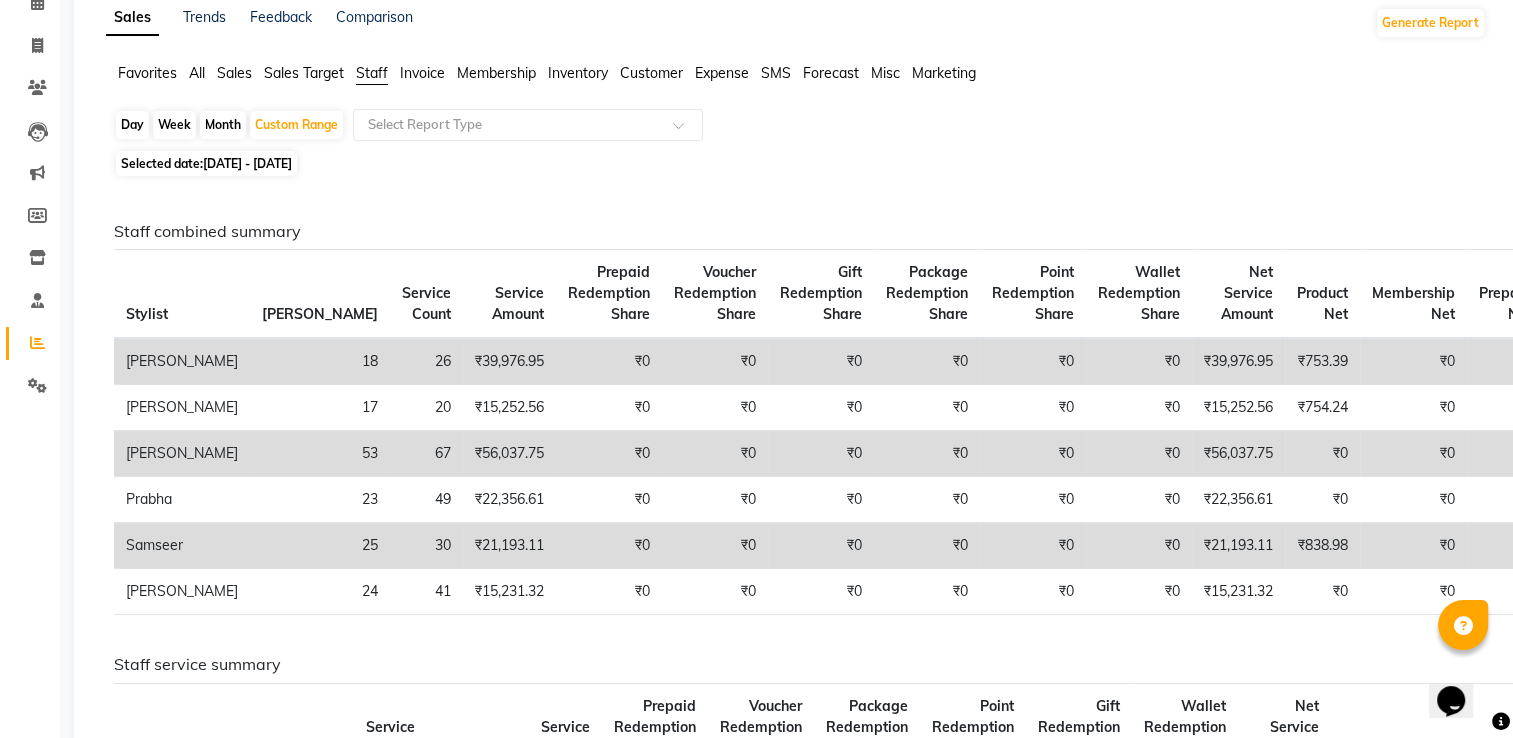 click on "53" 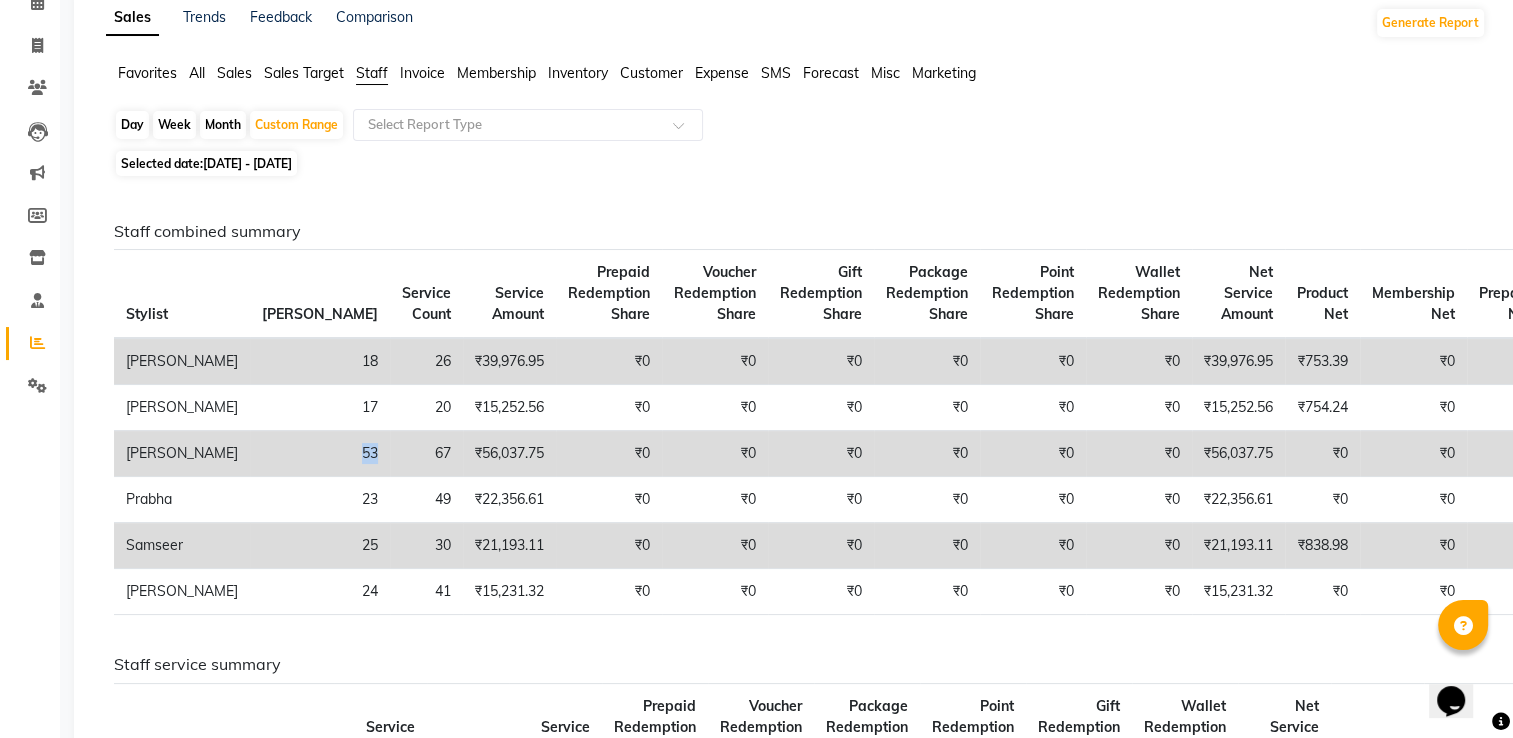 click on "53" 